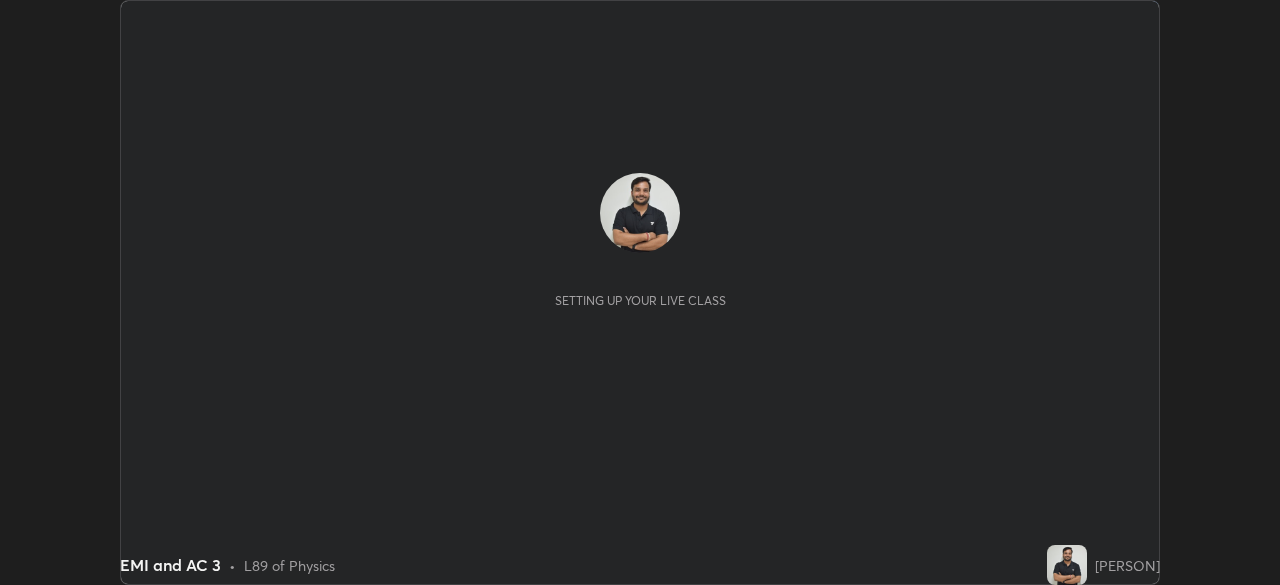 scroll, scrollTop: 0, scrollLeft: 0, axis: both 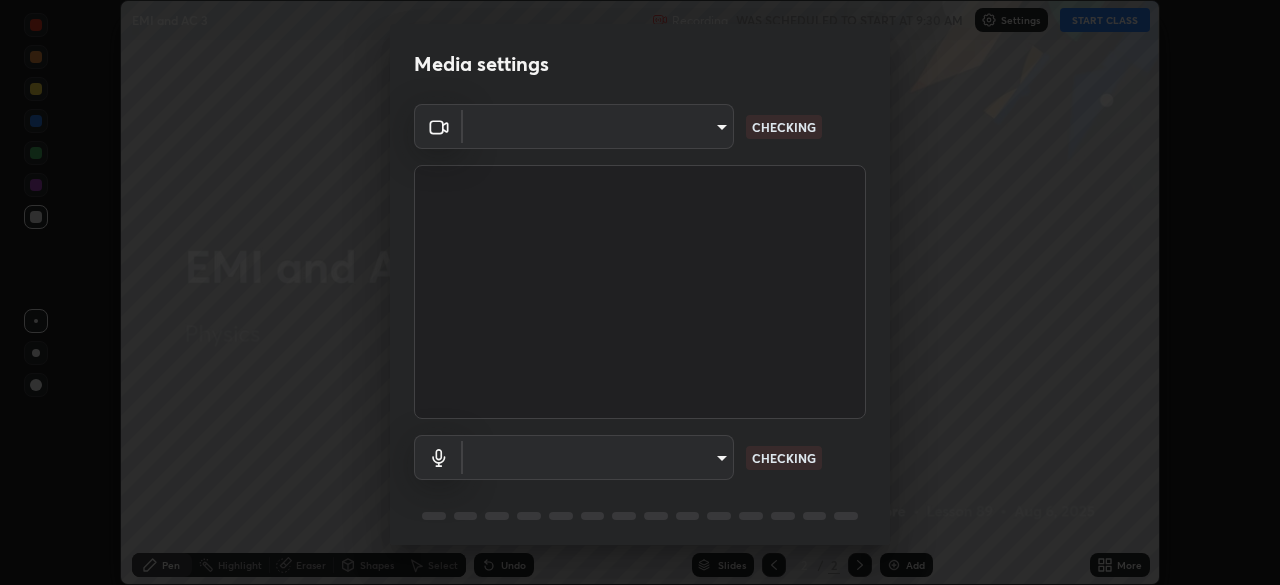 type on "[HASH]" 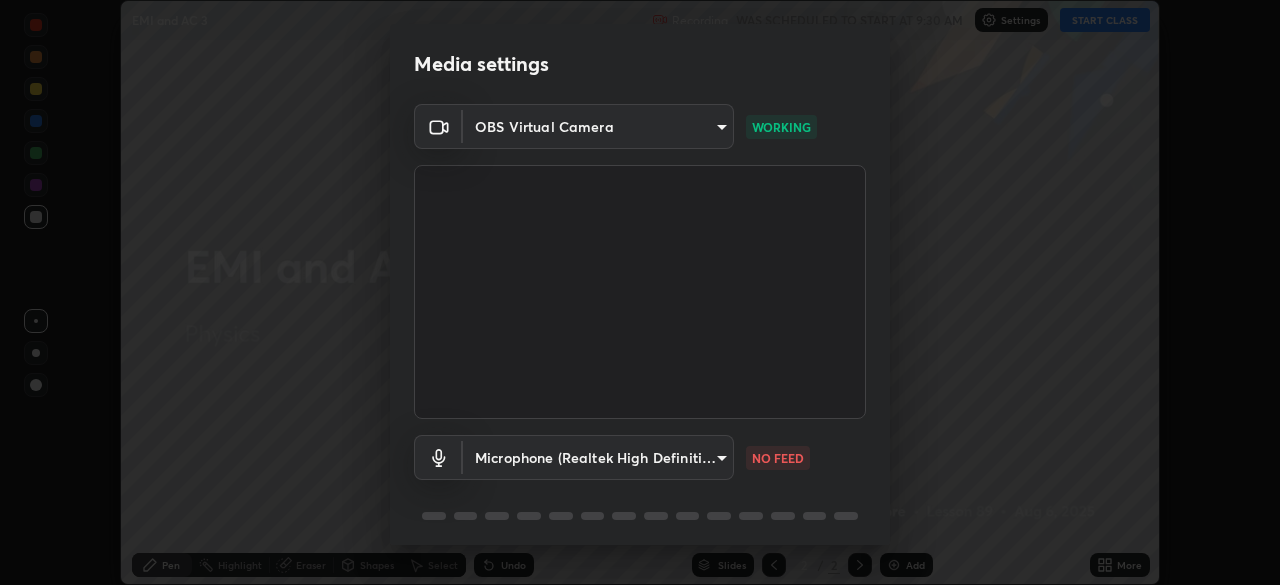 click on "Erase all EMI and AC 3 Recording WAS SCHEDULED TO START AT  9:30 AM Settings START CLASS Setting up your live class EMI and AC 3 • L89 of Physics [PERSON] Pen Highlight Eraser Shapes Select Undo Slides 2 / 2 Add More No doubts shared Encourage your learners to ask a doubt for better clarity Report an issue Reason for reporting Buffering Chat not working Audio - Video sync issue Educator video quality low ​ Attach an image Report Media settings OBS Virtual Camera [HASH] WORKING Microphone (Realtek High Definition Audio) [HASH] NO FEED 1 / 5 Next" at bounding box center [640, 292] 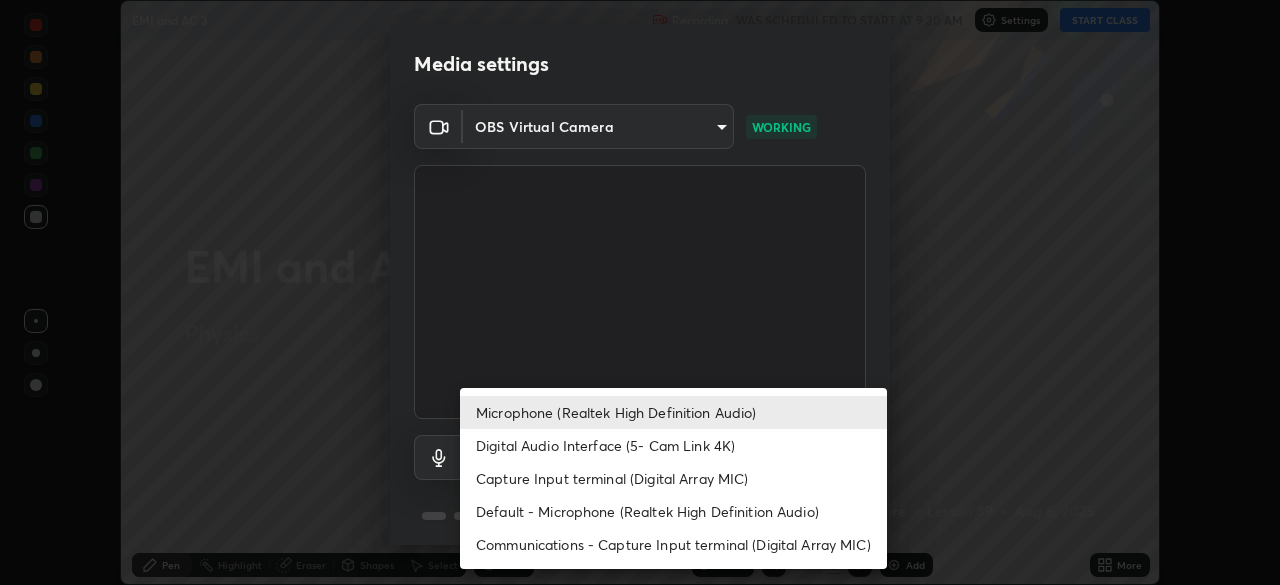 click on "Capture Input terminal (Digital Array MIC)" at bounding box center (673, 478) 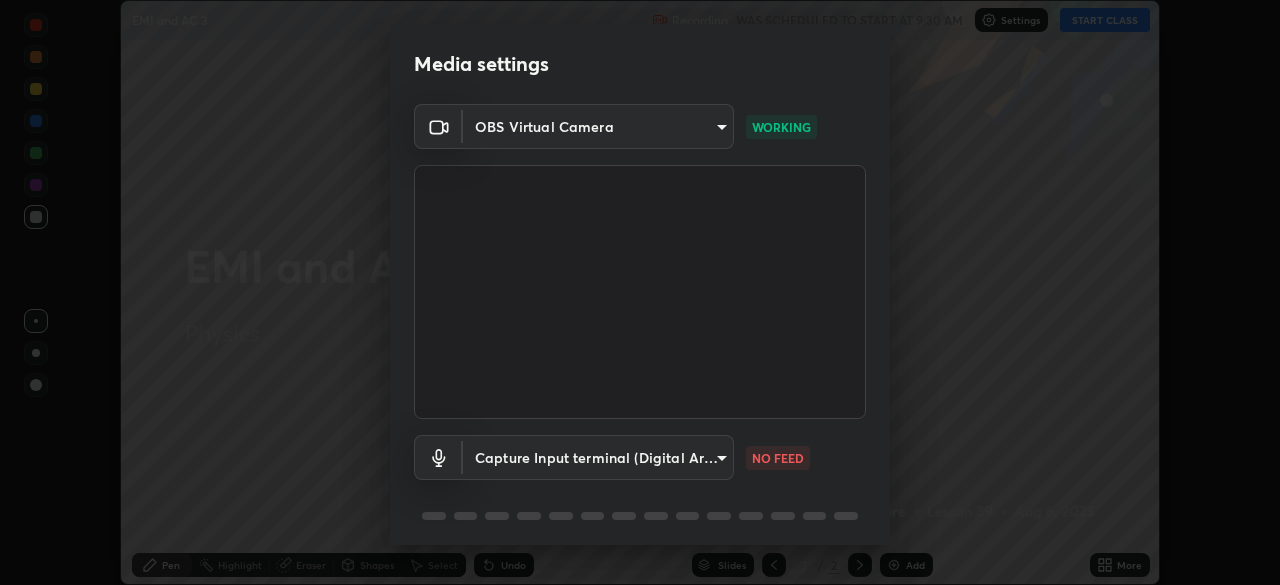 click on "Erase all EMI and AC 3 Recording WAS SCHEDULED TO START AT  9:30 AM Settings START CLASS Setting up your live class EMI and AC 3 • L89 of Physics [PERSON] Pen Highlight Eraser Shapes Select Undo Slides 2 / 2 Add More No doubts shared Encourage your learners to ask a doubt for better clarity Report an issue Reason for reporting Buffering Chat not working Audio - Video sync issue Educator video quality low ​ Attach an image Report Media settings OBS Virtual Camera [HASH] WORKING Capture Input terminal (Digital Array MIC) [HASH] NO FEED 1 / 5 Next Microphone (Realtek High Definition Audio) Digital Audio Interface (5- Cam Link 4K) Capture Input terminal (Digital Array MIC) Default - Microphone (Realtek High Definition Audio) Communications - Capture Input terminal (Digital Array MIC)" at bounding box center (640, 292) 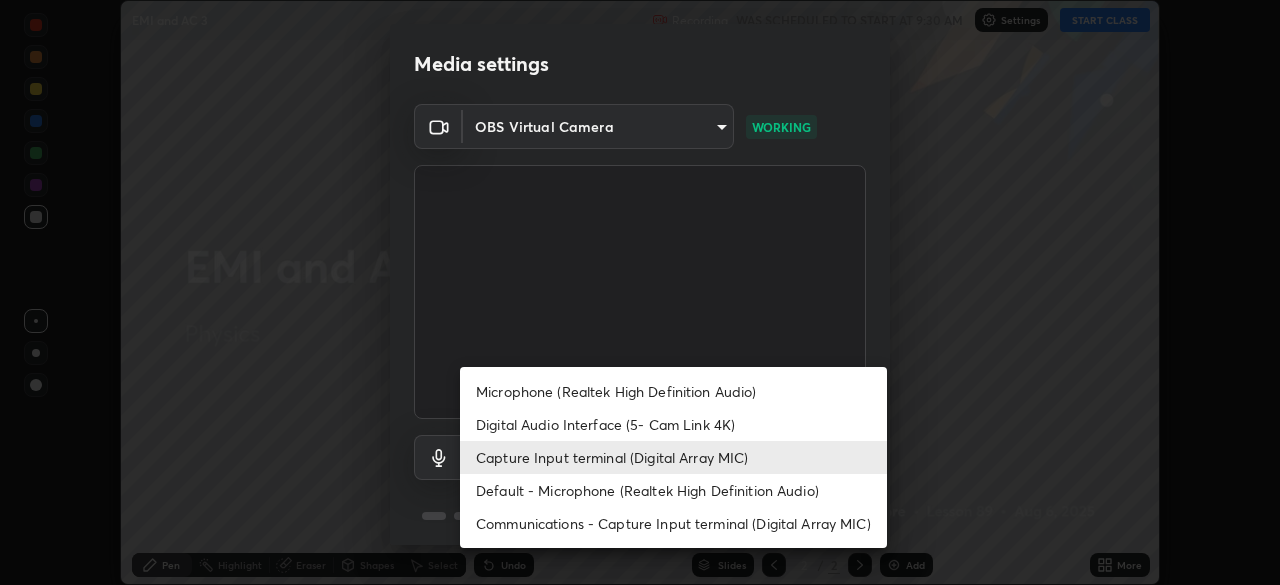 click on "Microphone (Realtek High Definition Audio)" at bounding box center (673, 391) 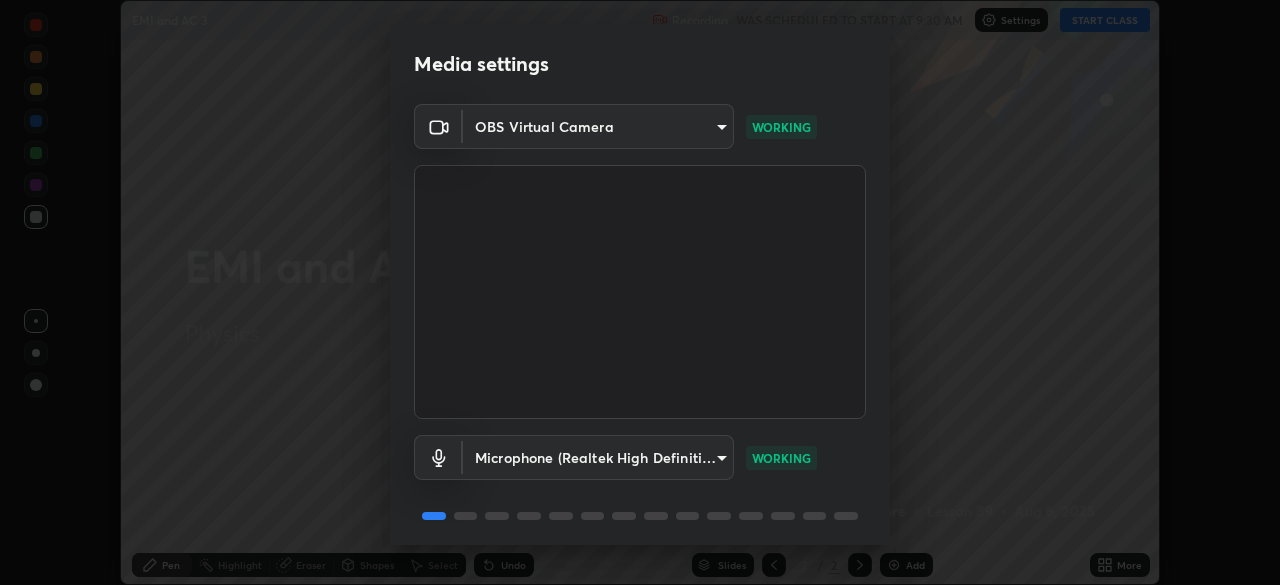 scroll, scrollTop: 71, scrollLeft: 0, axis: vertical 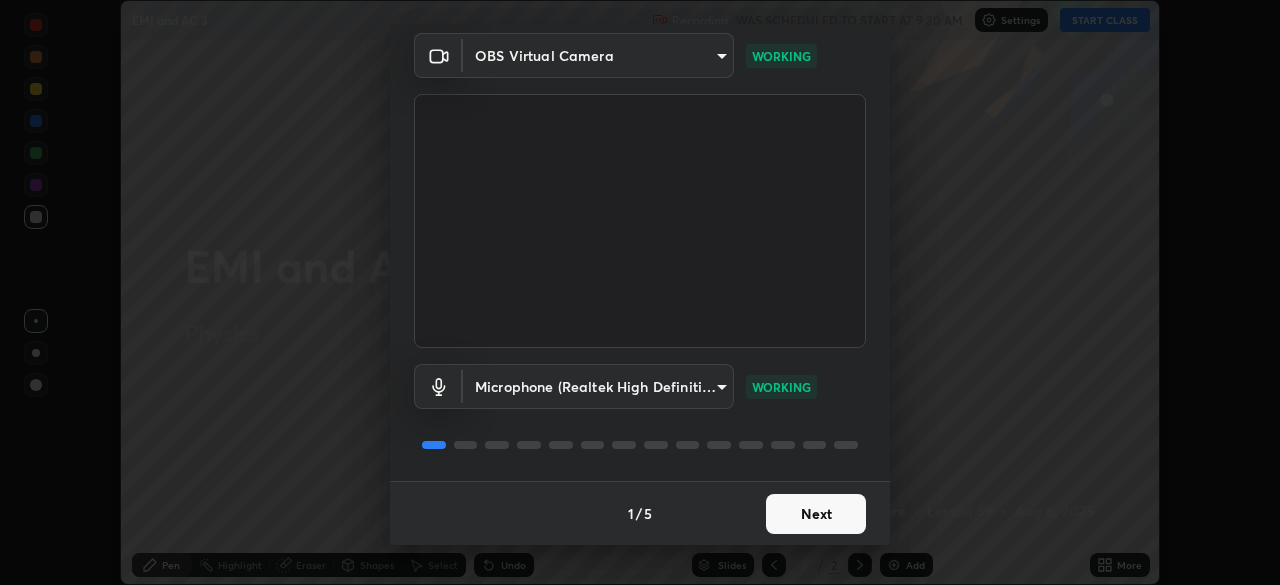 click on "Next" at bounding box center [816, 514] 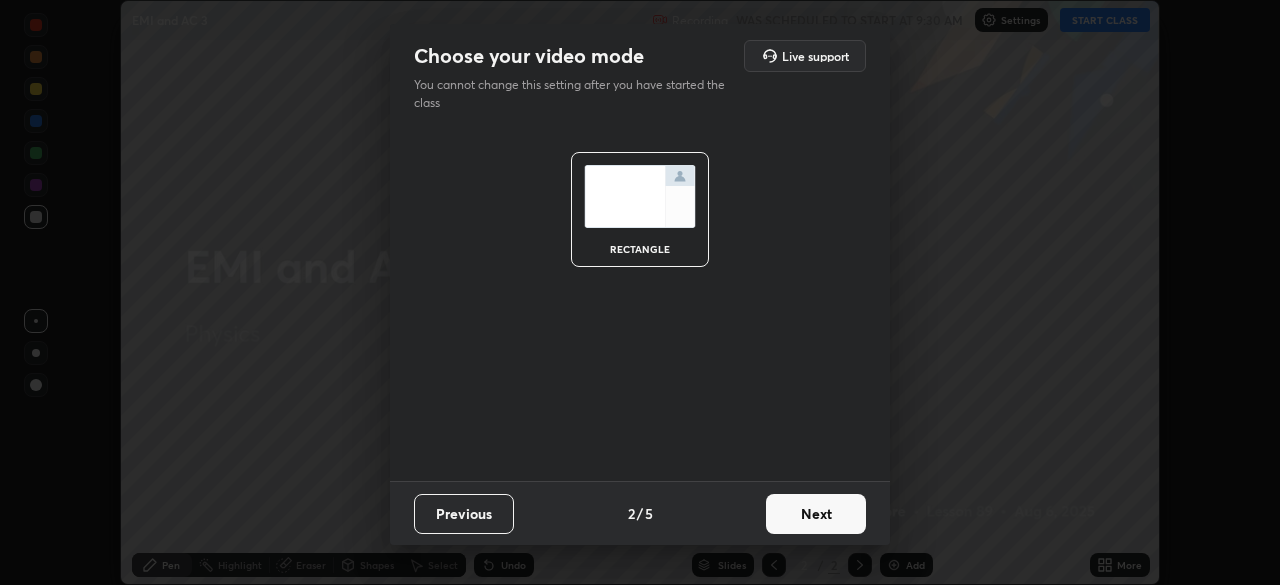 scroll, scrollTop: 0, scrollLeft: 0, axis: both 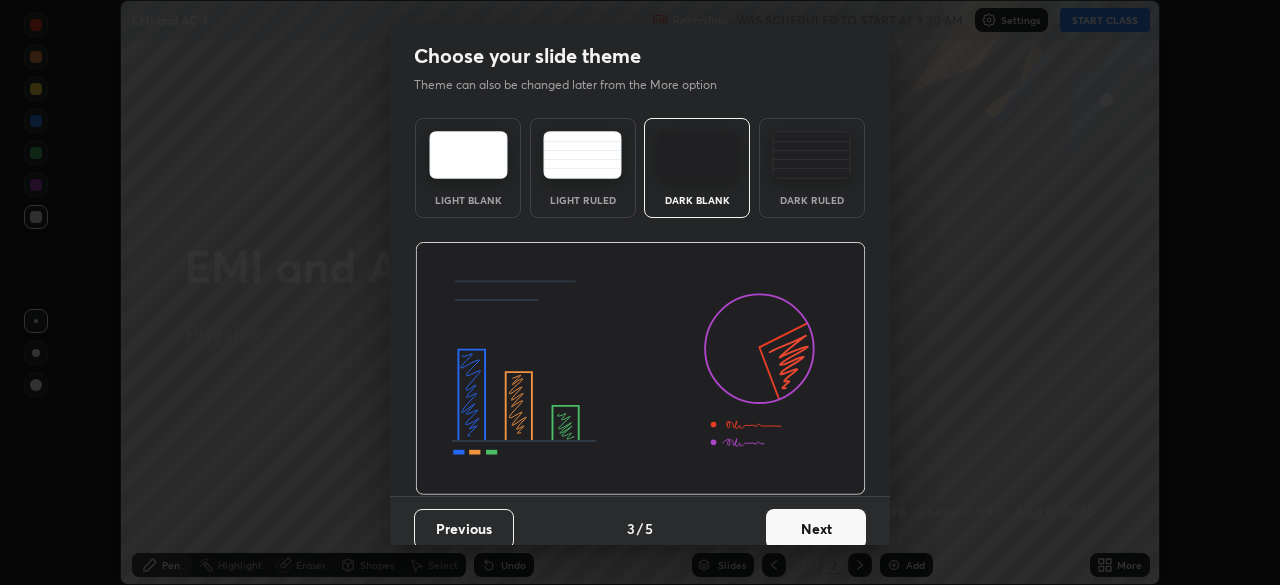 click on "Next" at bounding box center [816, 529] 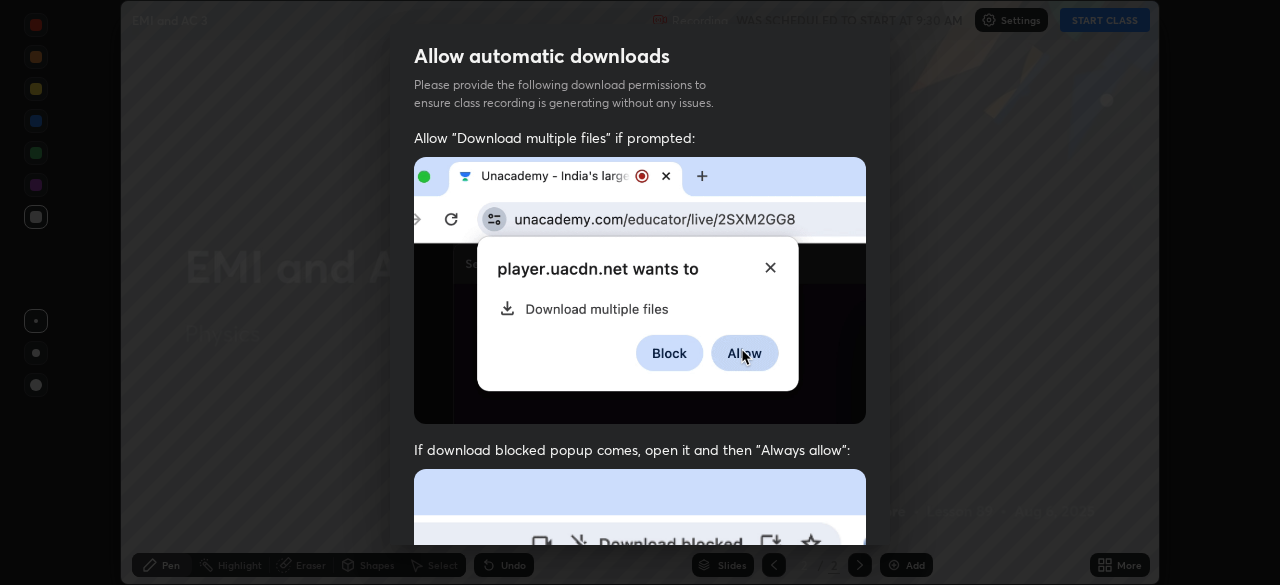 click at bounding box center (640, 687) 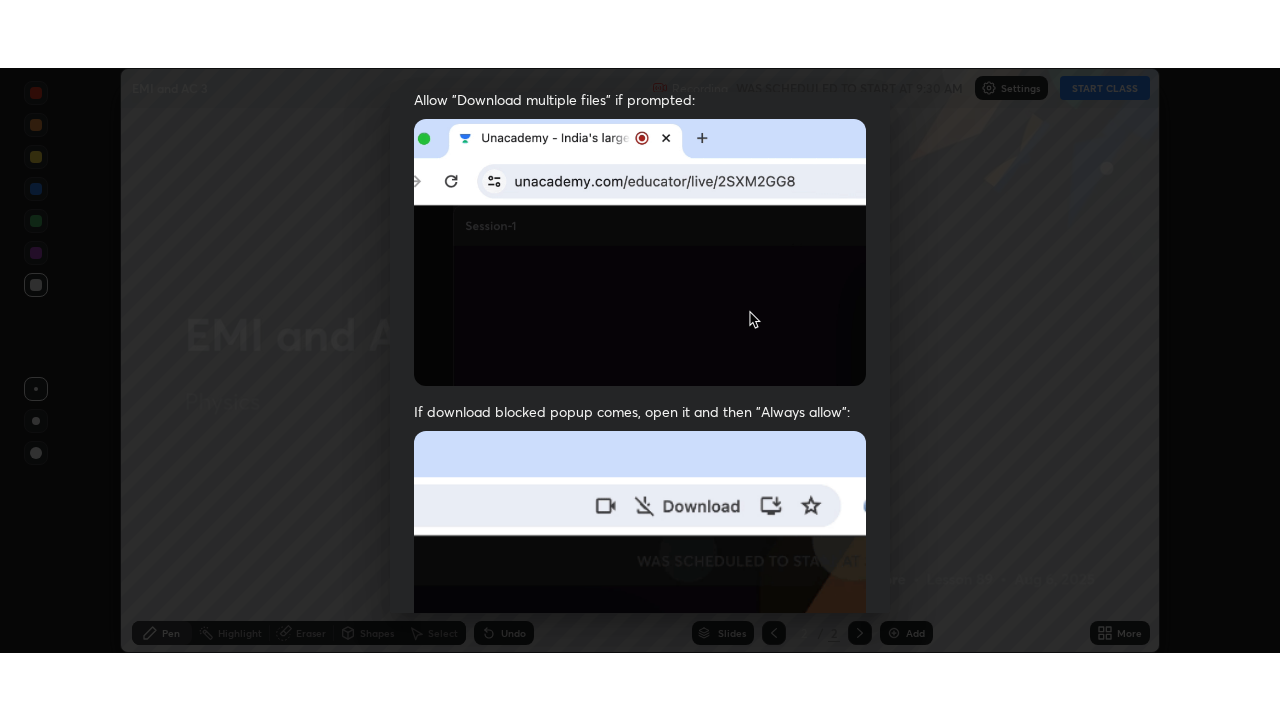 scroll, scrollTop: 479, scrollLeft: 0, axis: vertical 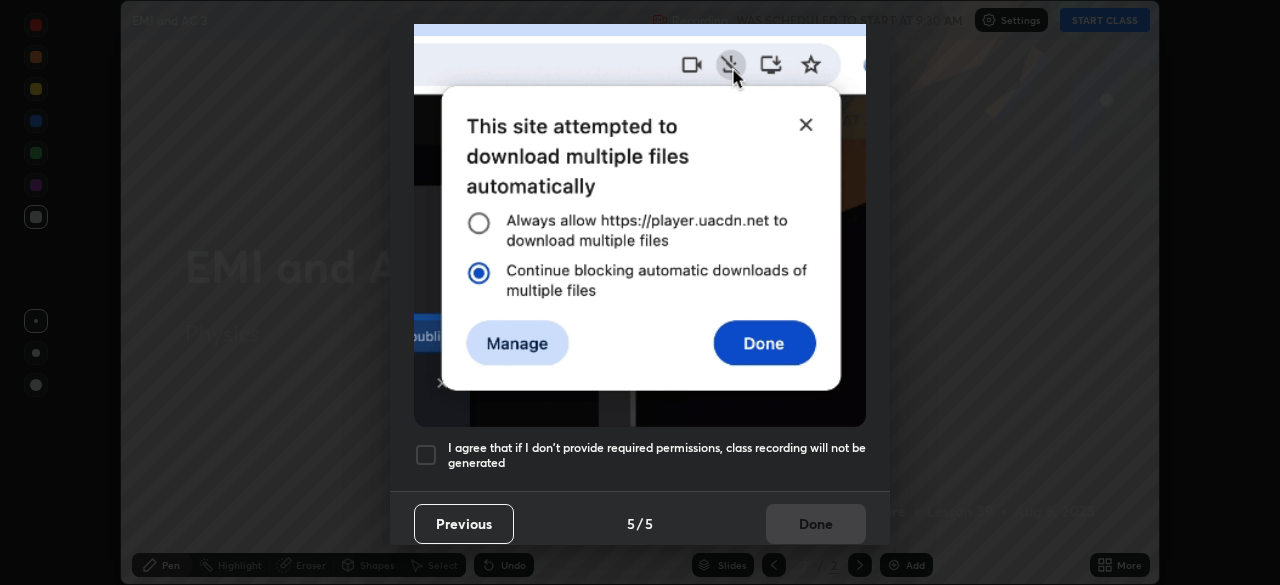 click on "I agree that if I don't provide required permissions, class recording will not be generated" at bounding box center [657, 455] 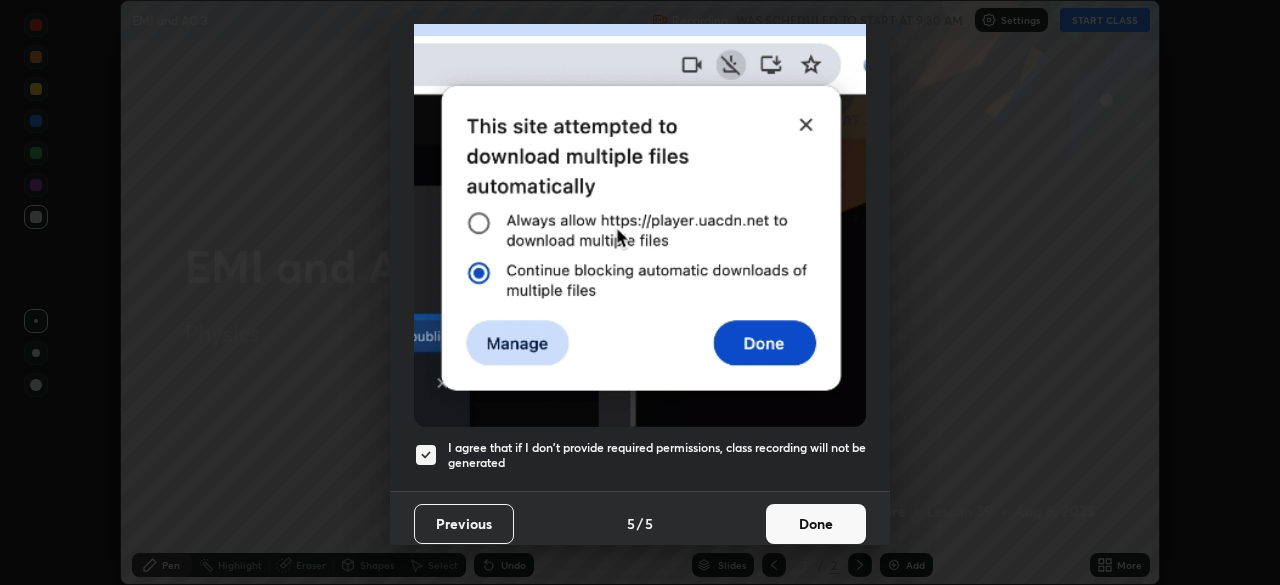 click on "Done" at bounding box center [816, 524] 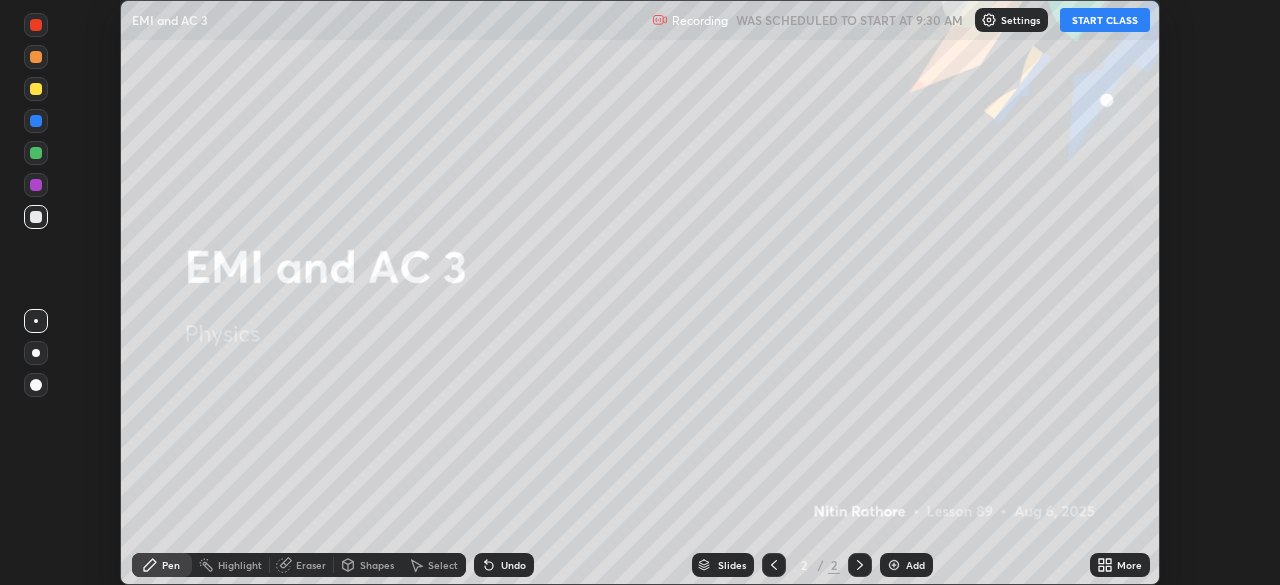 click 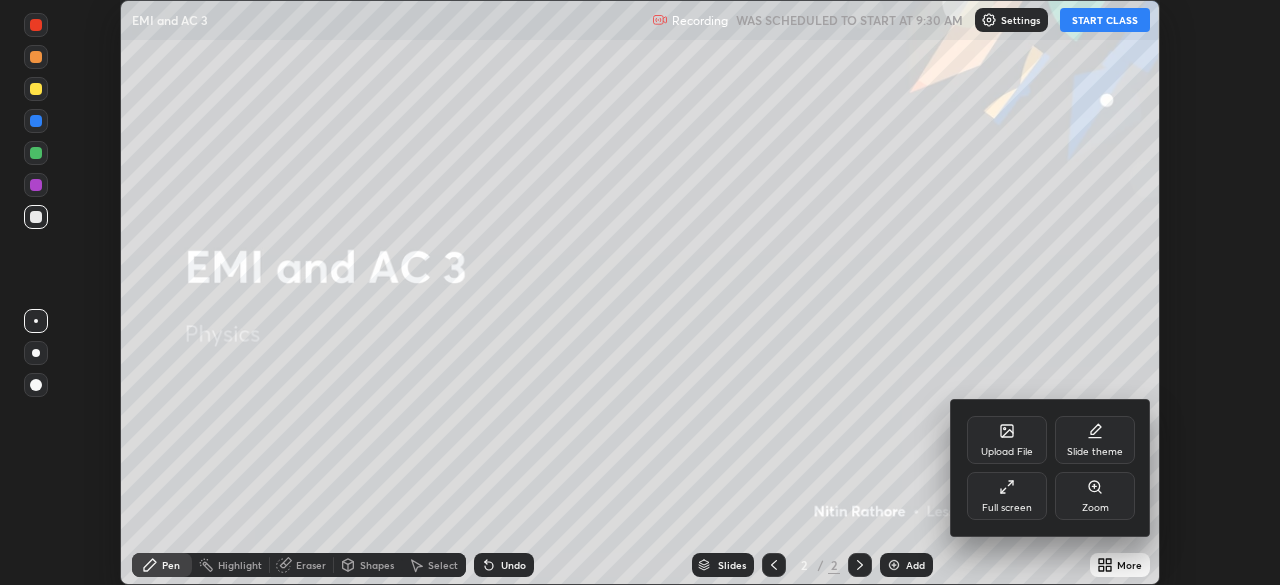 click on "Full screen" at bounding box center (1007, 496) 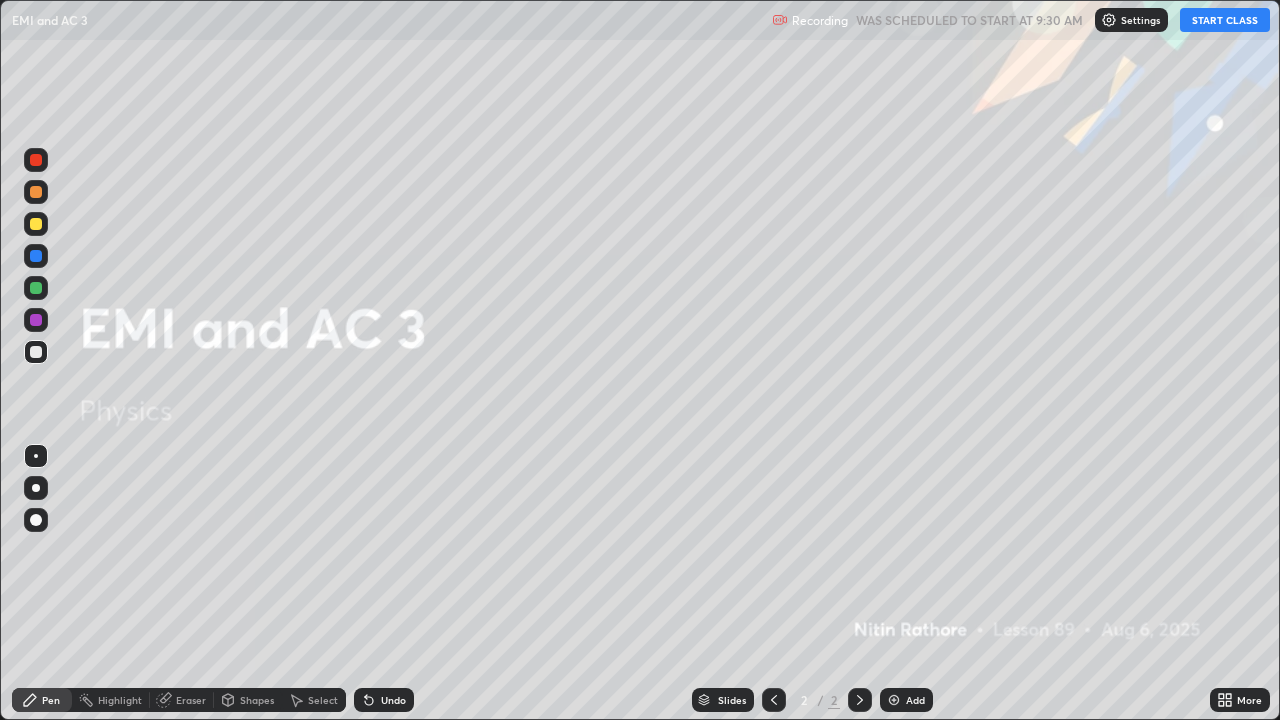 scroll, scrollTop: 99280, scrollLeft: 98720, axis: both 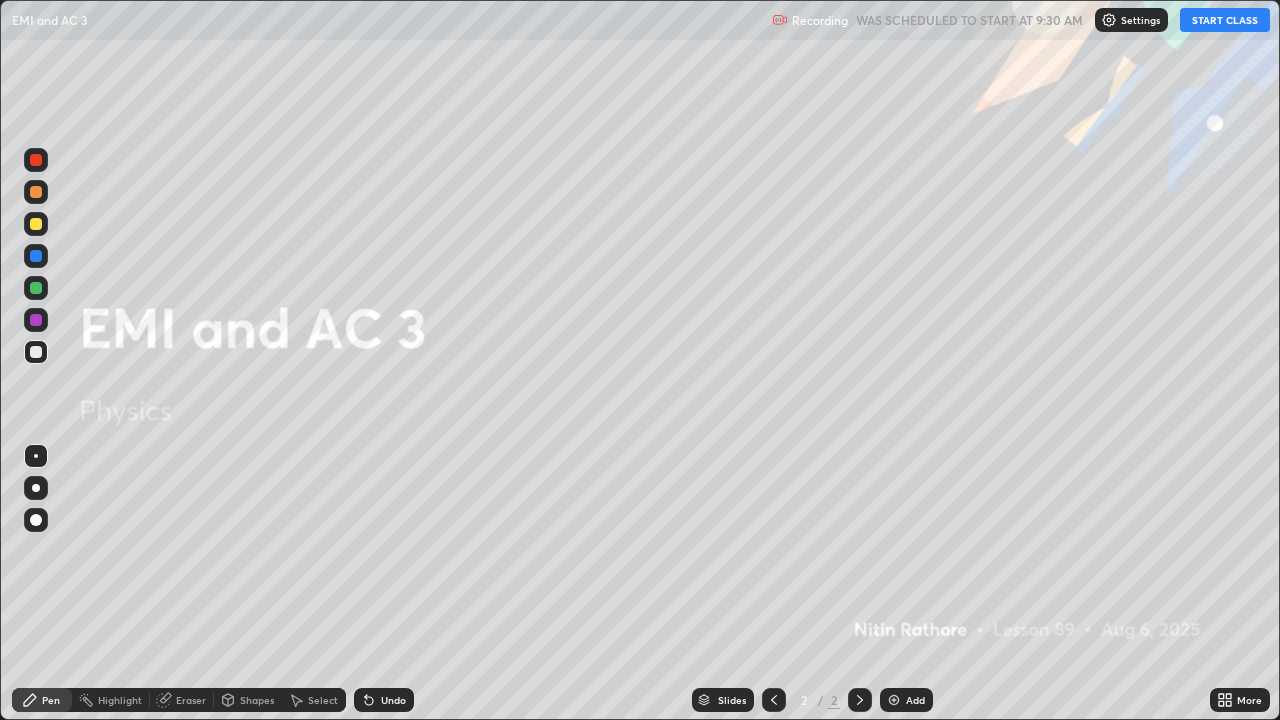 click on "START CLASS" at bounding box center (1225, 20) 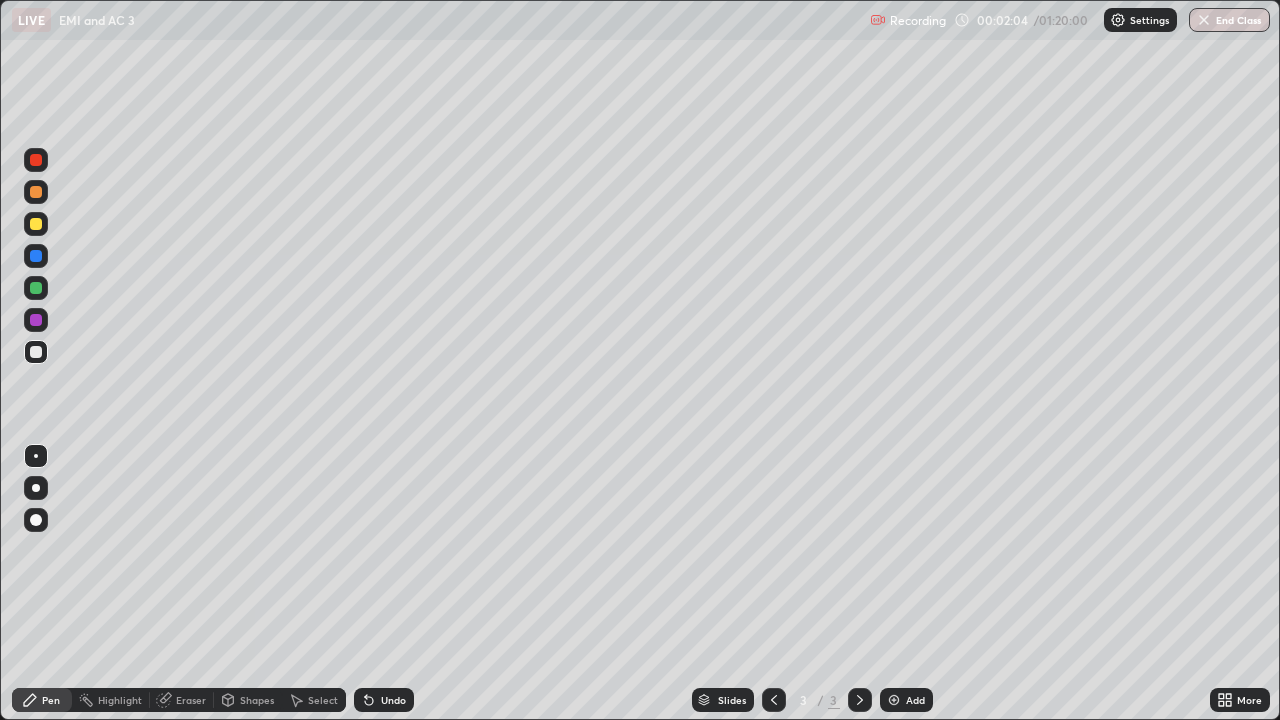 click on "Undo" at bounding box center (393, 700) 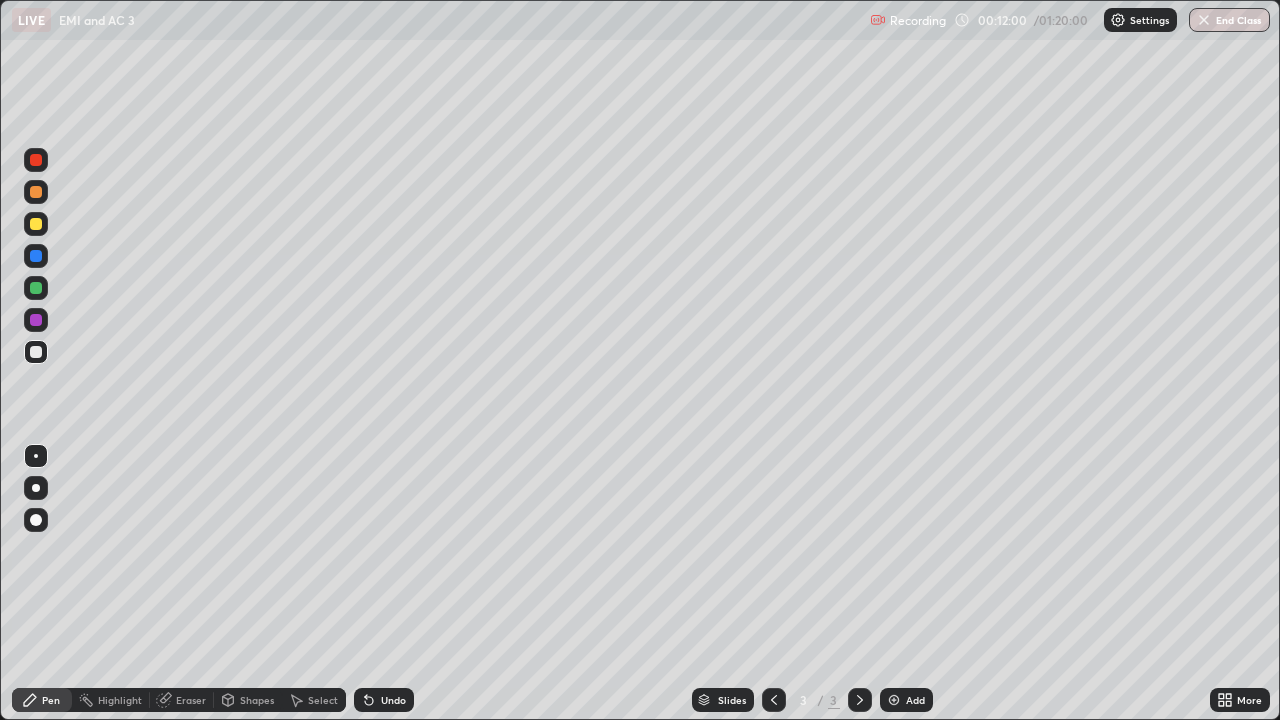 click on "Shapes" at bounding box center (248, 700) 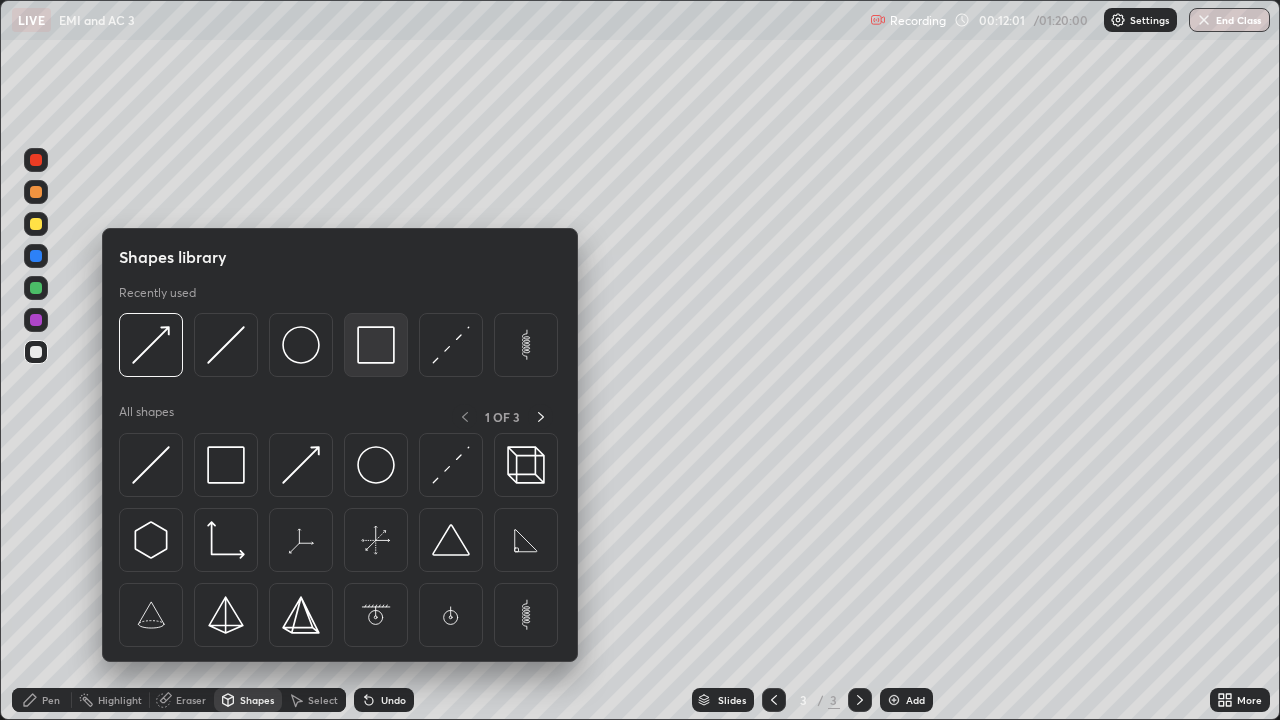 click at bounding box center (376, 345) 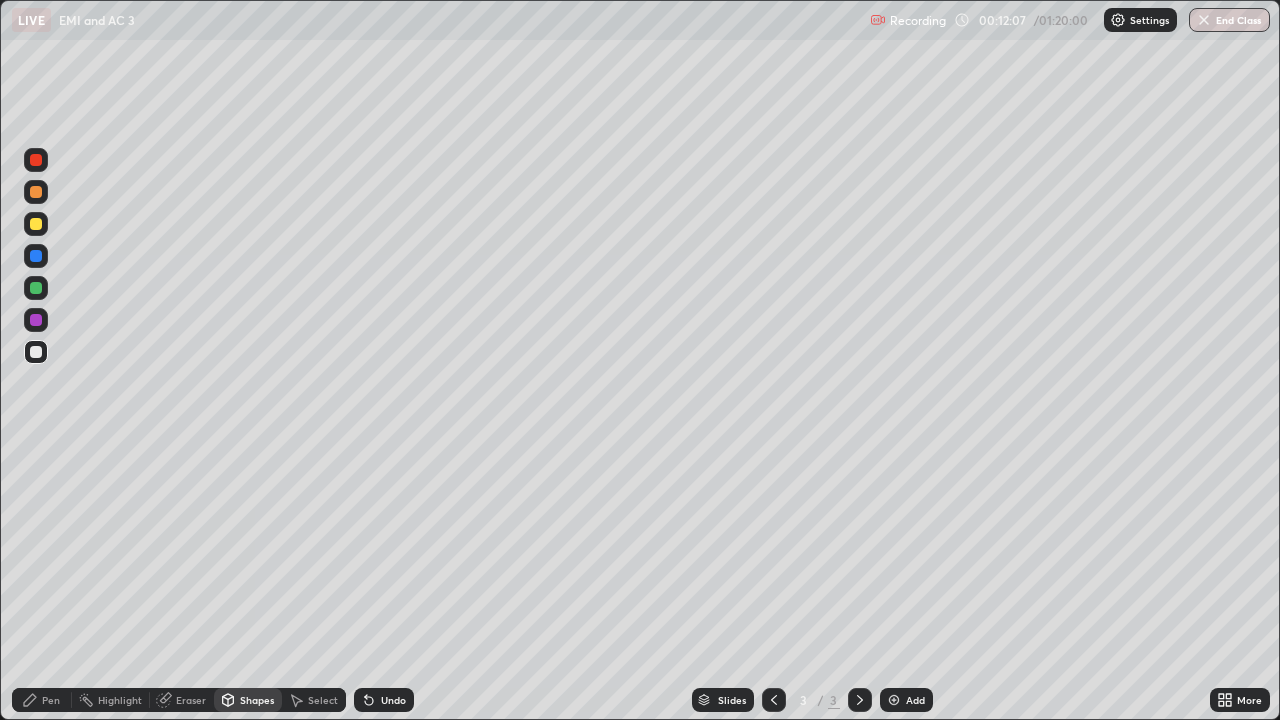 click on "Select" at bounding box center (323, 700) 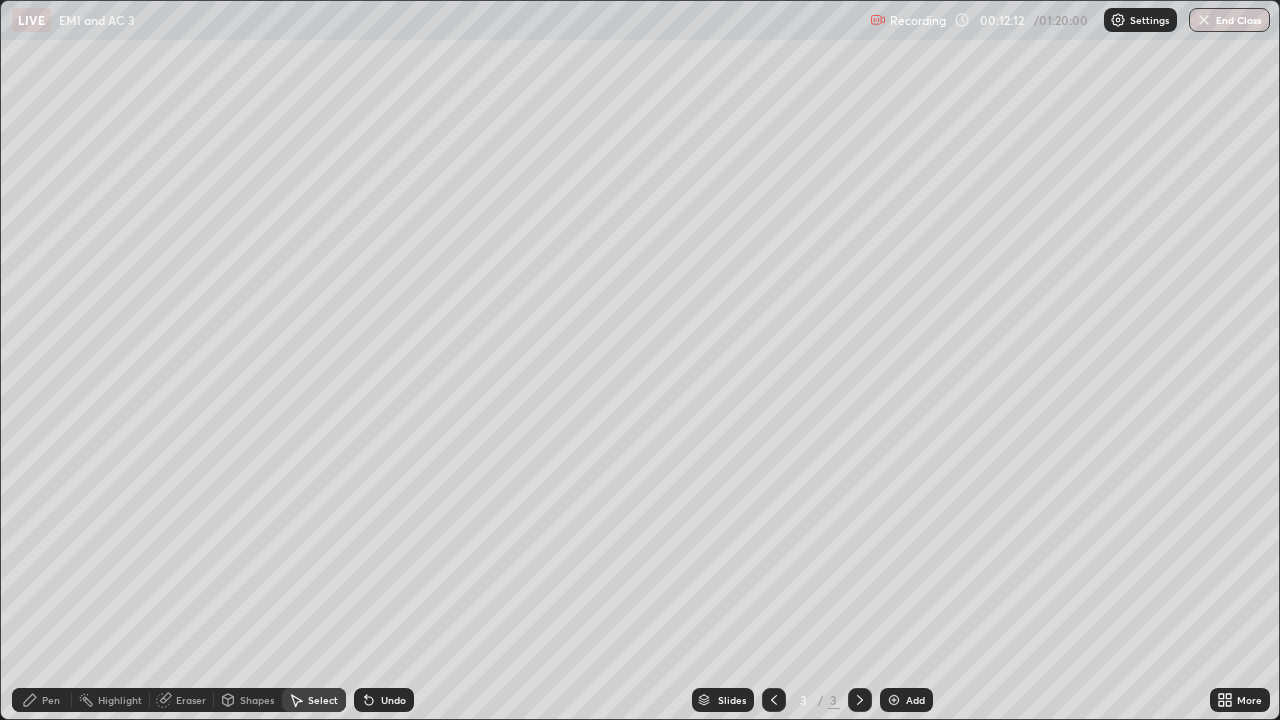 click on "Pen" at bounding box center (42, 700) 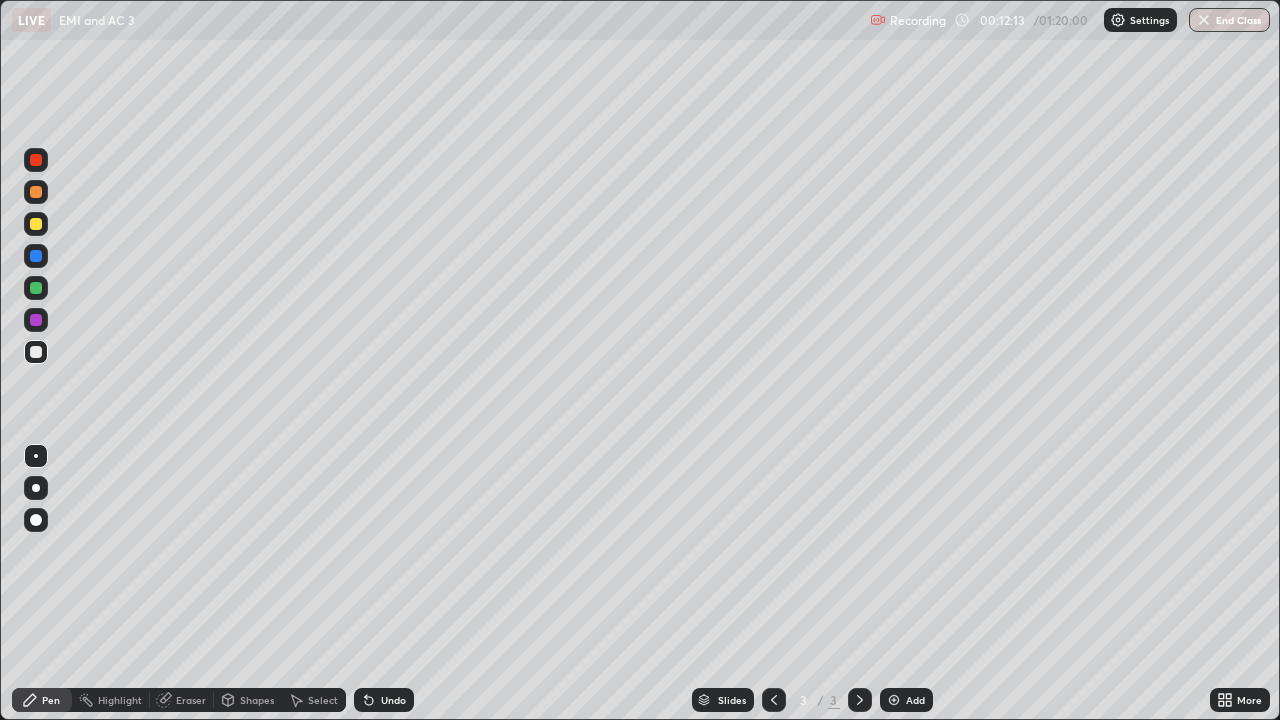 click at bounding box center [36, 352] 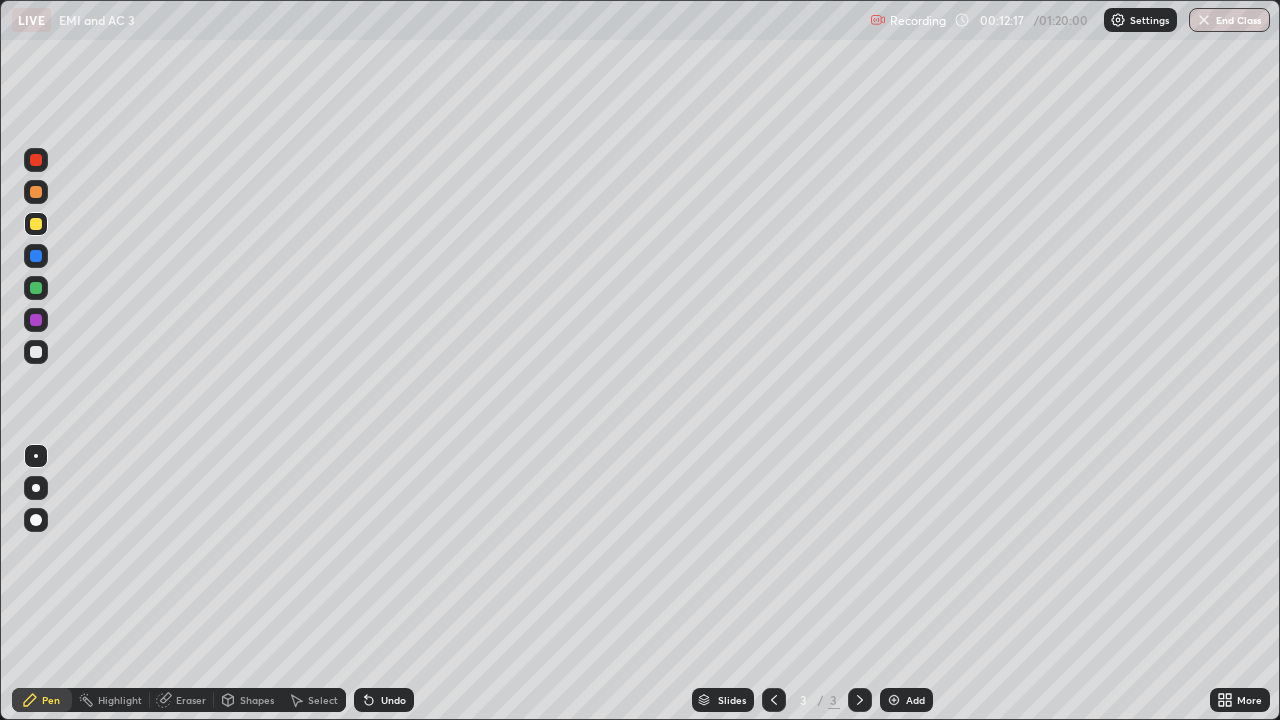 click at bounding box center (36, 488) 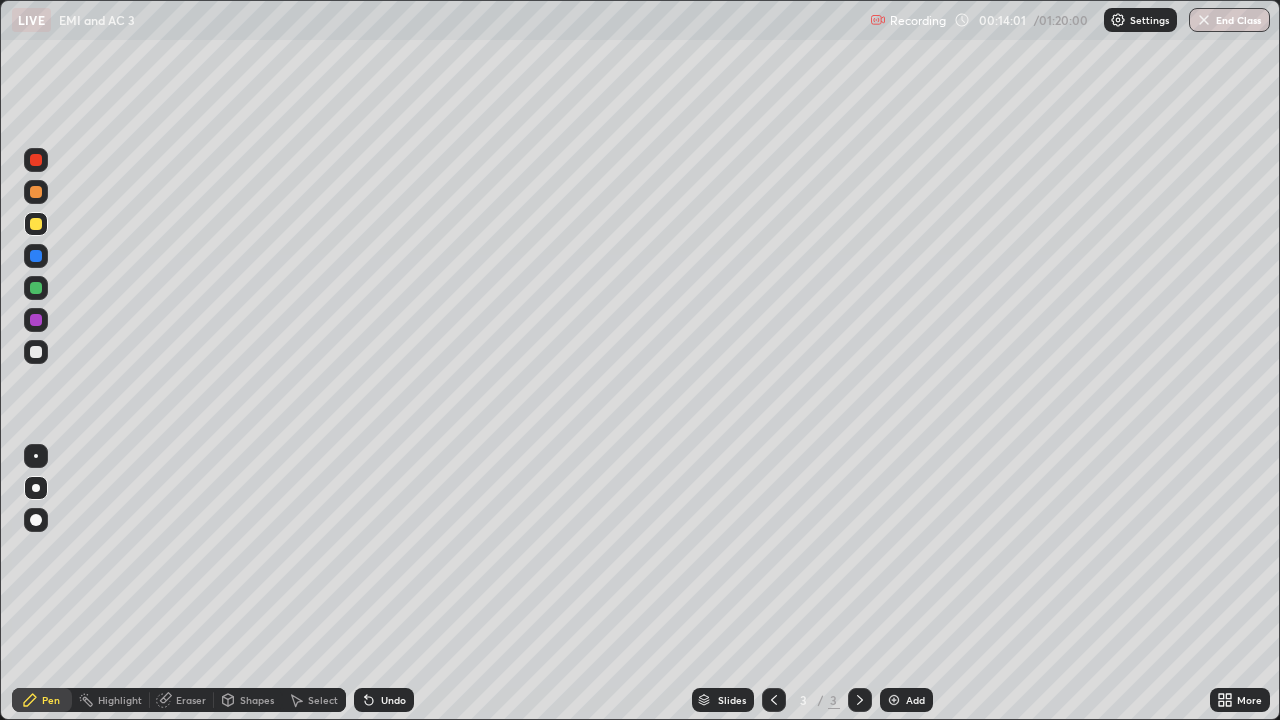 click on "Select" at bounding box center (323, 700) 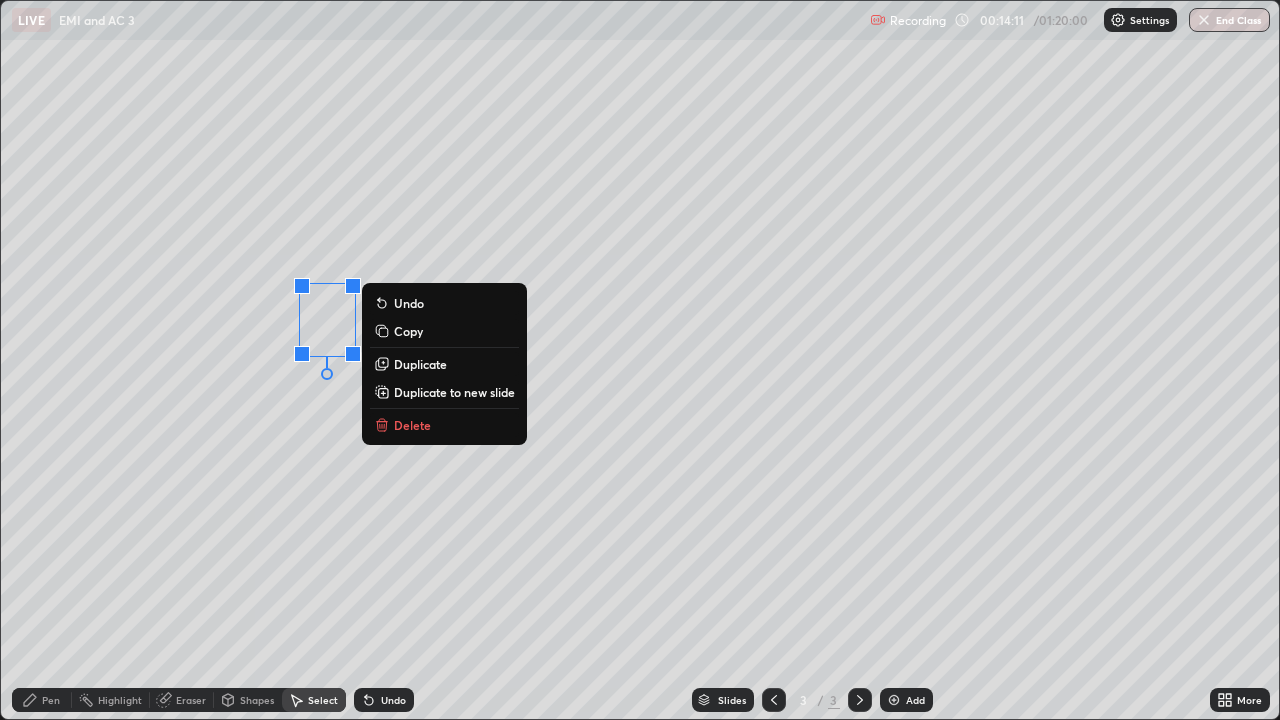 click on "0 ° Undo Copy Duplicate Duplicate to new slide Delete" at bounding box center (640, 360) 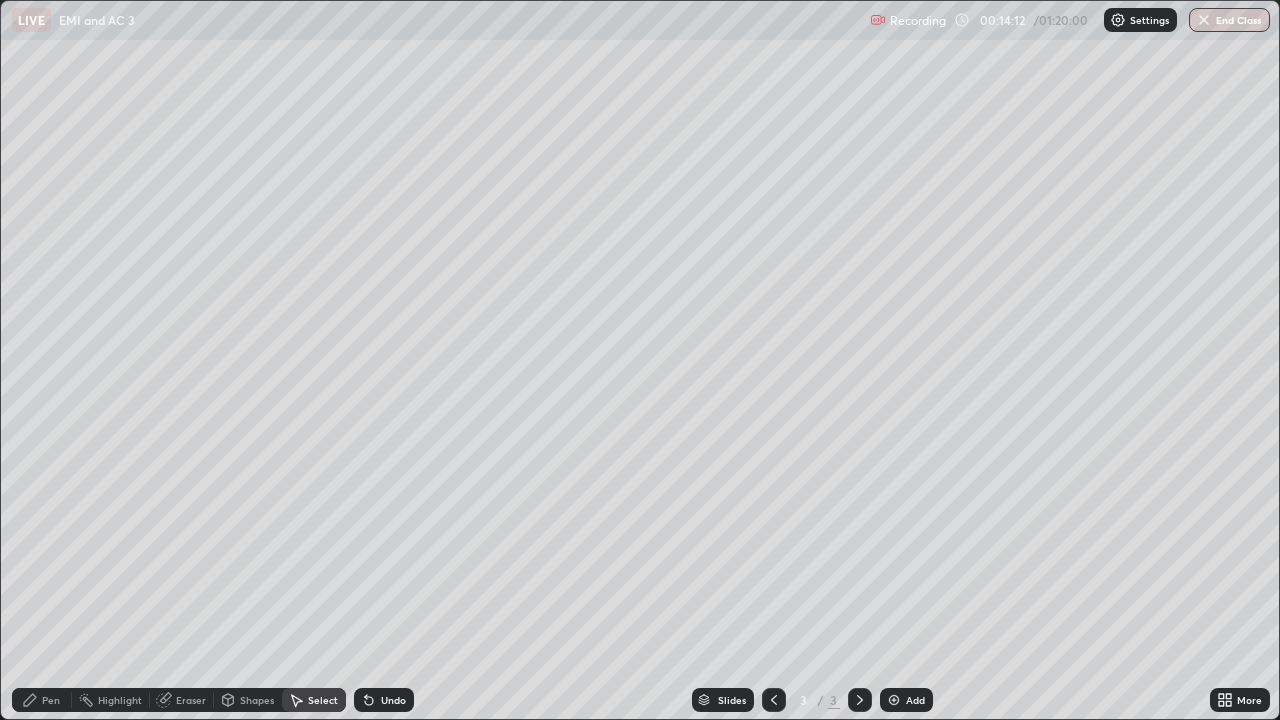 click on "Pen" at bounding box center (51, 700) 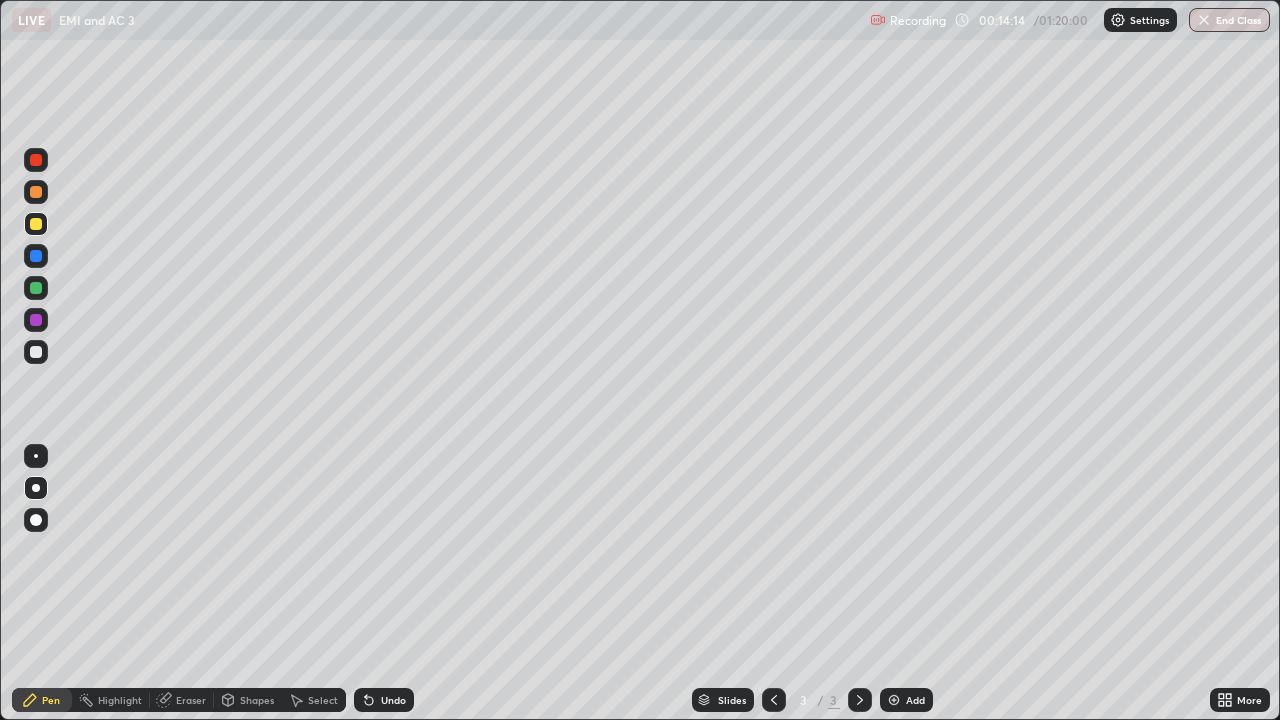 click at bounding box center (36, 352) 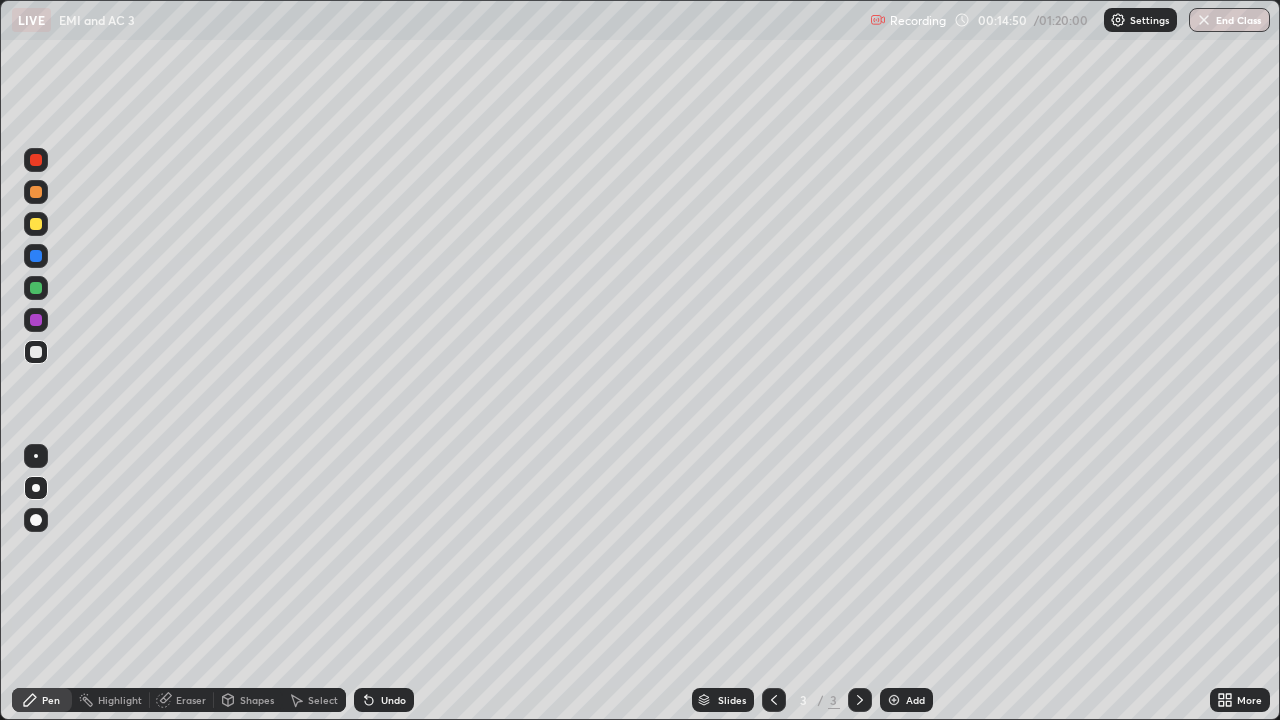 click on "Shapes" at bounding box center [257, 700] 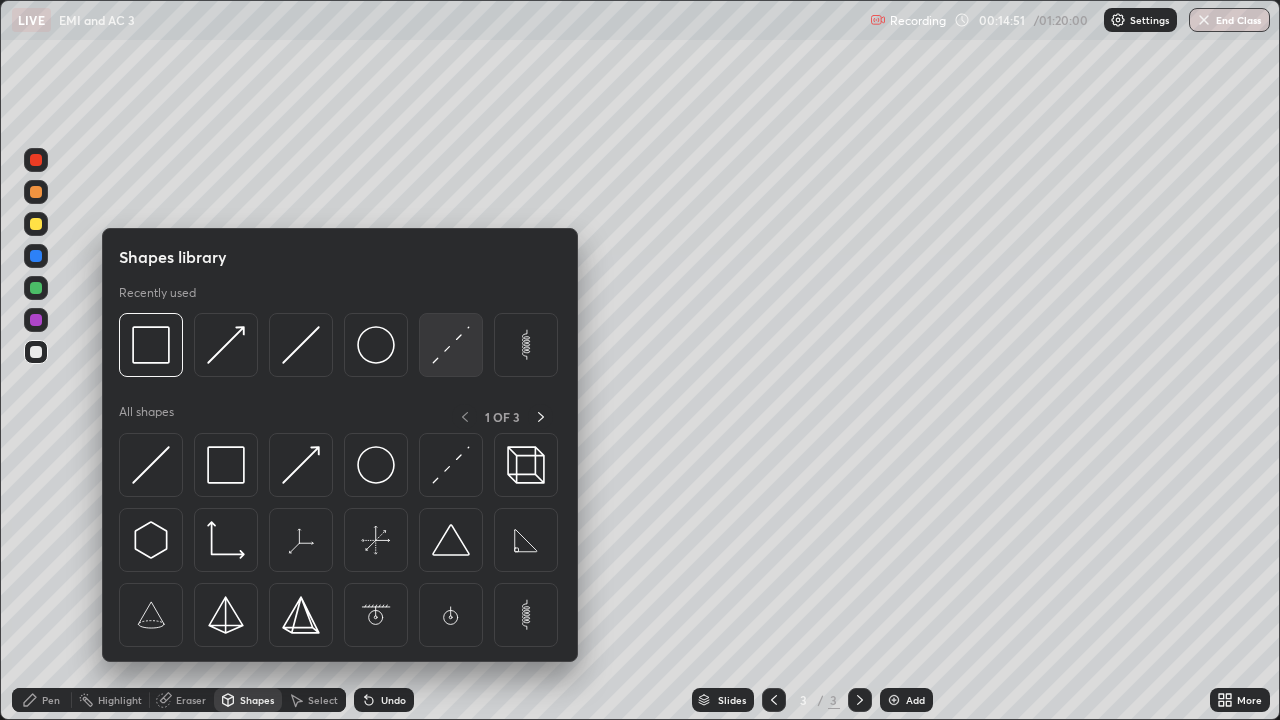 click at bounding box center [451, 345] 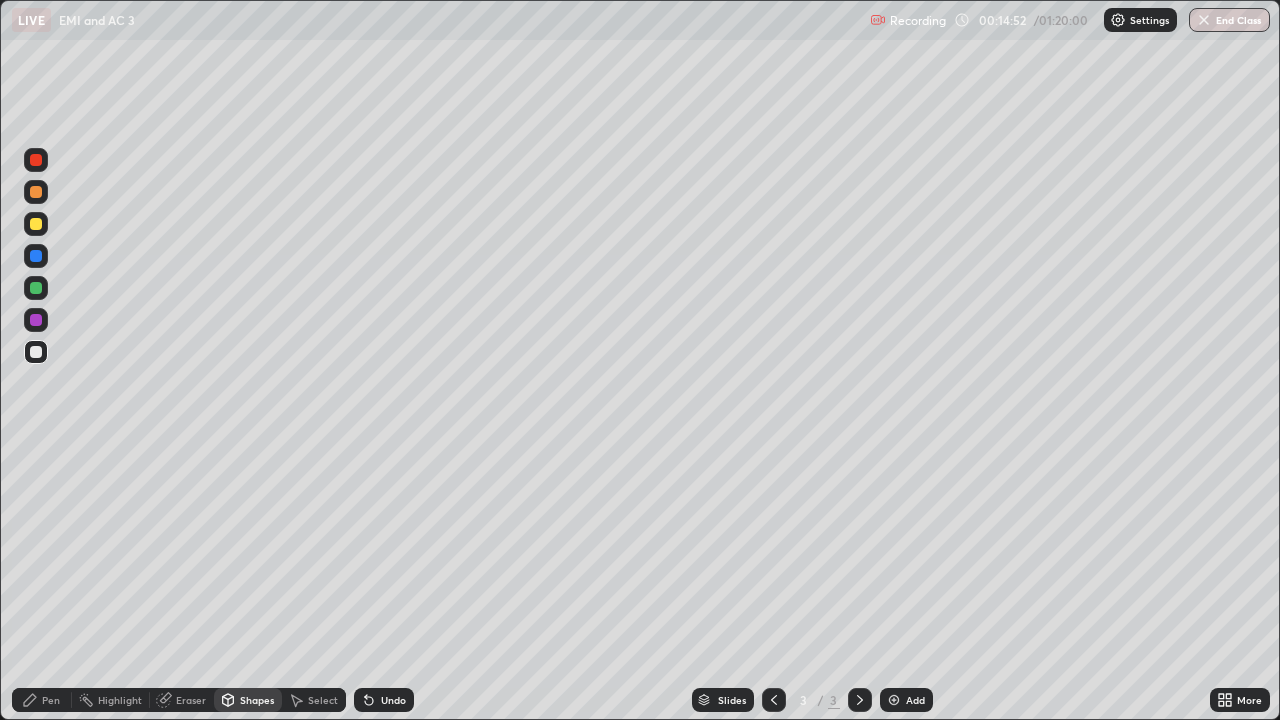 click at bounding box center (36, 224) 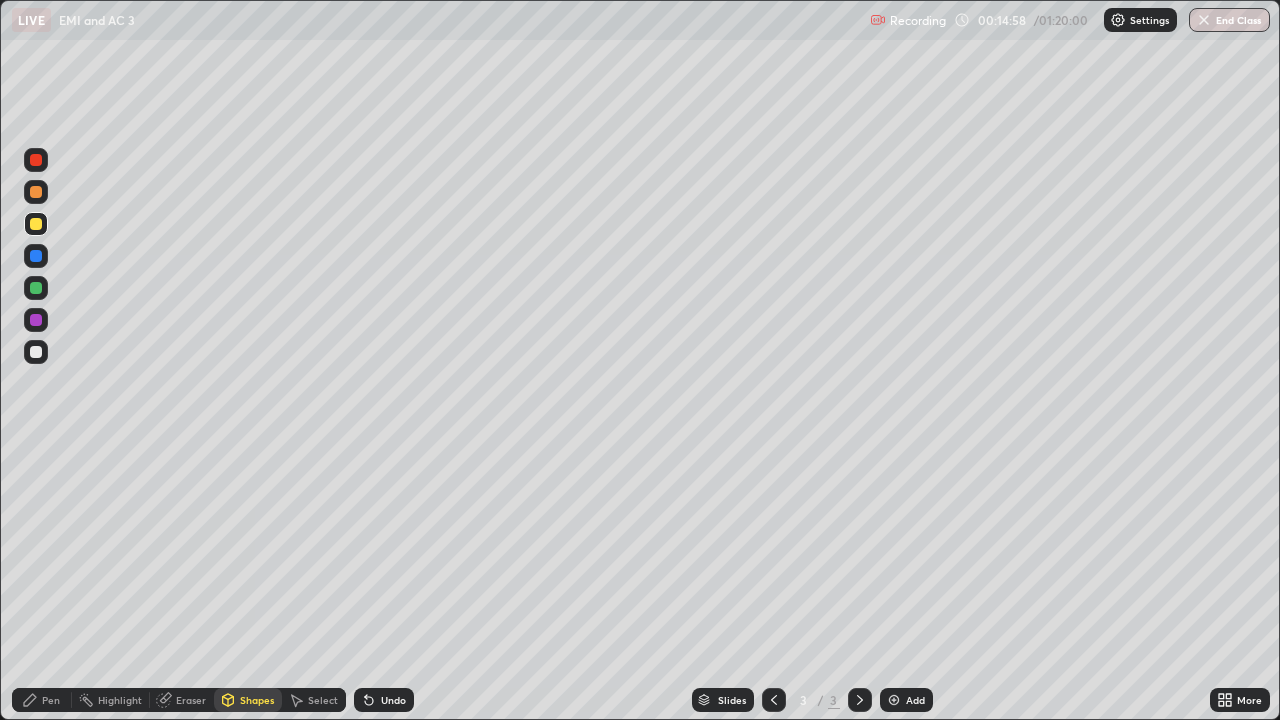 click 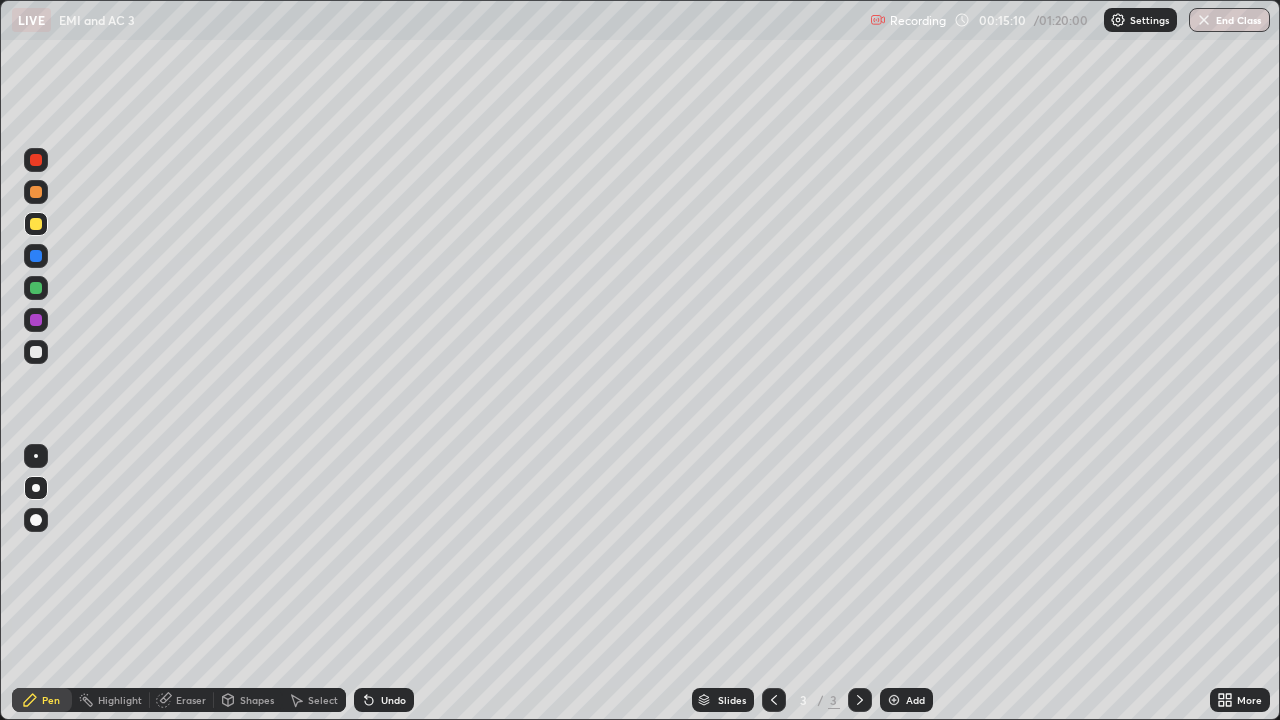 click on "Undo" at bounding box center [393, 700] 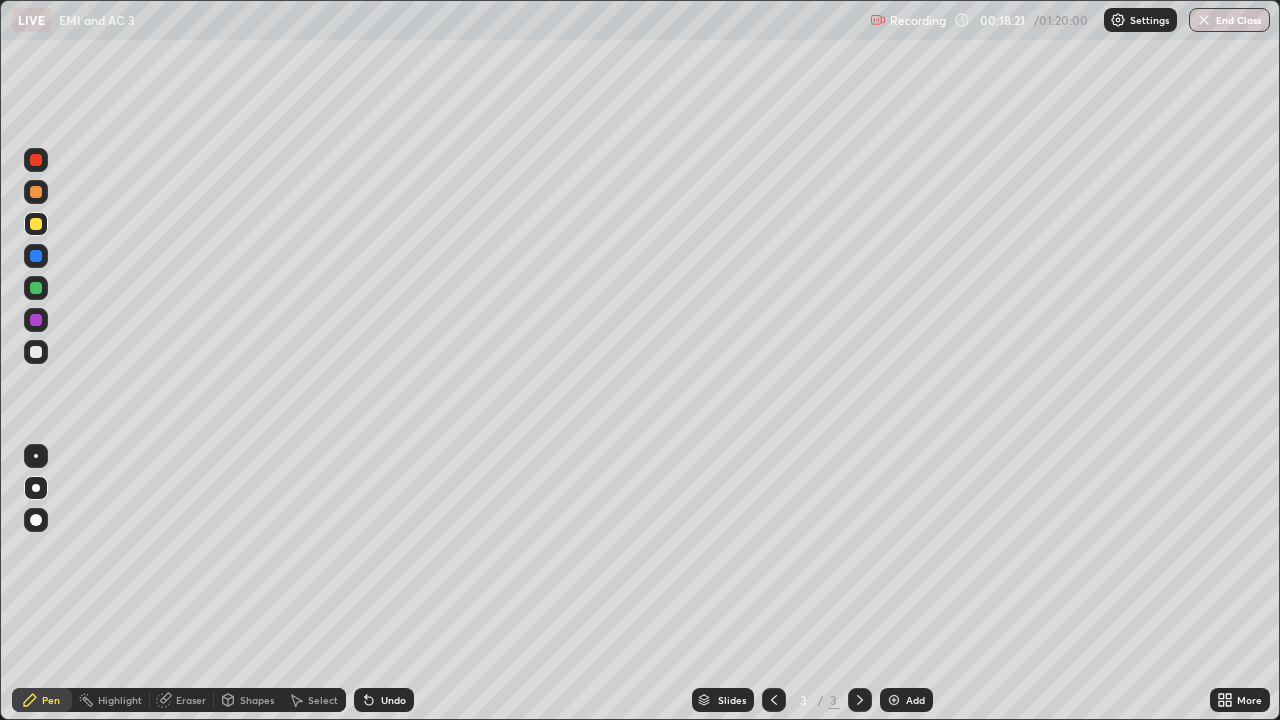 click on "Add" at bounding box center (915, 700) 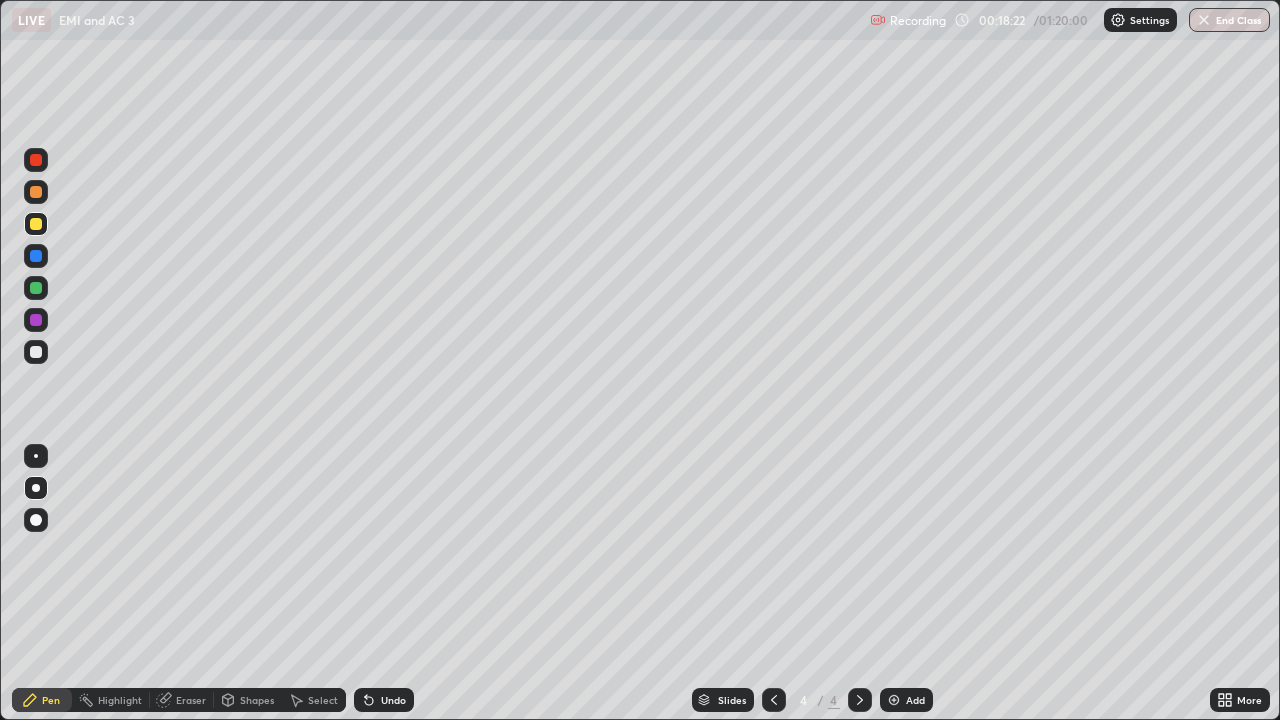 click at bounding box center (36, 352) 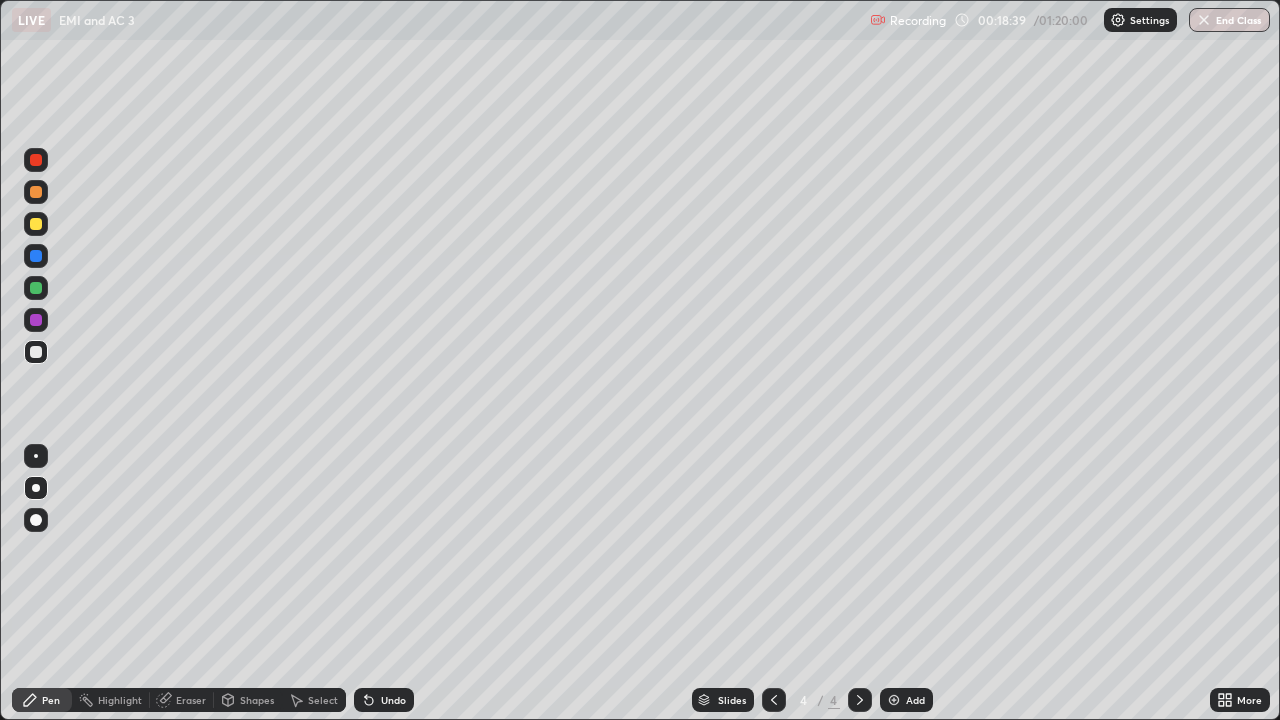 click on "Shapes" at bounding box center [257, 700] 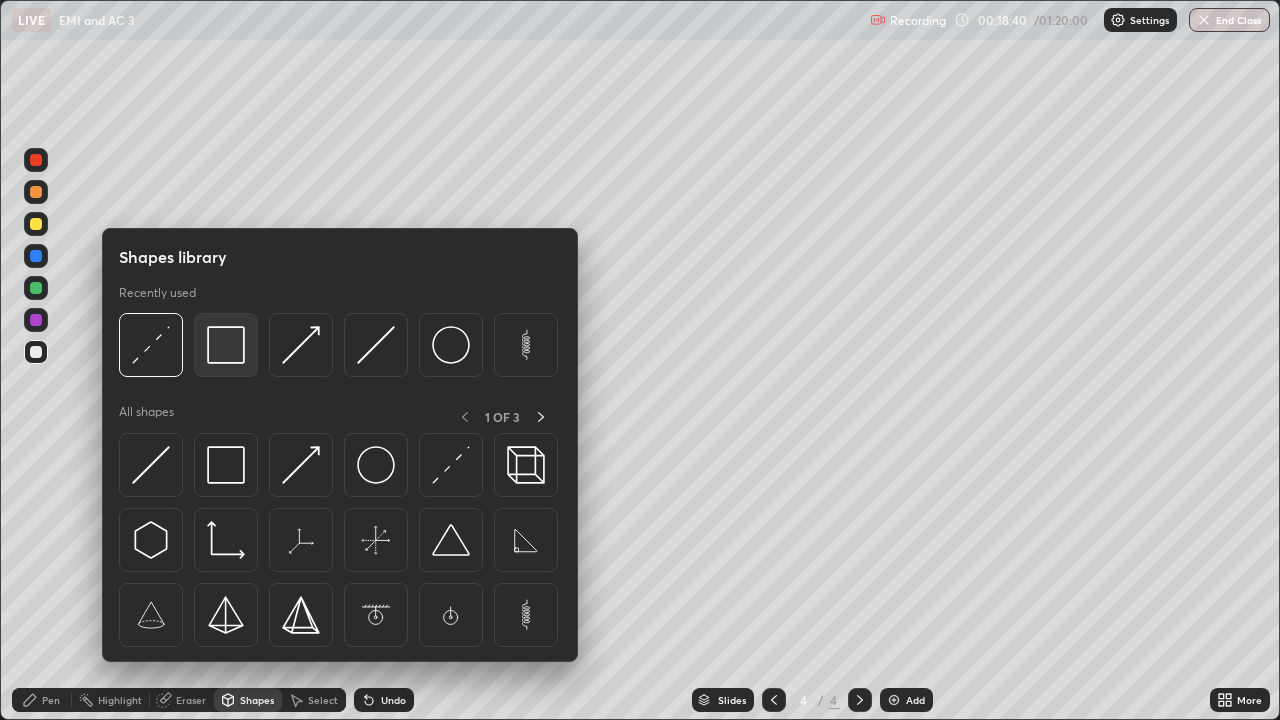click at bounding box center [226, 345] 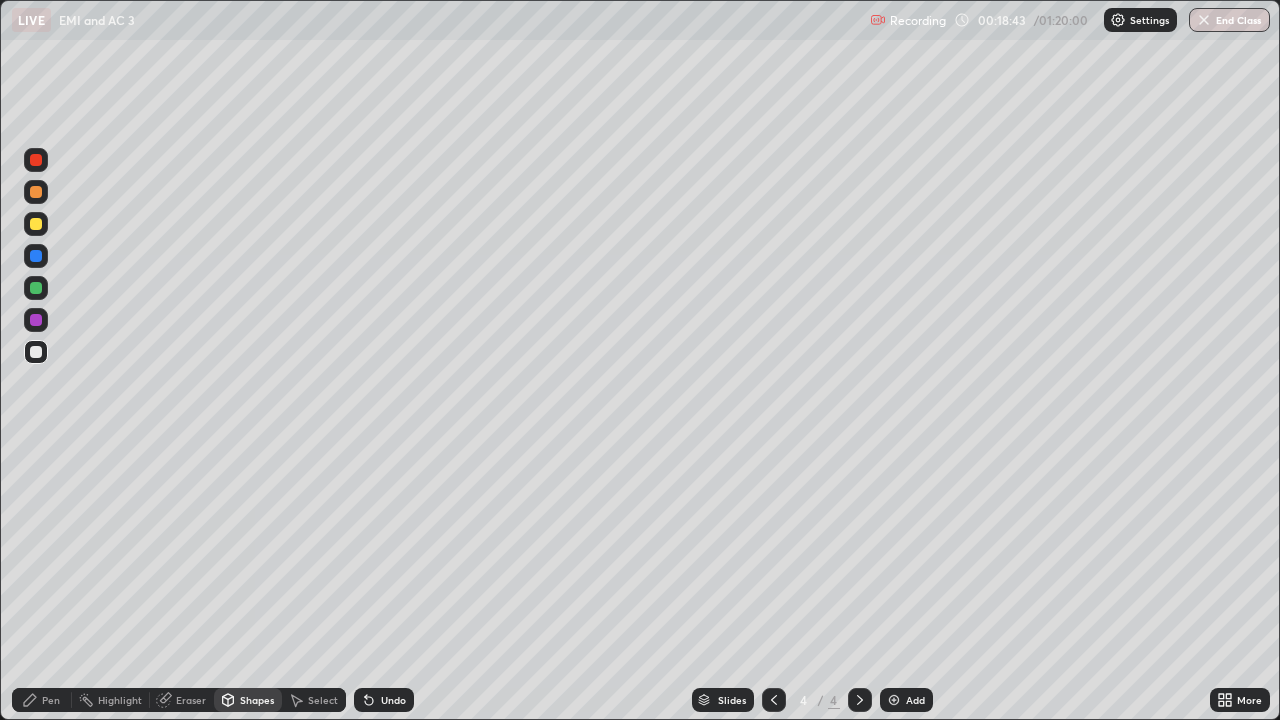 click 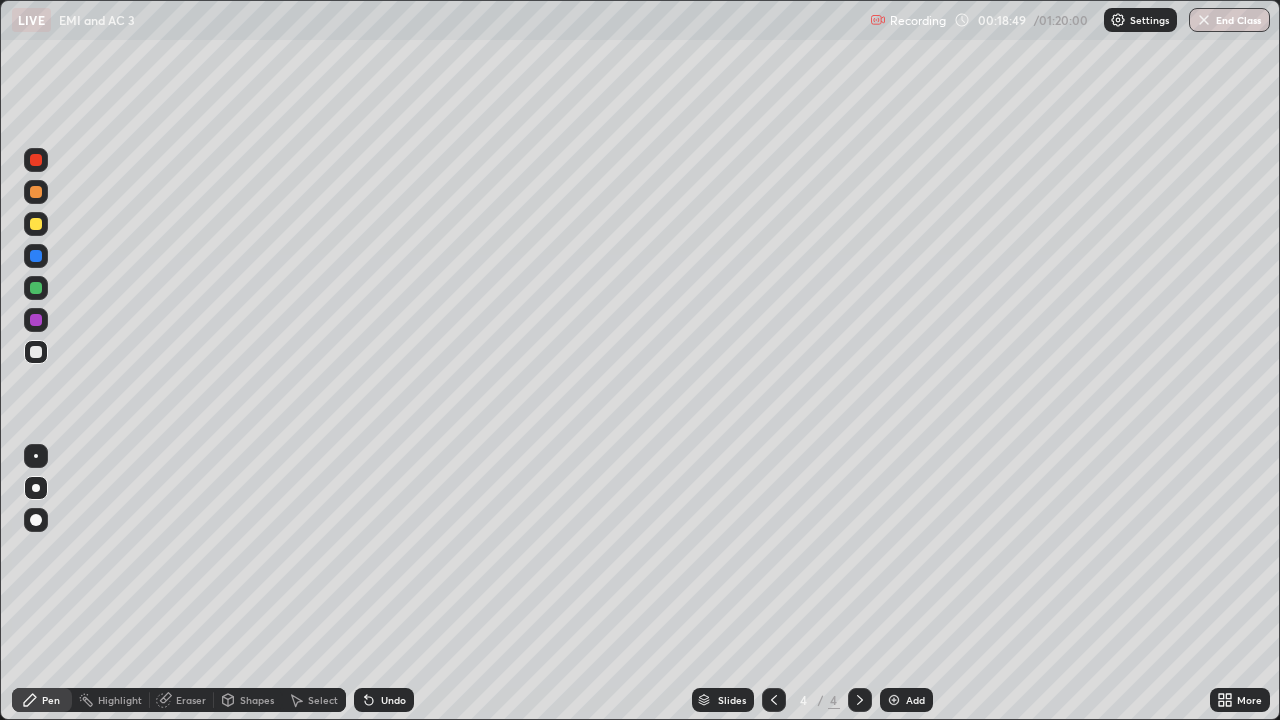 click on "Shapes" at bounding box center [257, 700] 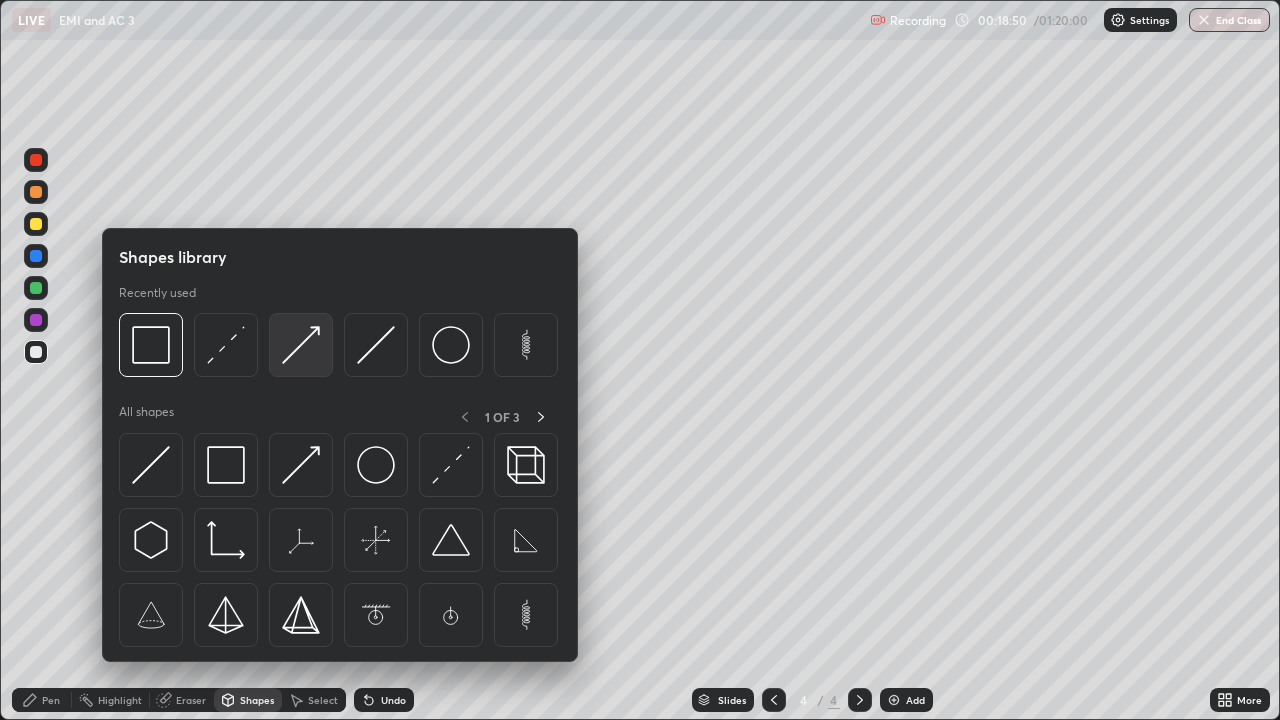 click at bounding box center (301, 345) 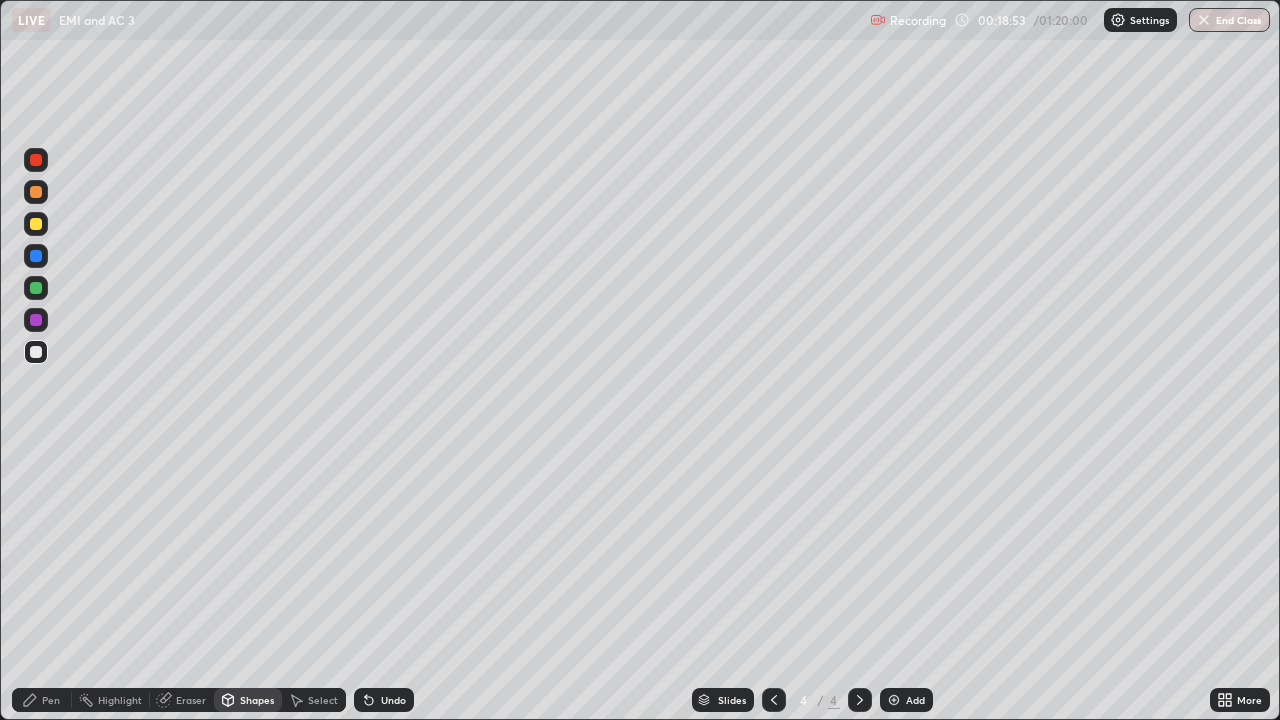 click on "Pen" at bounding box center [51, 700] 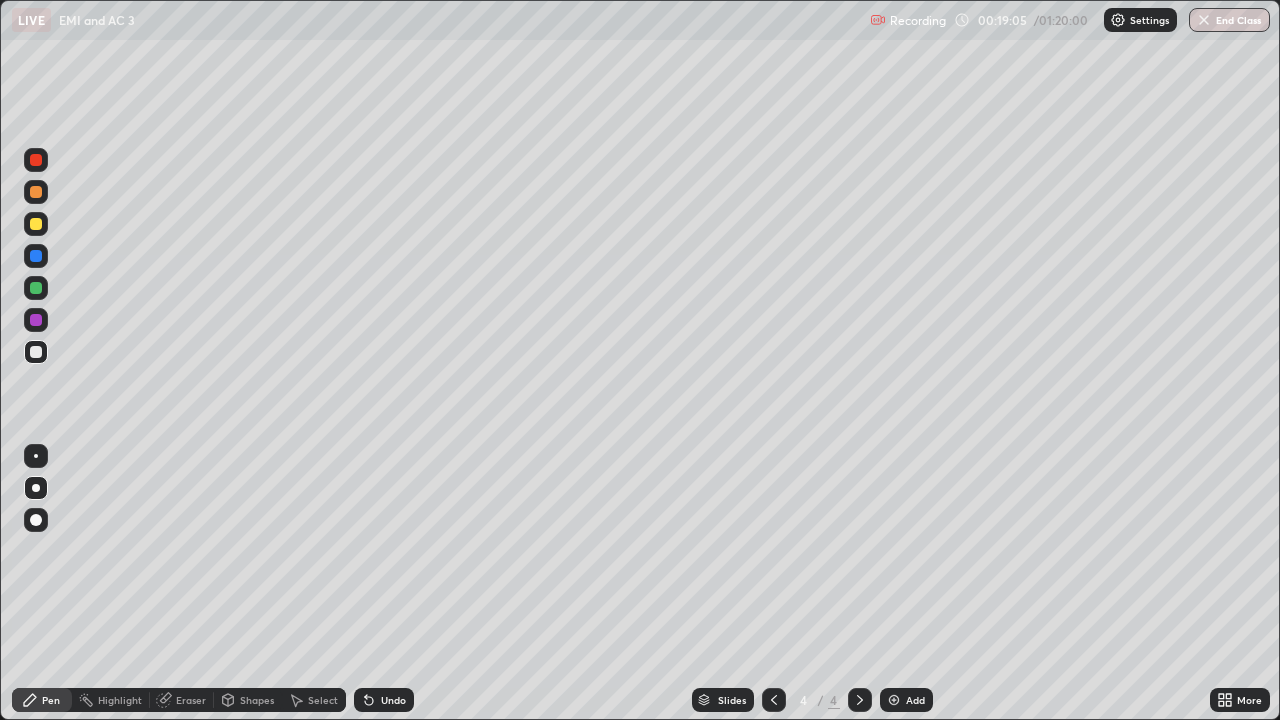 click on "Shapes" at bounding box center [248, 700] 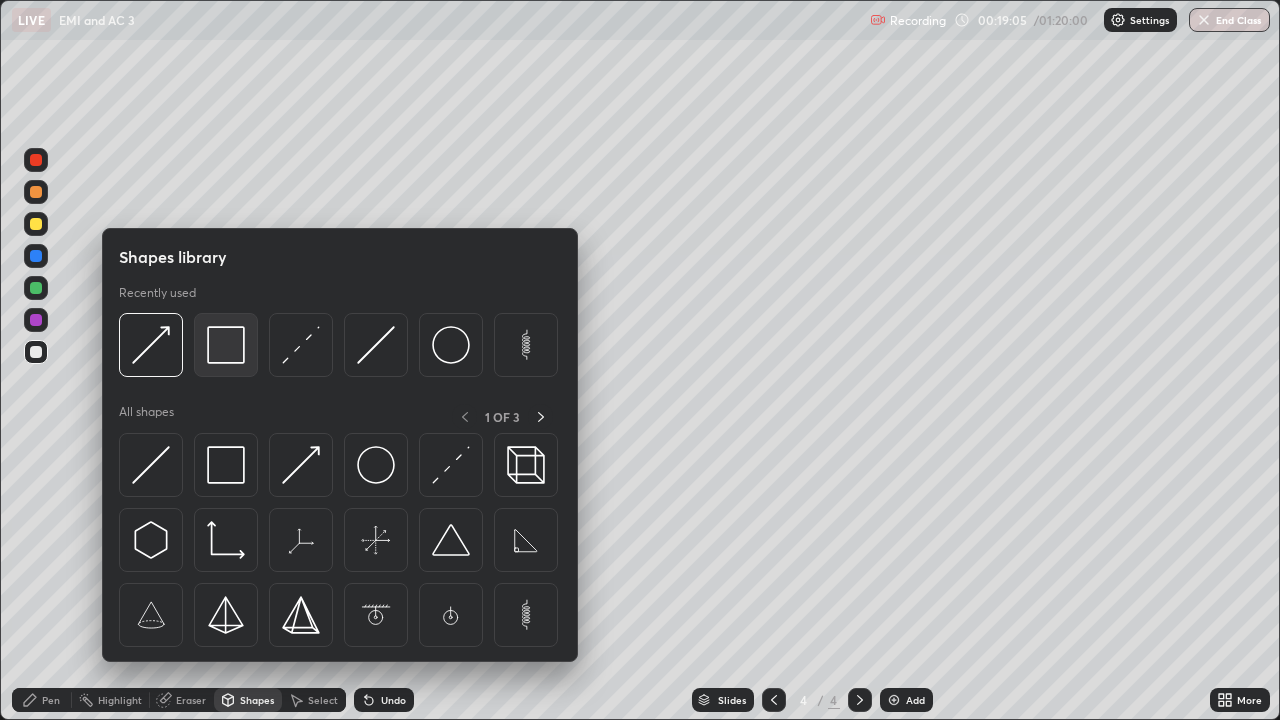 click at bounding box center (226, 345) 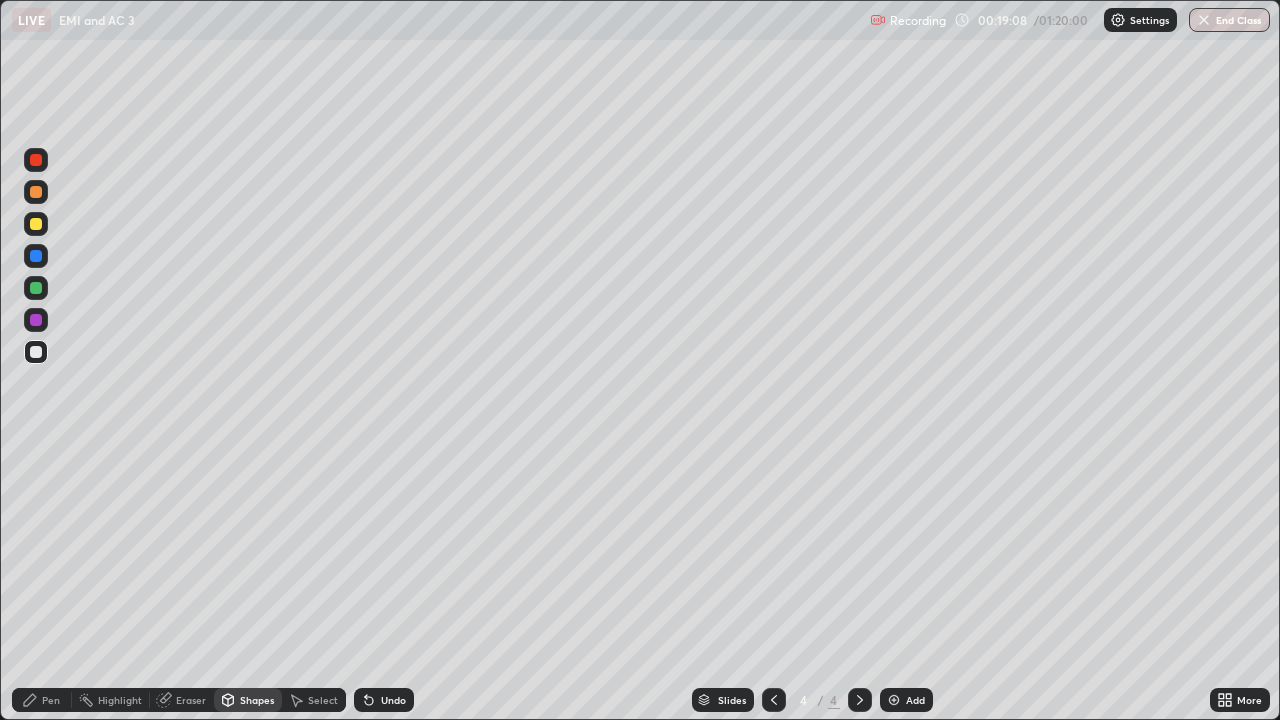 click on "Shapes" at bounding box center [257, 700] 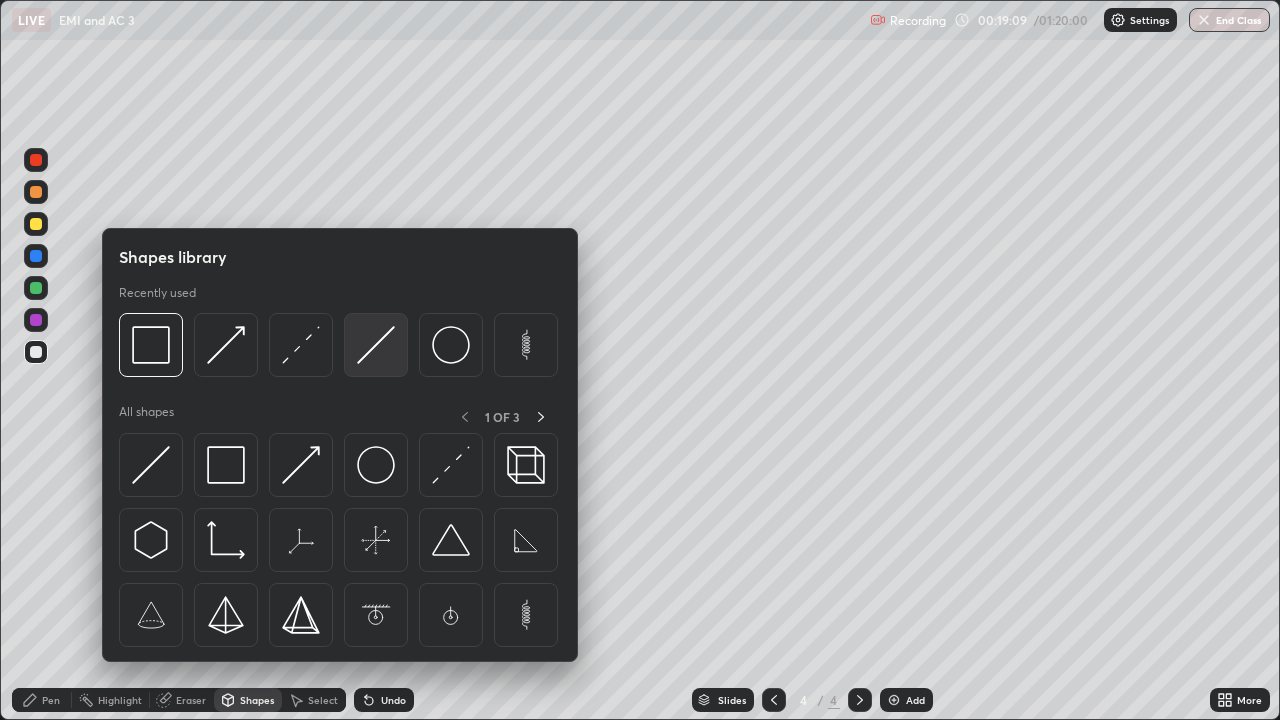 click at bounding box center [376, 345] 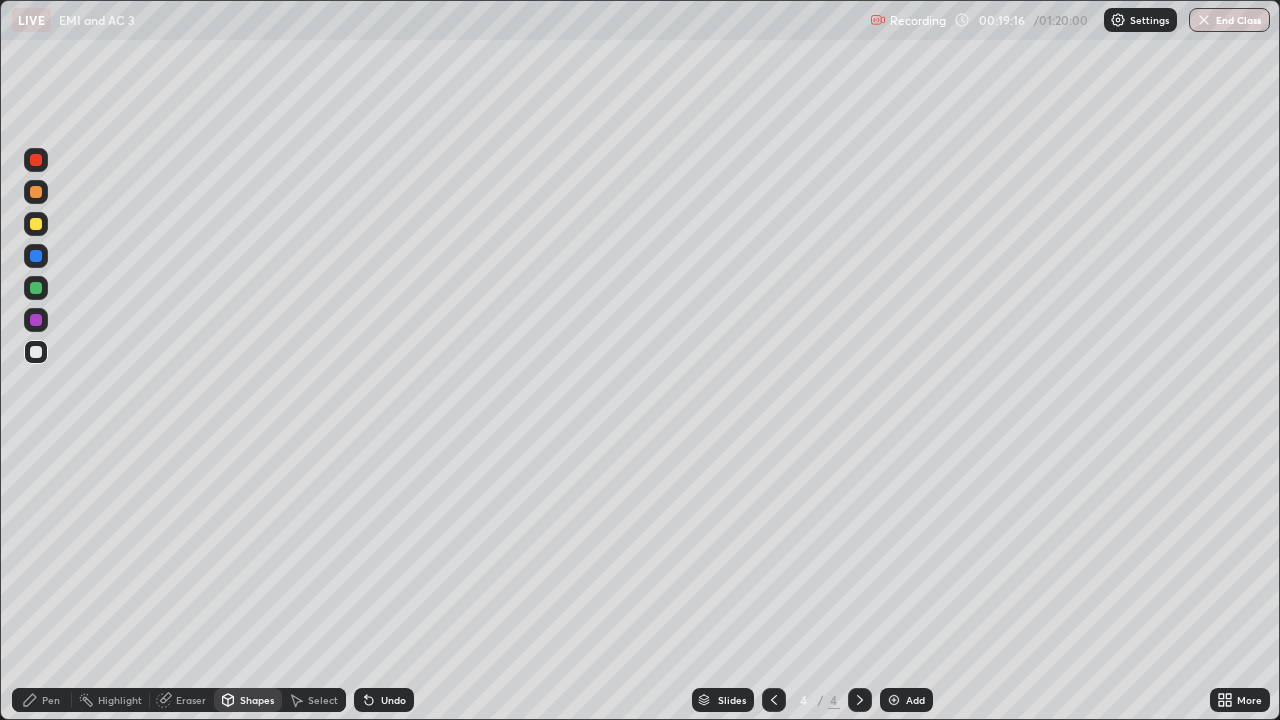 click on "Select" at bounding box center [323, 700] 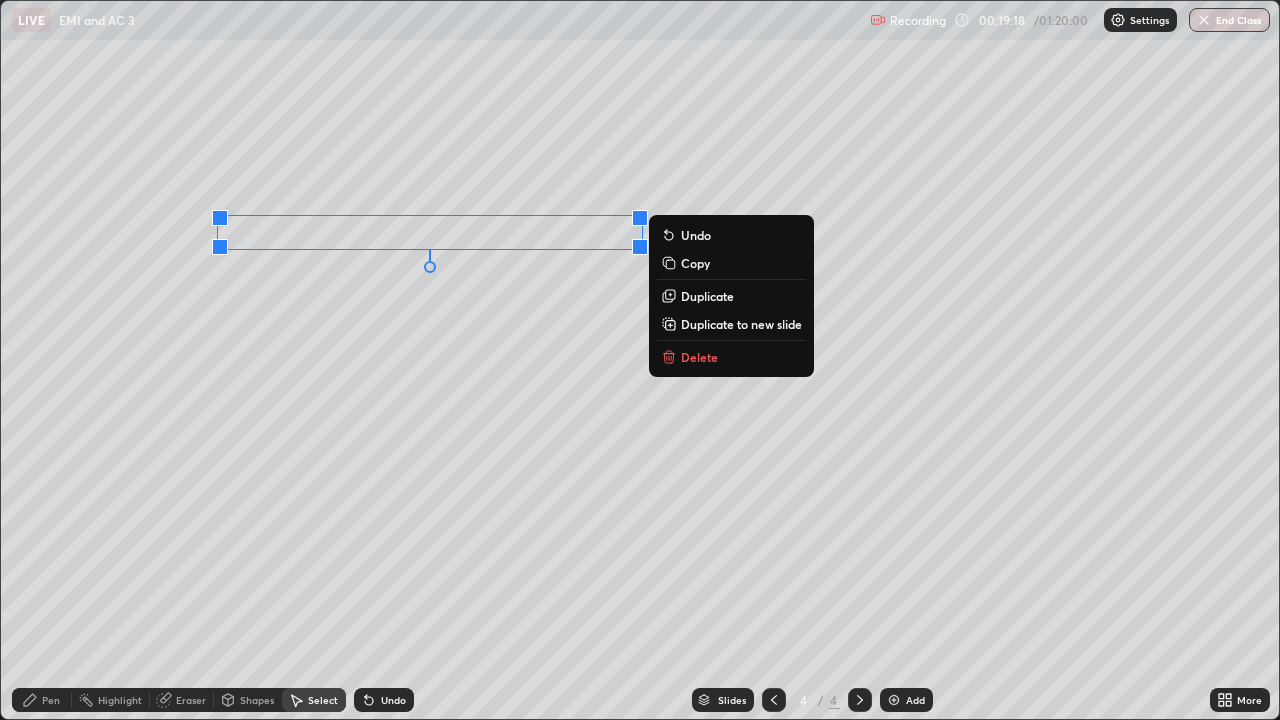 click on "Duplicate" at bounding box center [707, 296] 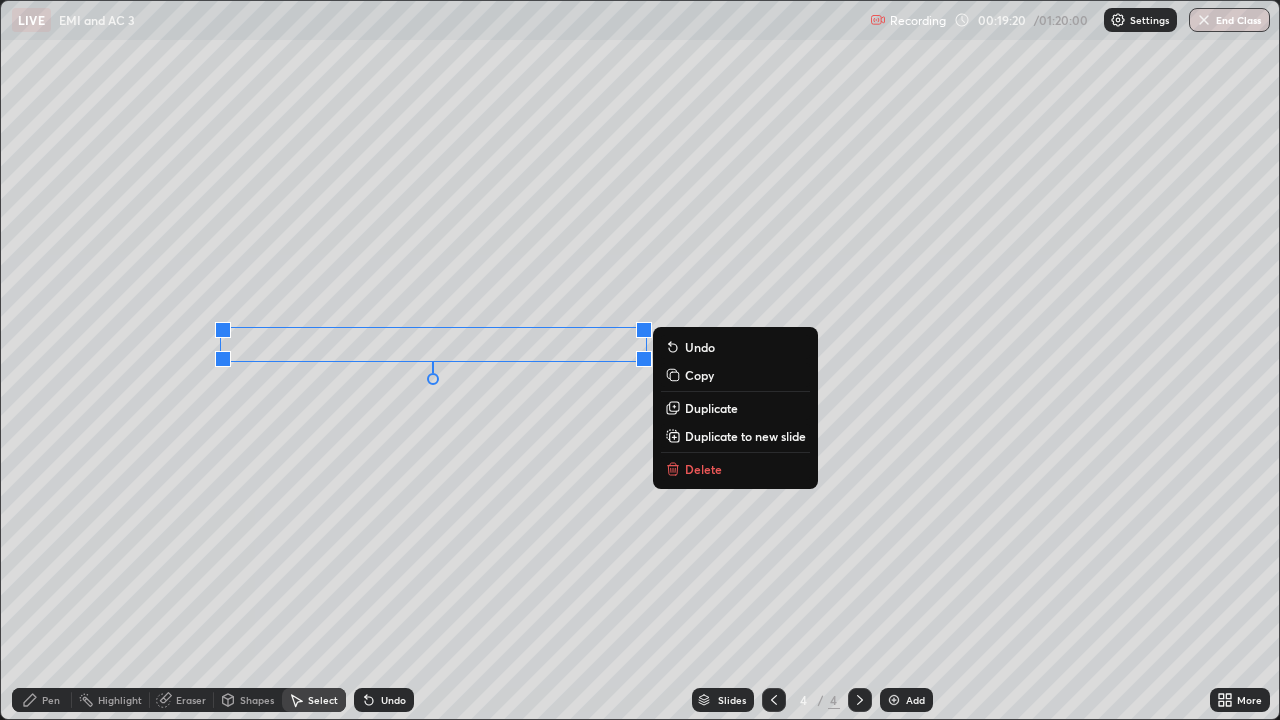 click on "Duplicate" at bounding box center (711, 408) 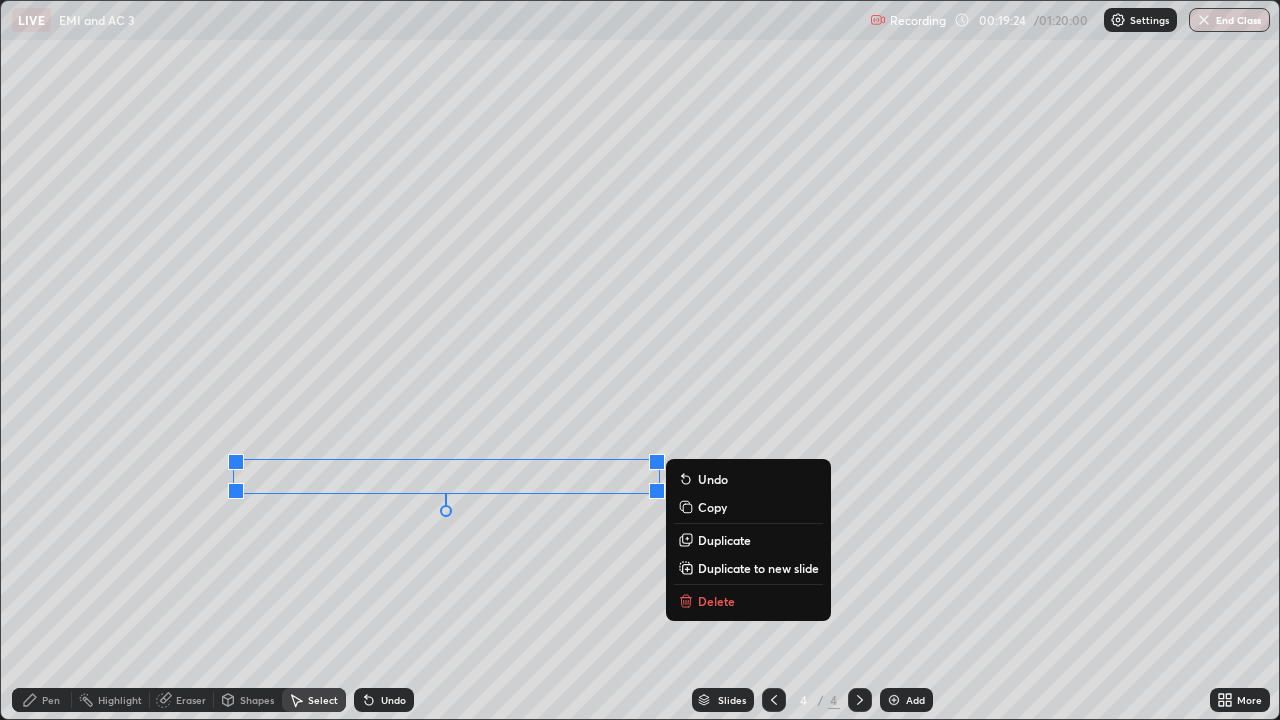 click 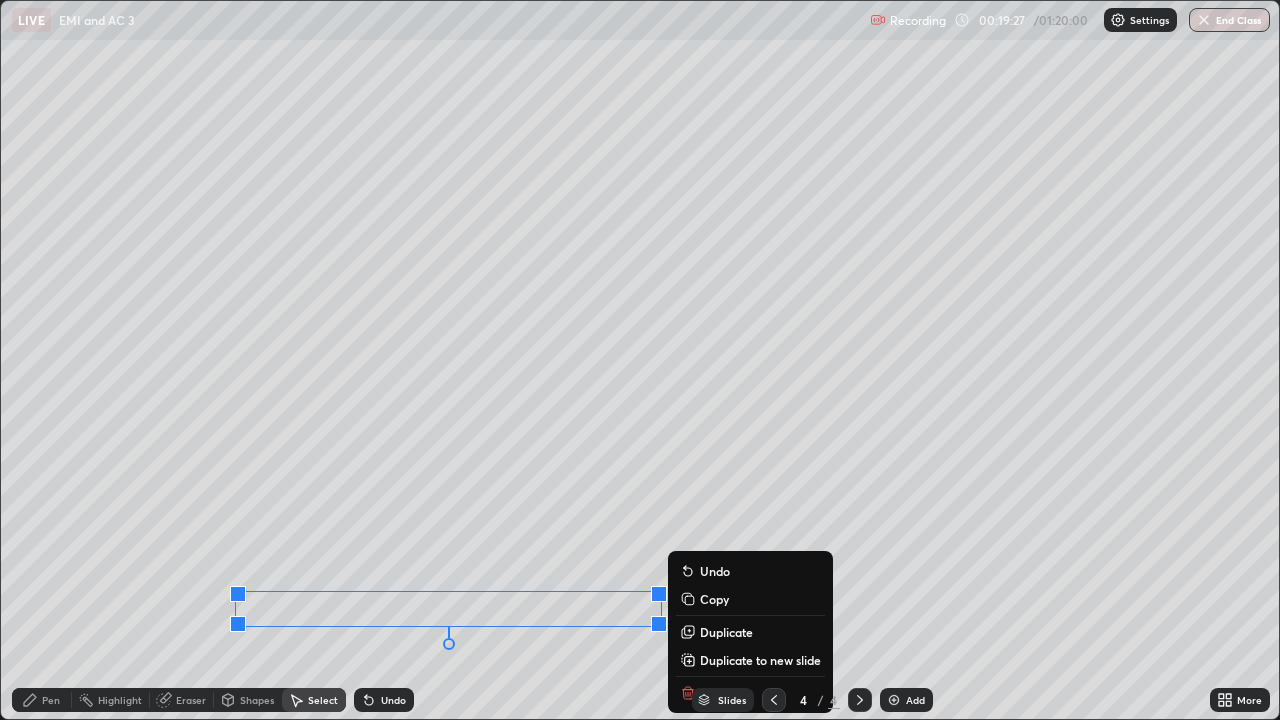click on "Pen" at bounding box center [42, 700] 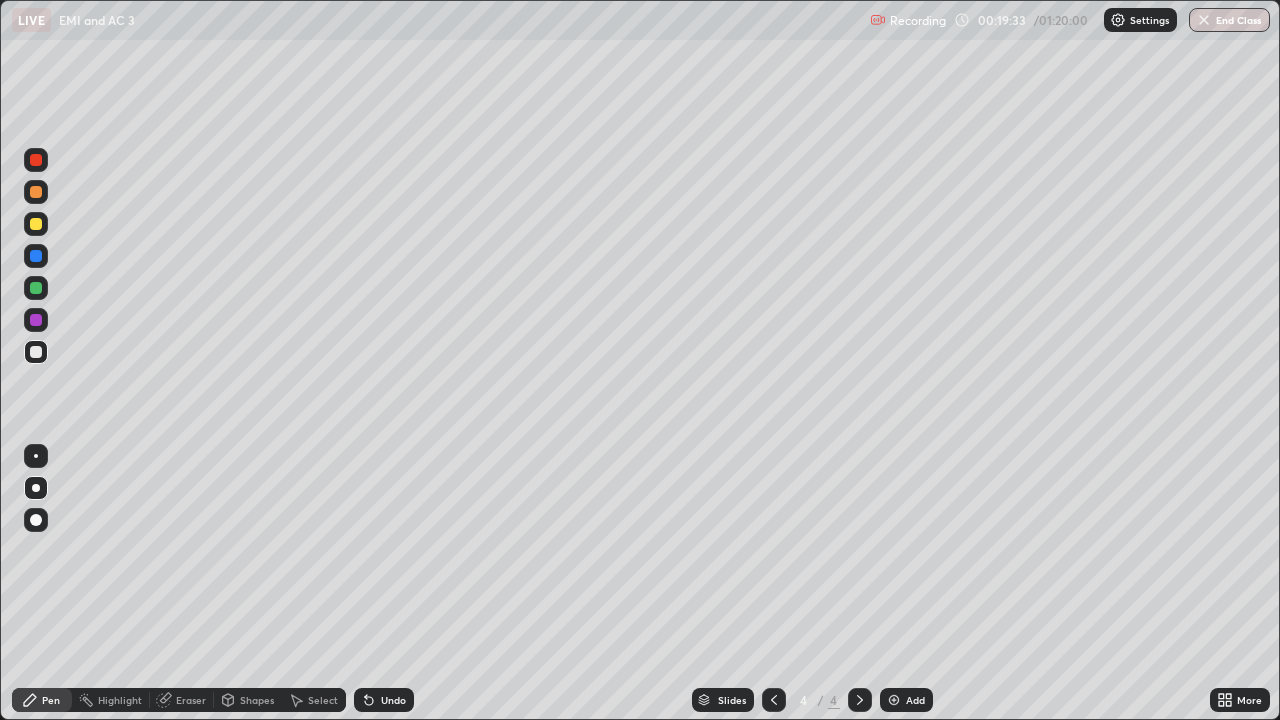 click on "Shapes" at bounding box center [257, 700] 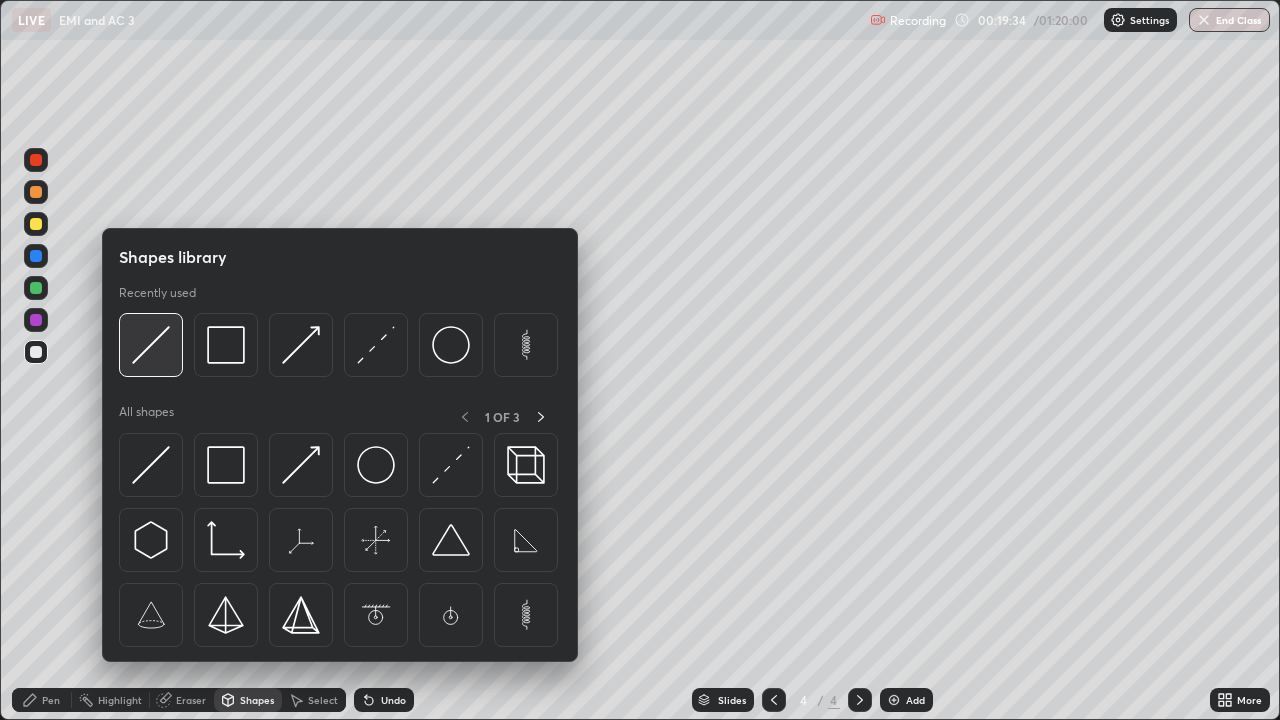 click at bounding box center [151, 345] 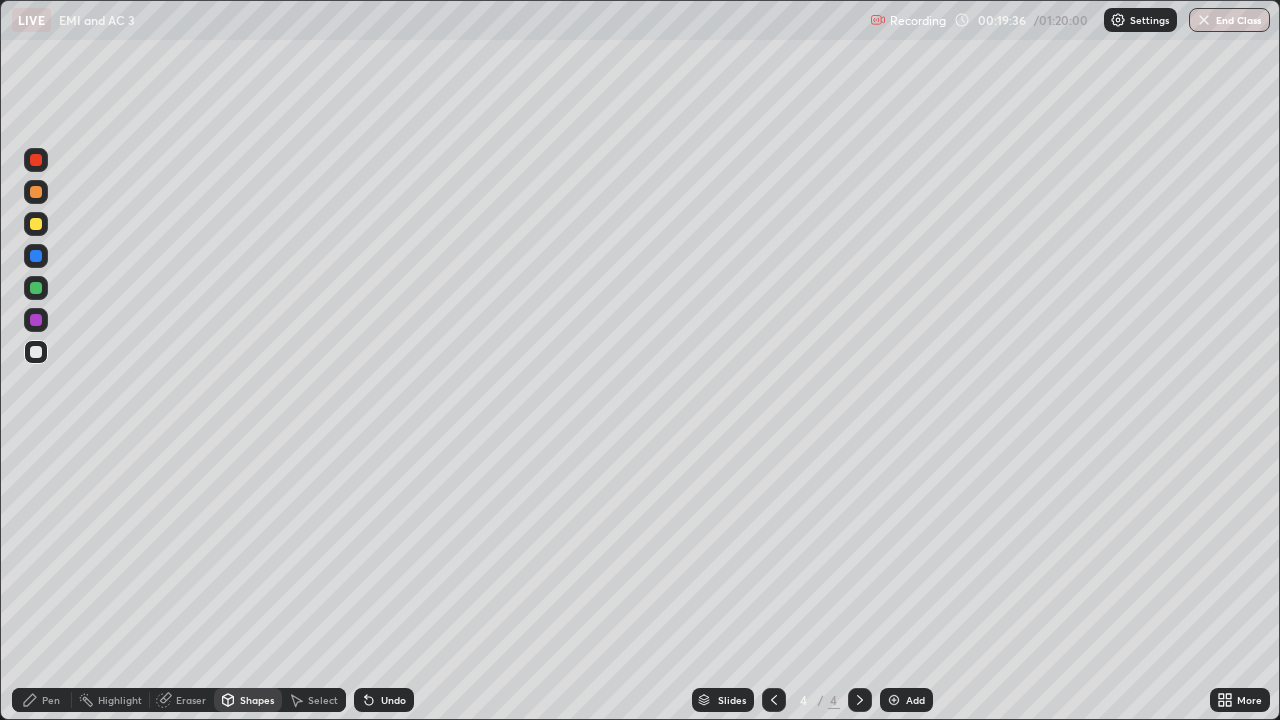 click at bounding box center [36, 224] 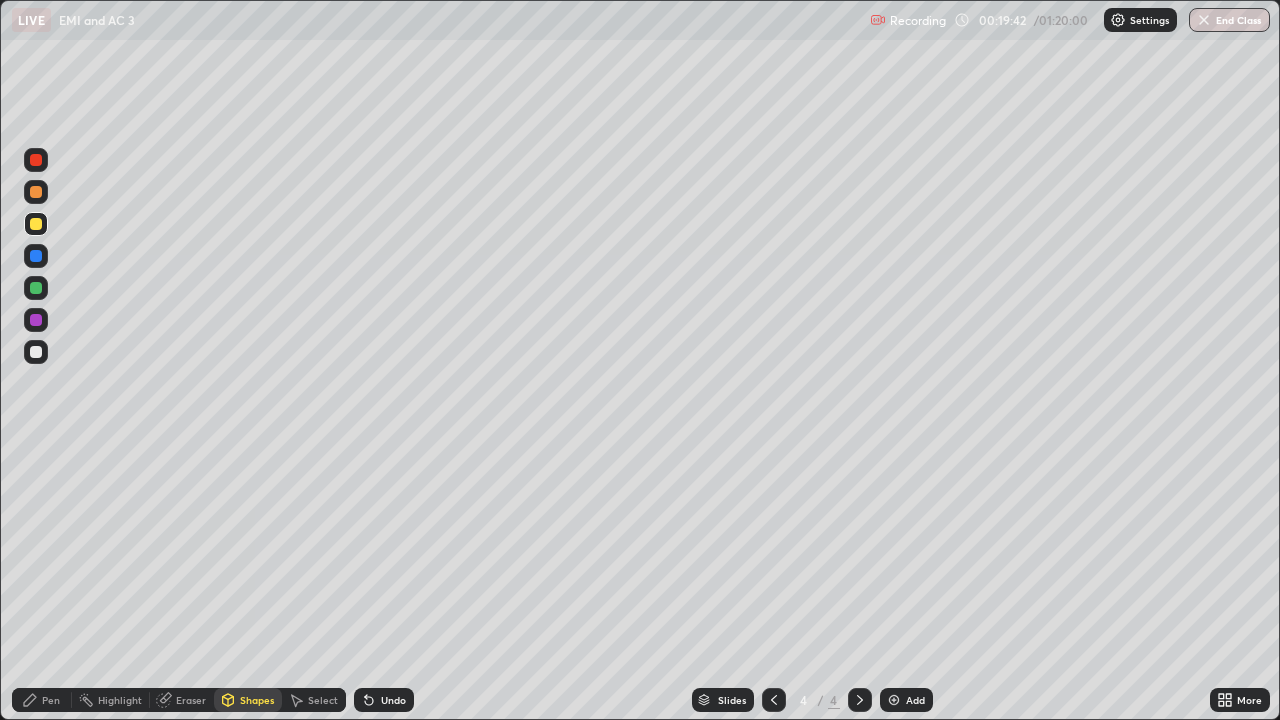 click on "Pen" at bounding box center [42, 700] 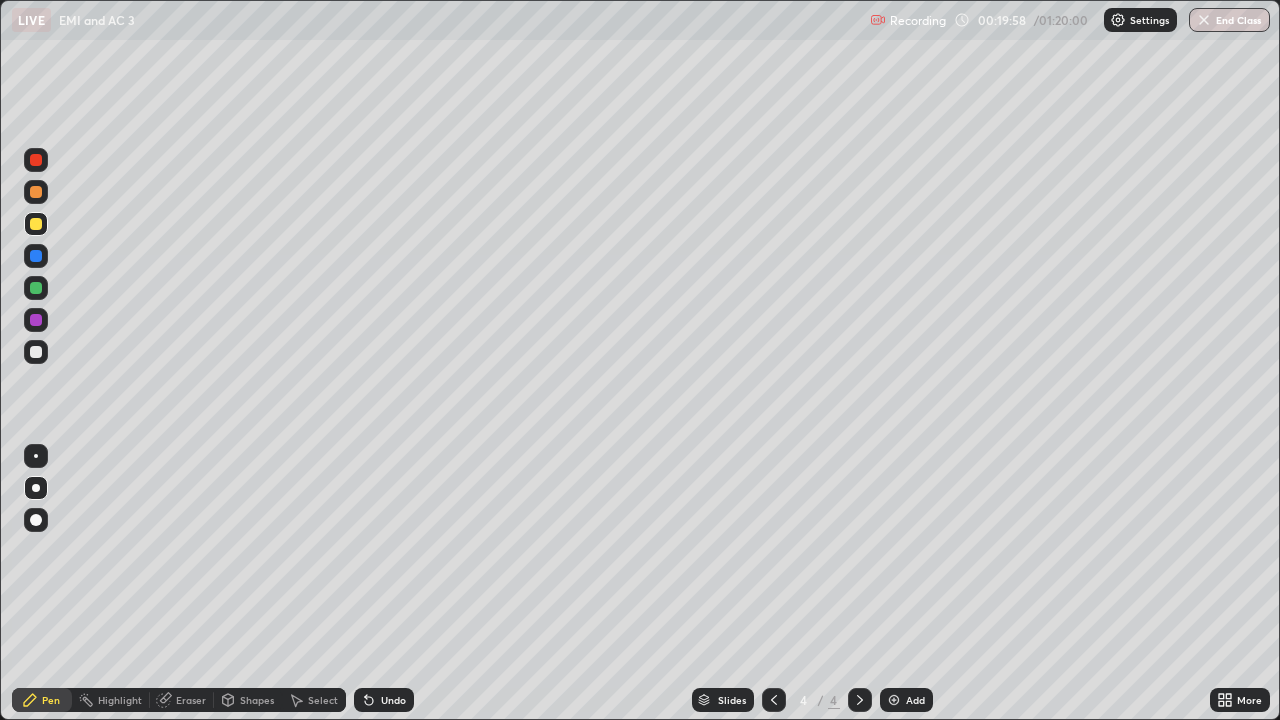 click 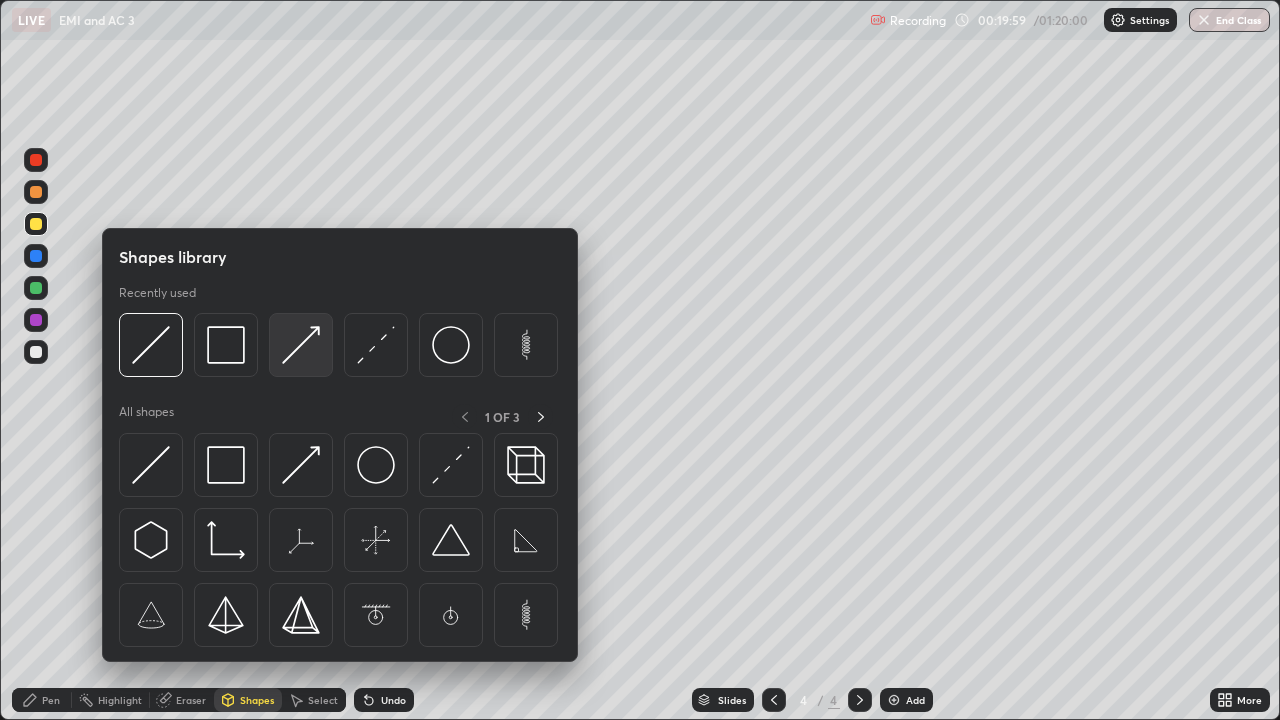 click at bounding box center (301, 345) 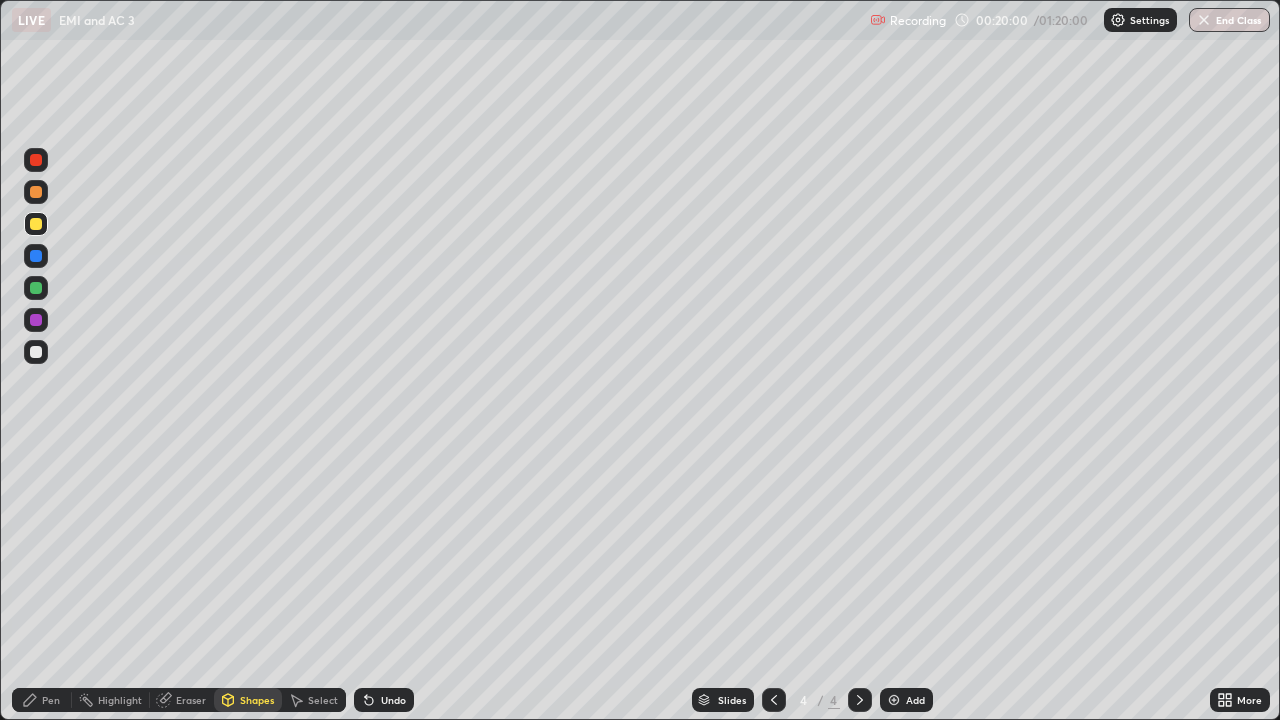 click at bounding box center [36, 288] 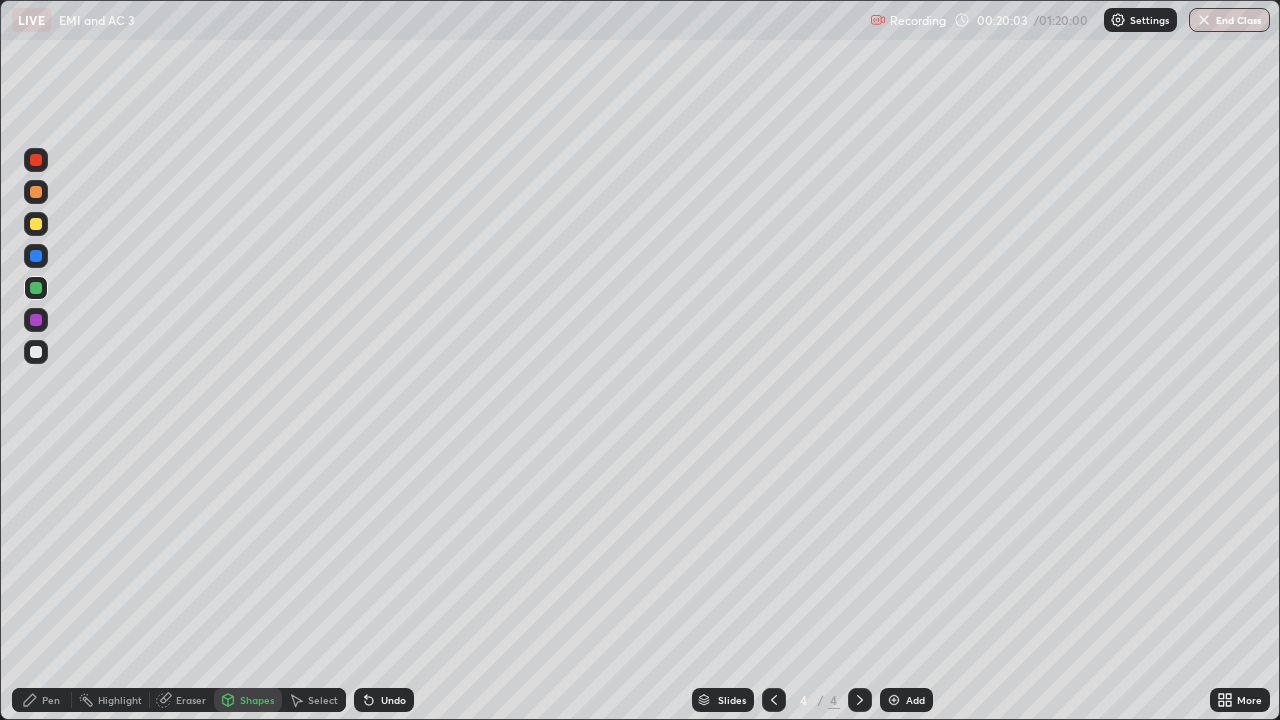 click on "Pen" at bounding box center (51, 700) 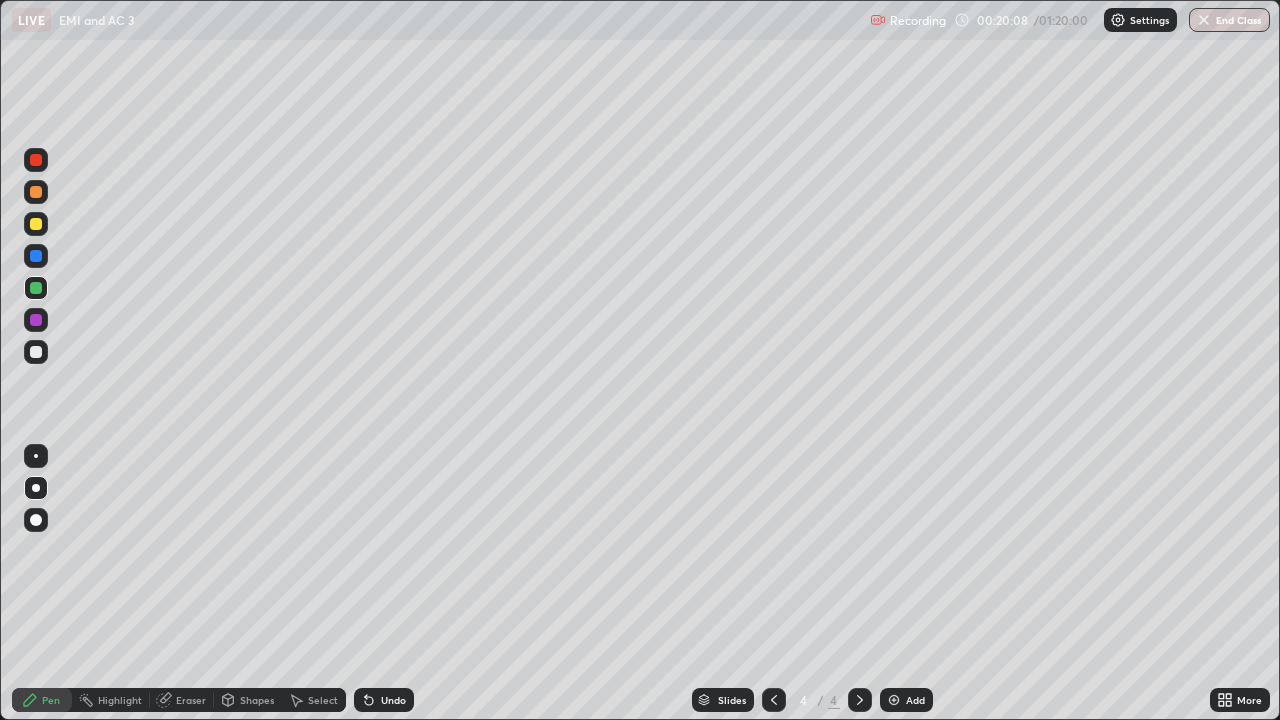 click at bounding box center (36, 352) 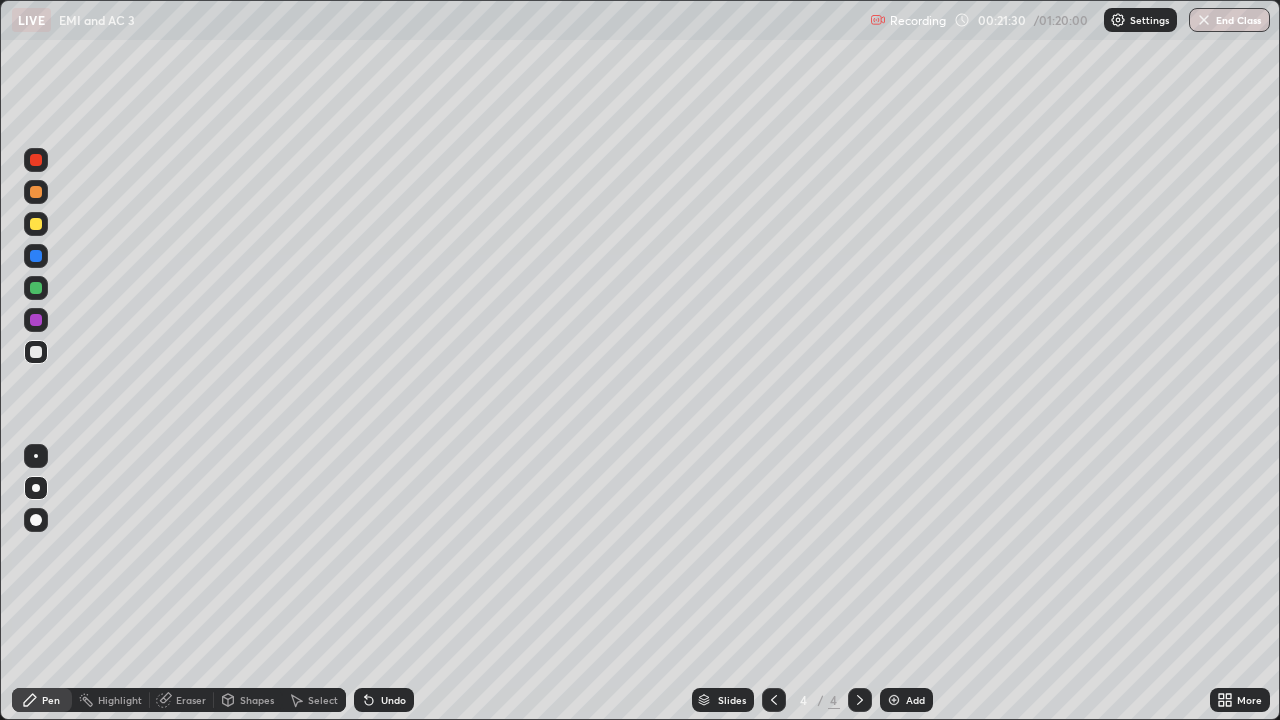 click at bounding box center [36, 288] 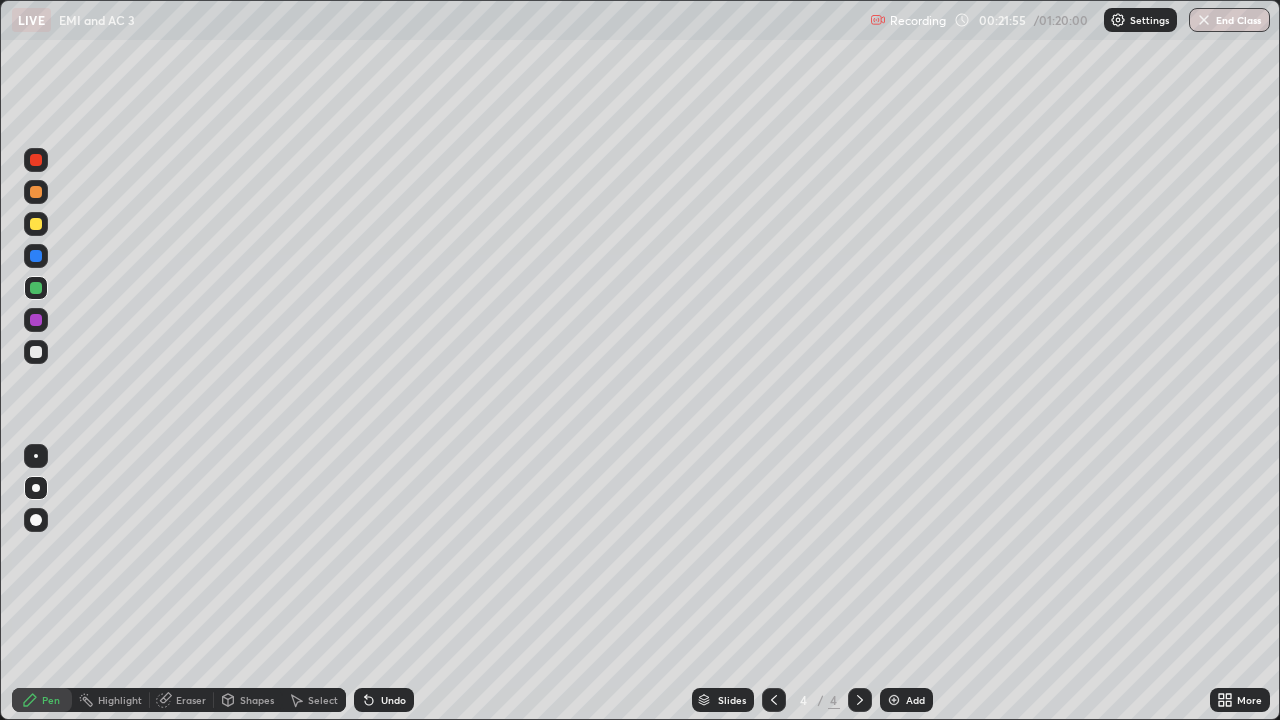 click on "Shapes" at bounding box center (257, 700) 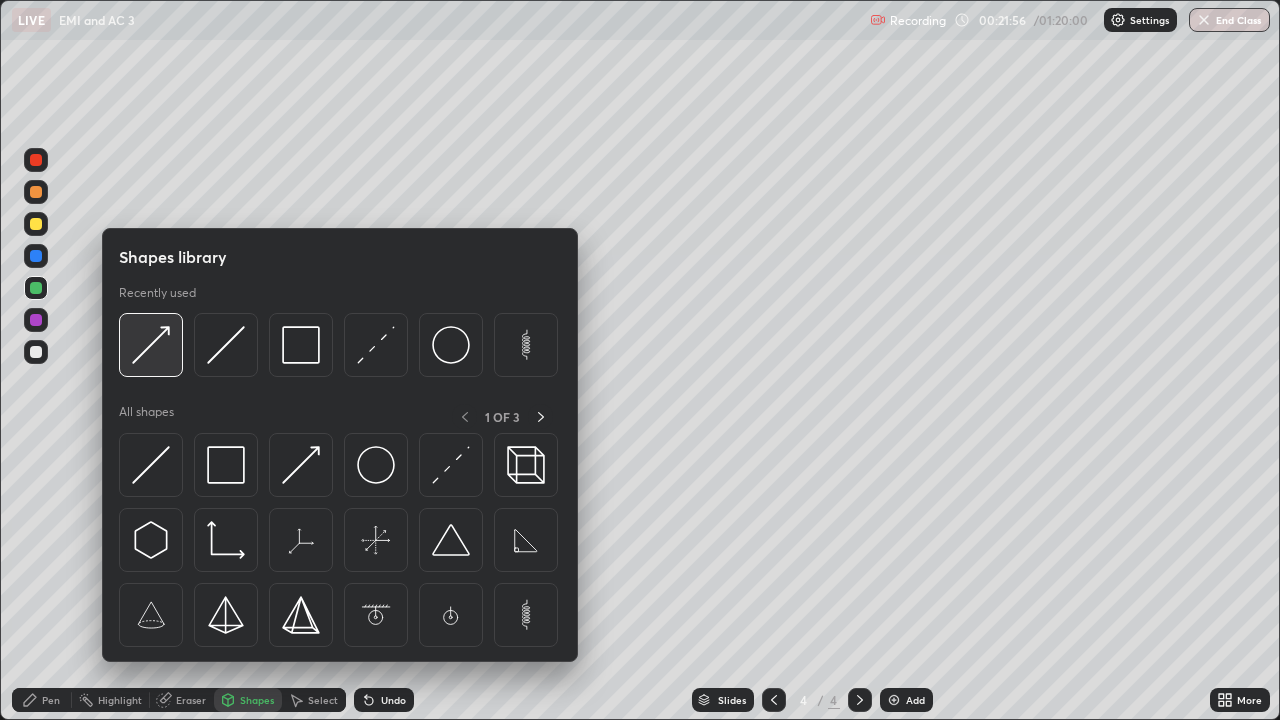 click at bounding box center [151, 345] 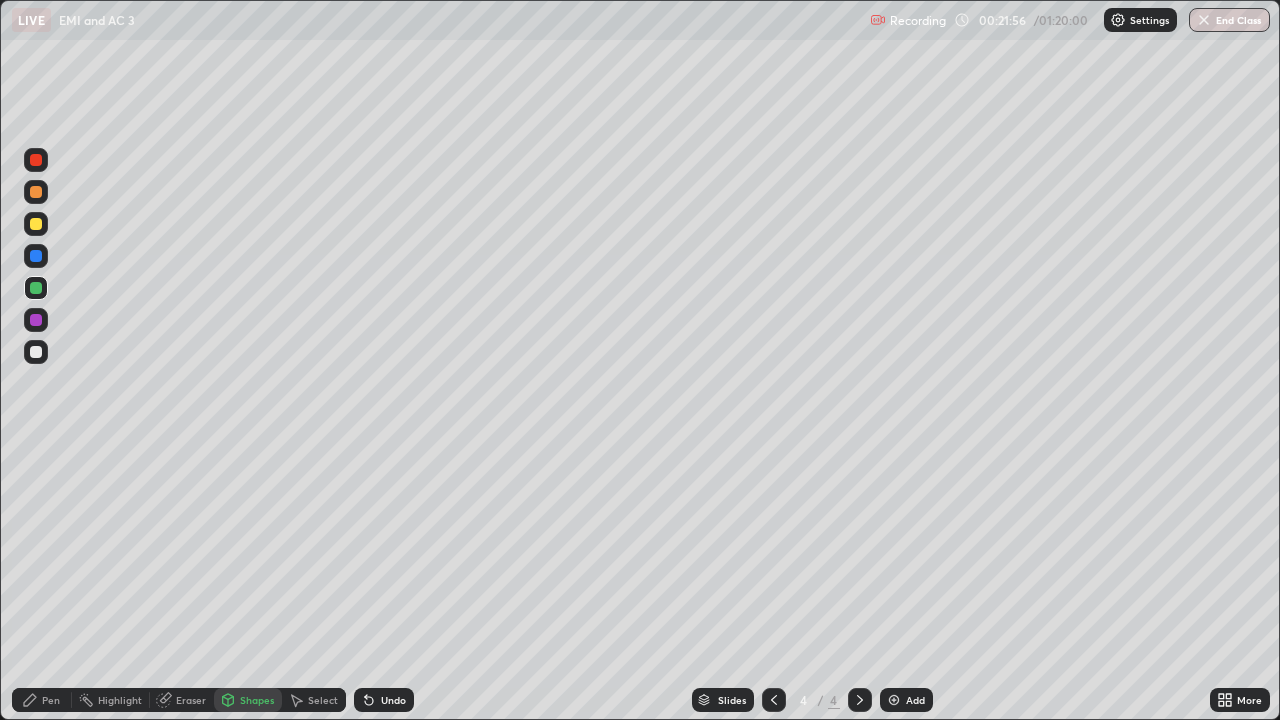 click at bounding box center [36, 320] 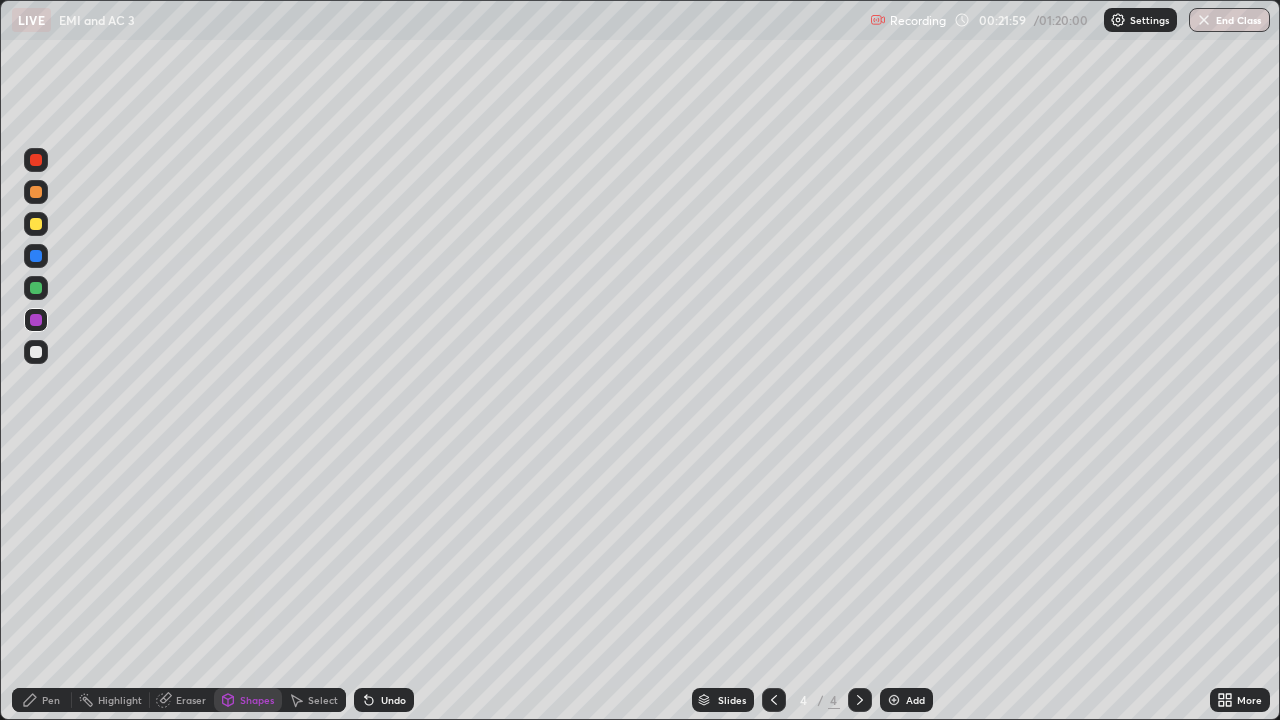 click on "Pen" at bounding box center (42, 700) 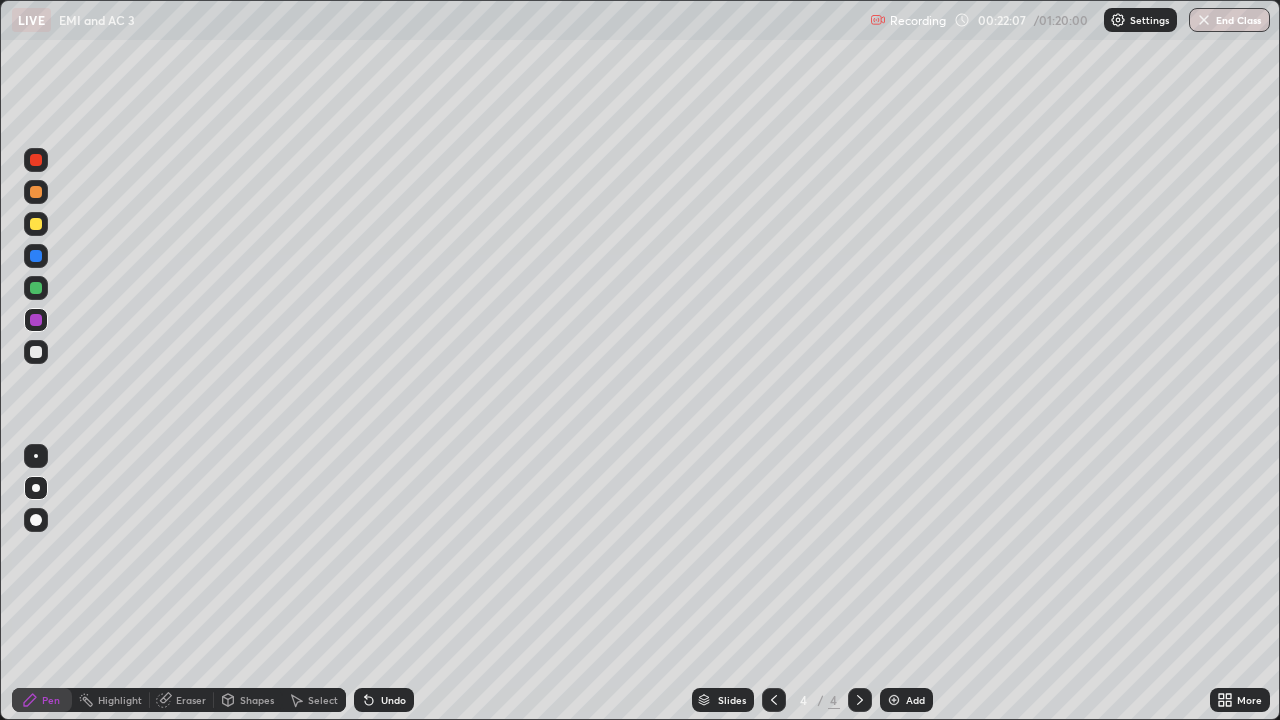 click on "Shapes" at bounding box center (248, 700) 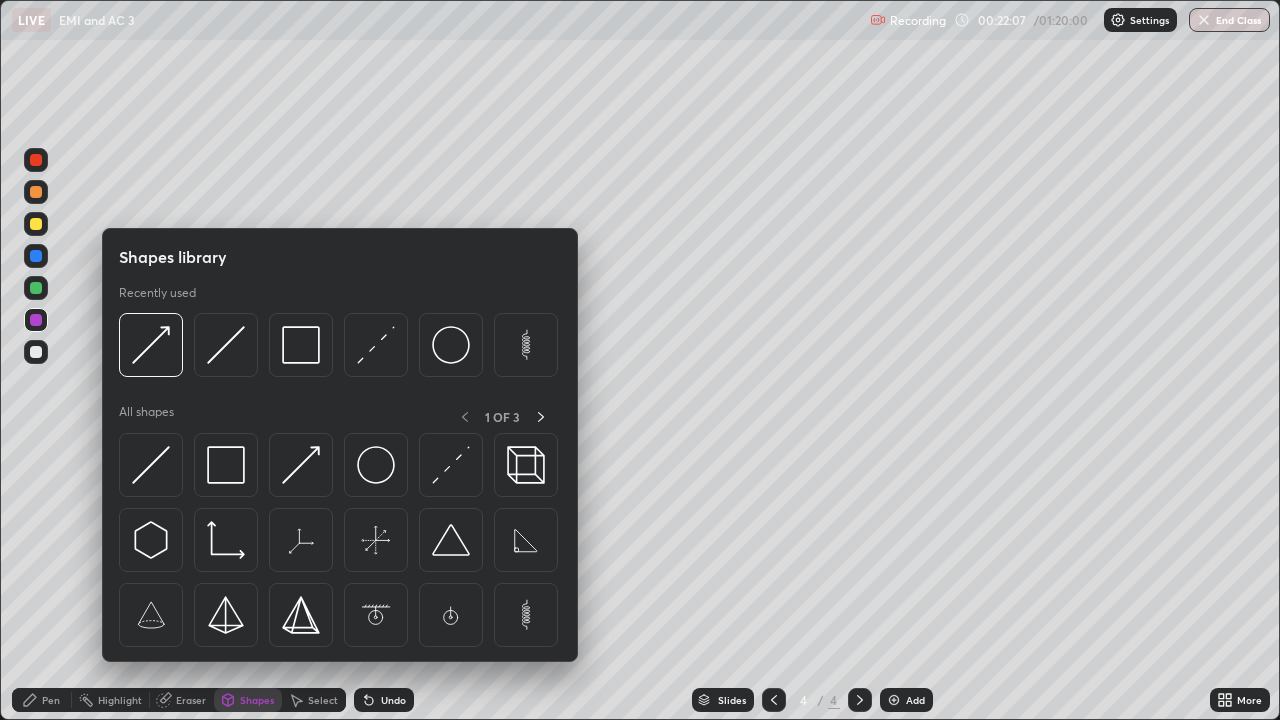 click at bounding box center [151, 345] 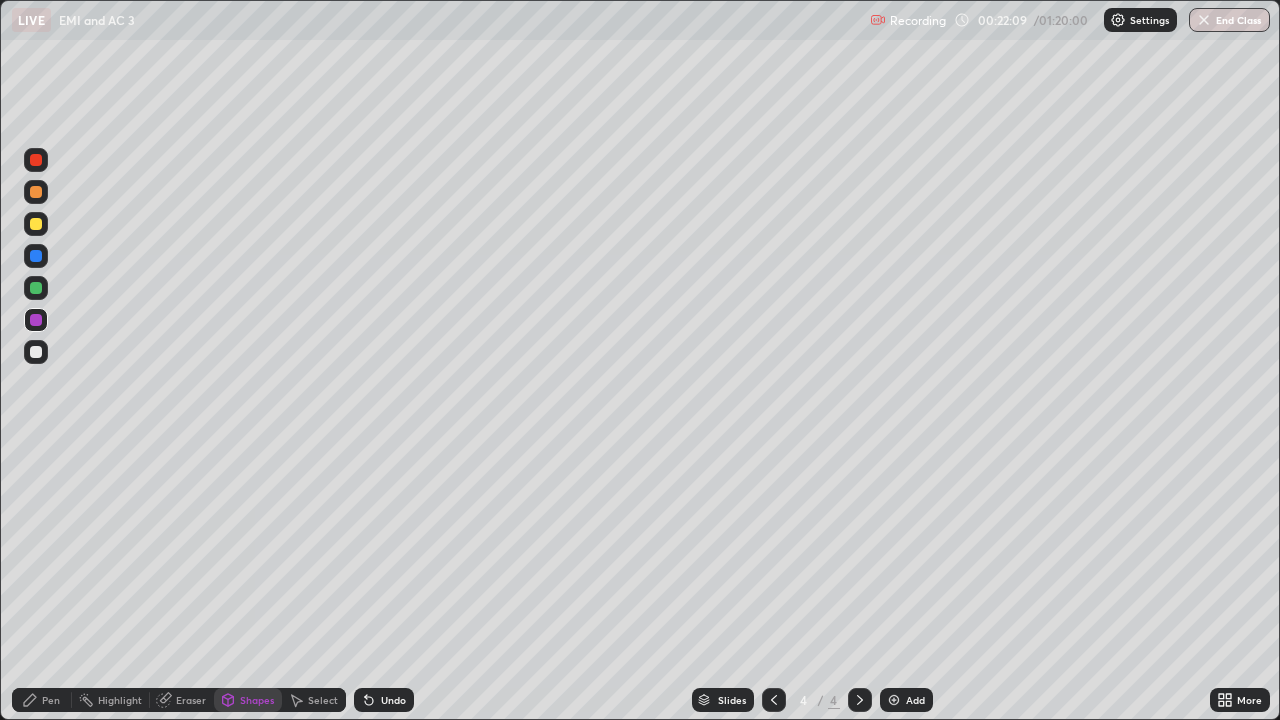 click at bounding box center (36, 192) 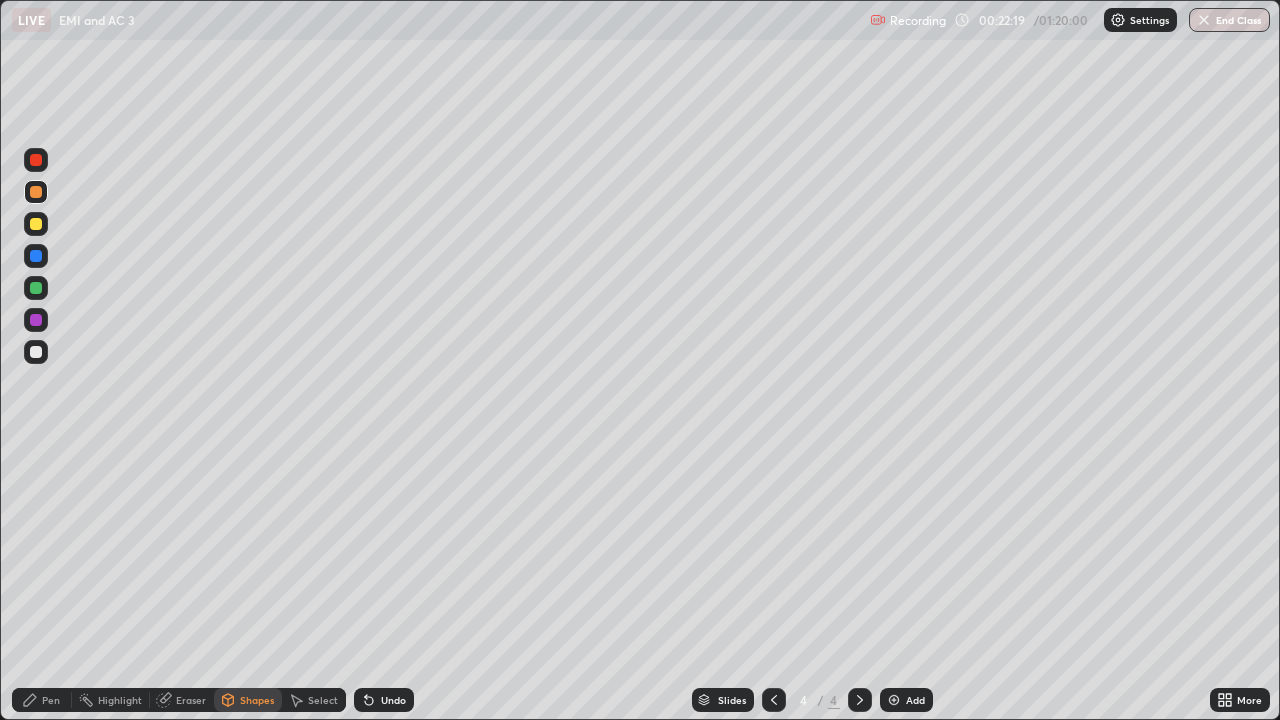click on "Pen" at bounding box center (51, 700) 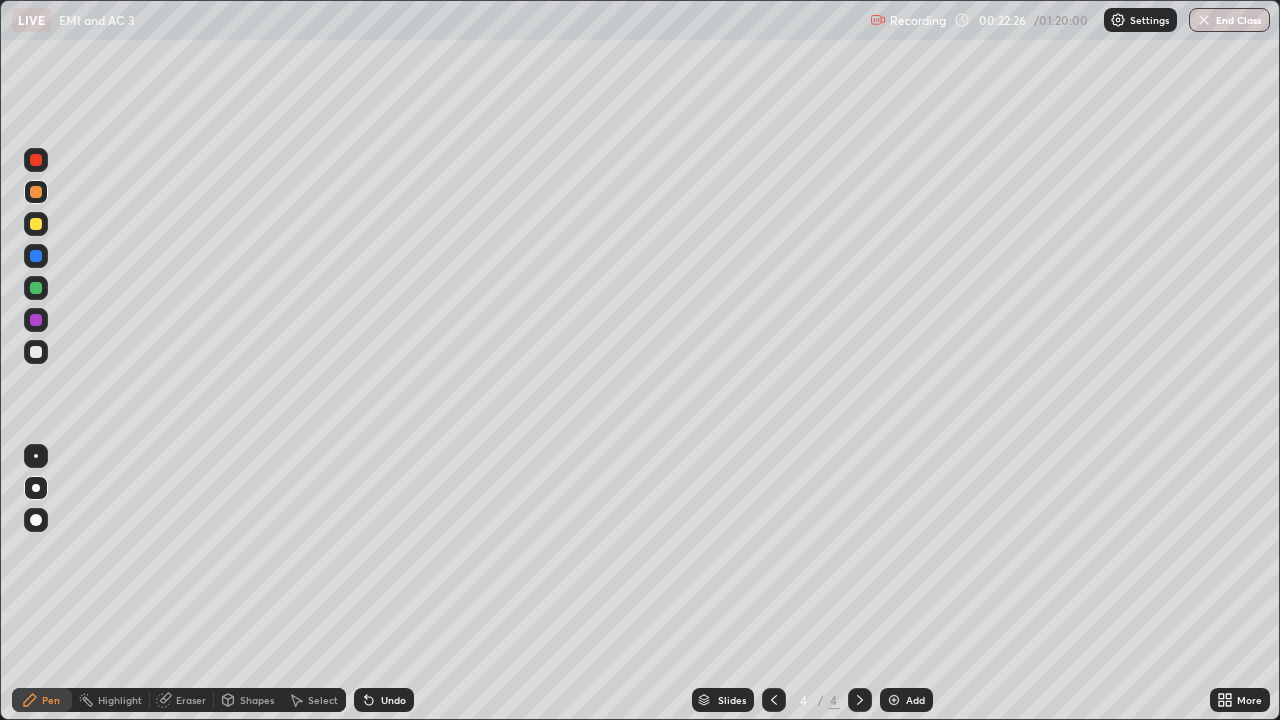 click at bounding box center [36, 352] 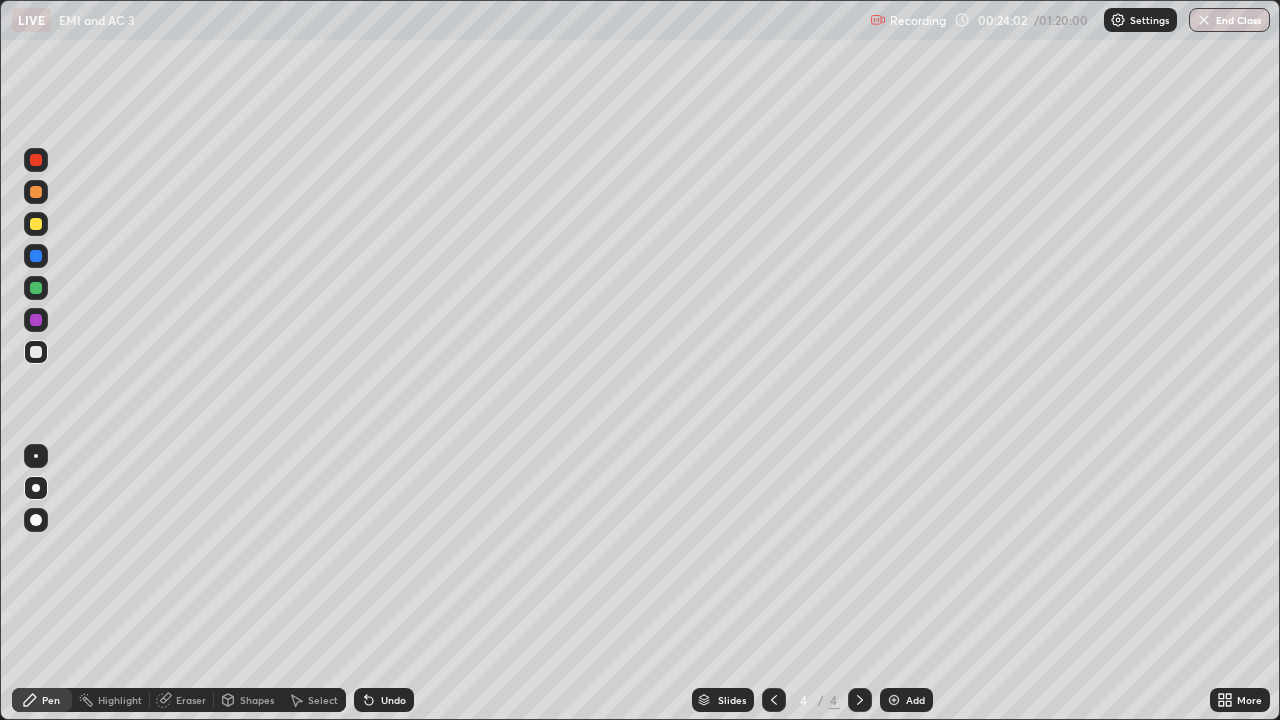 click on "Add" at bounding box center (915, 700) 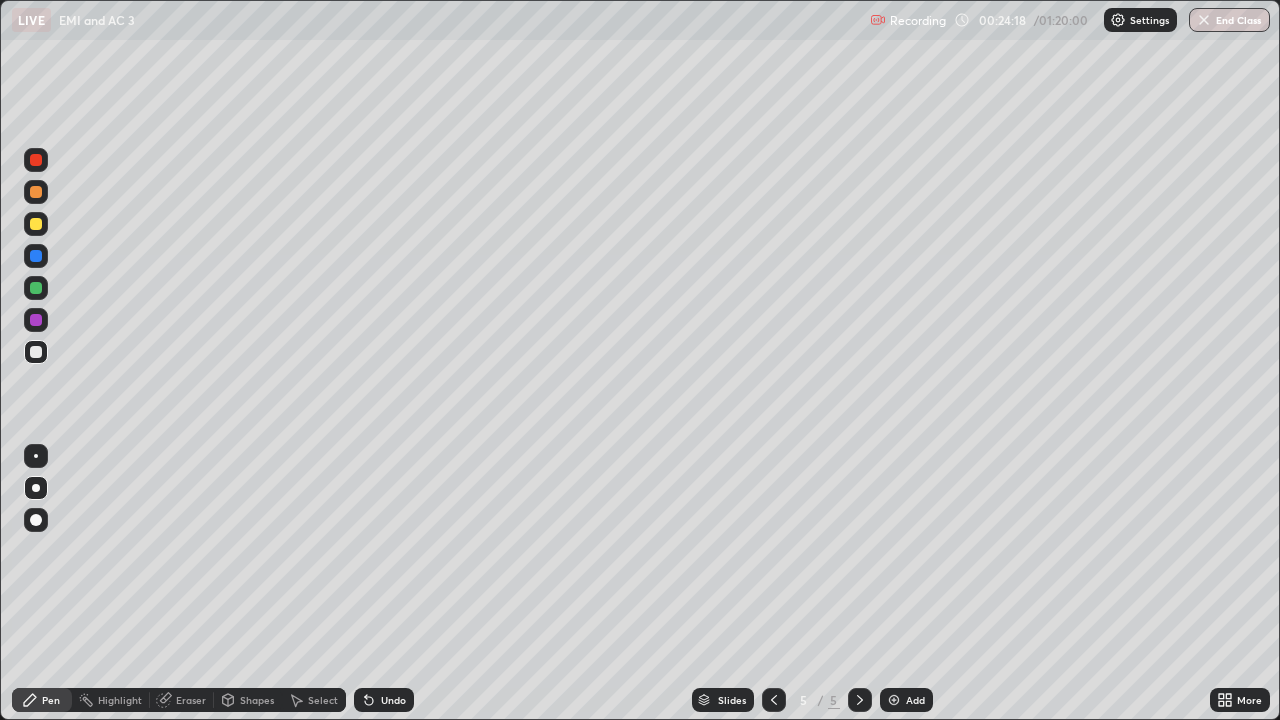 click on "Undo" at bounding box center (393, 700) 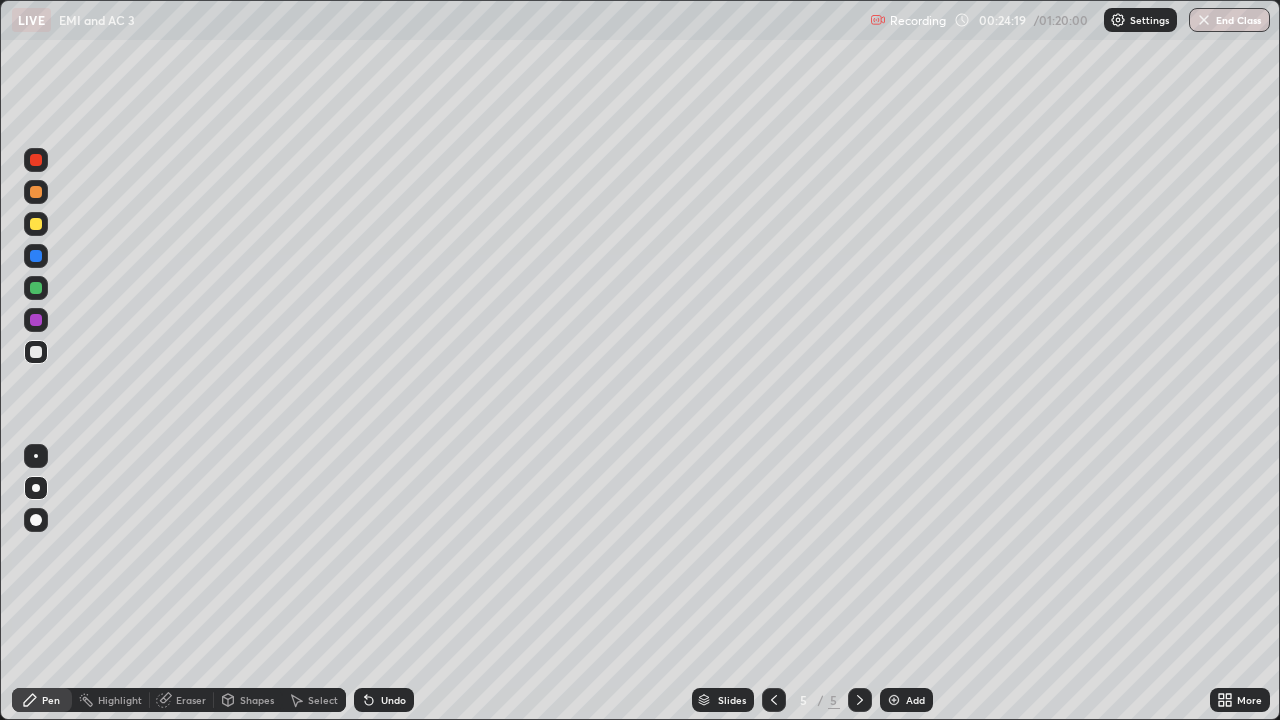 click on "Undo" at bounding box center (393, 700) 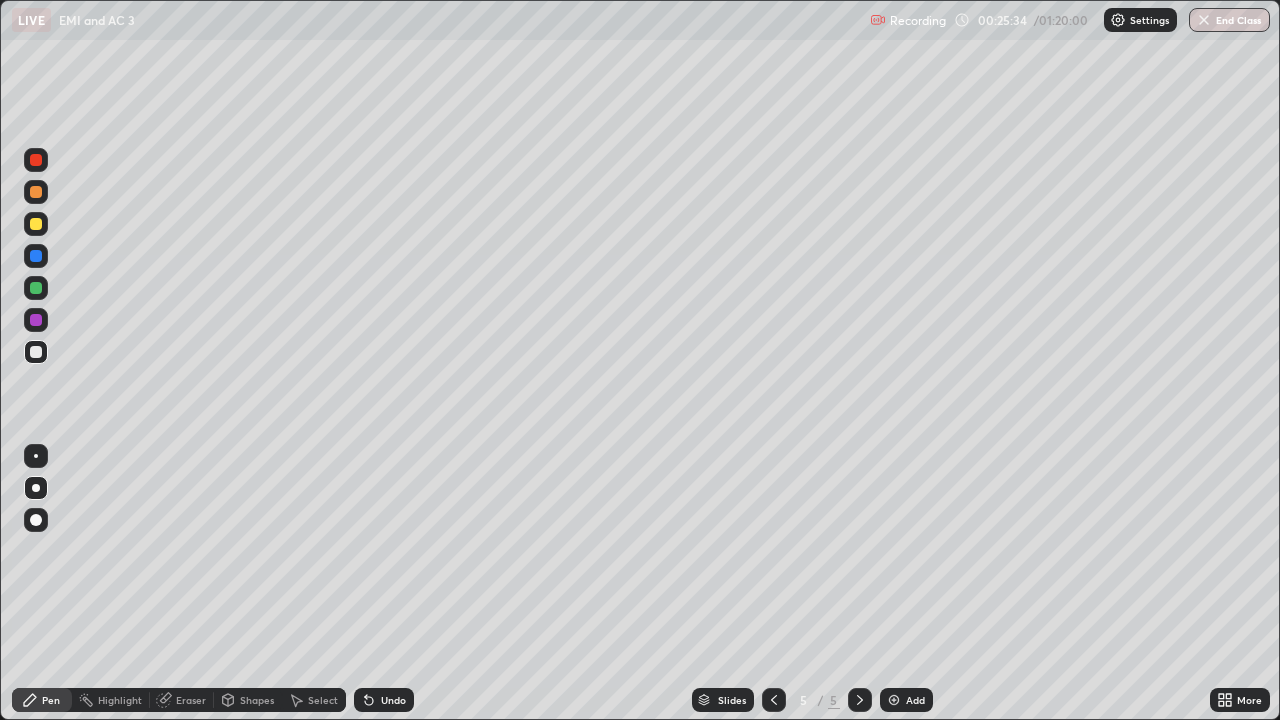 click on "Shapes" at bounding box center (257, 700) 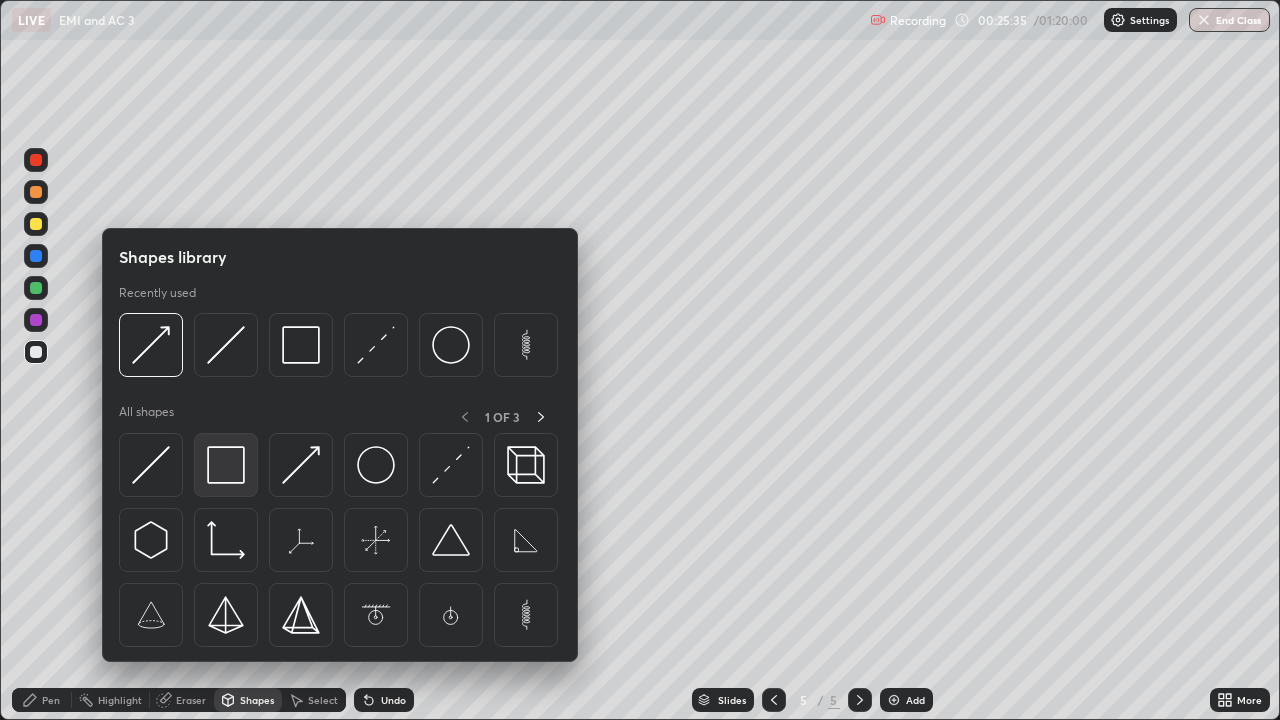 click at bounding box center (226, 465) 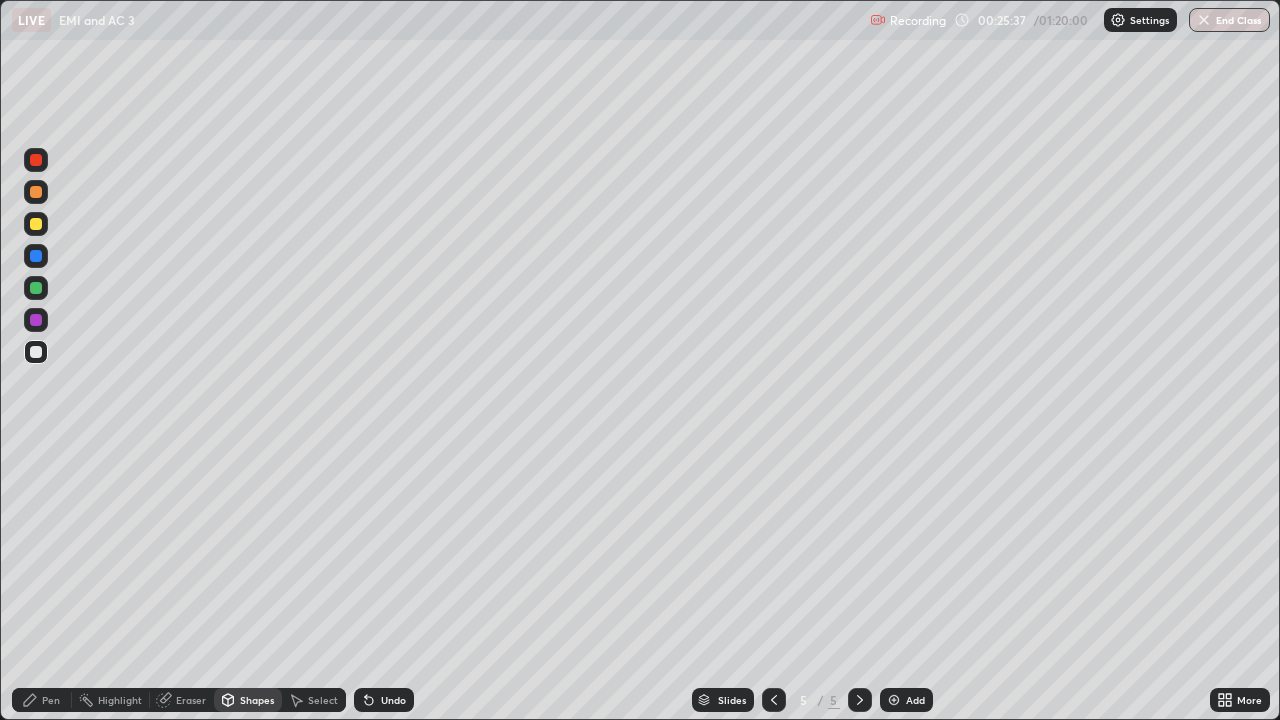 click 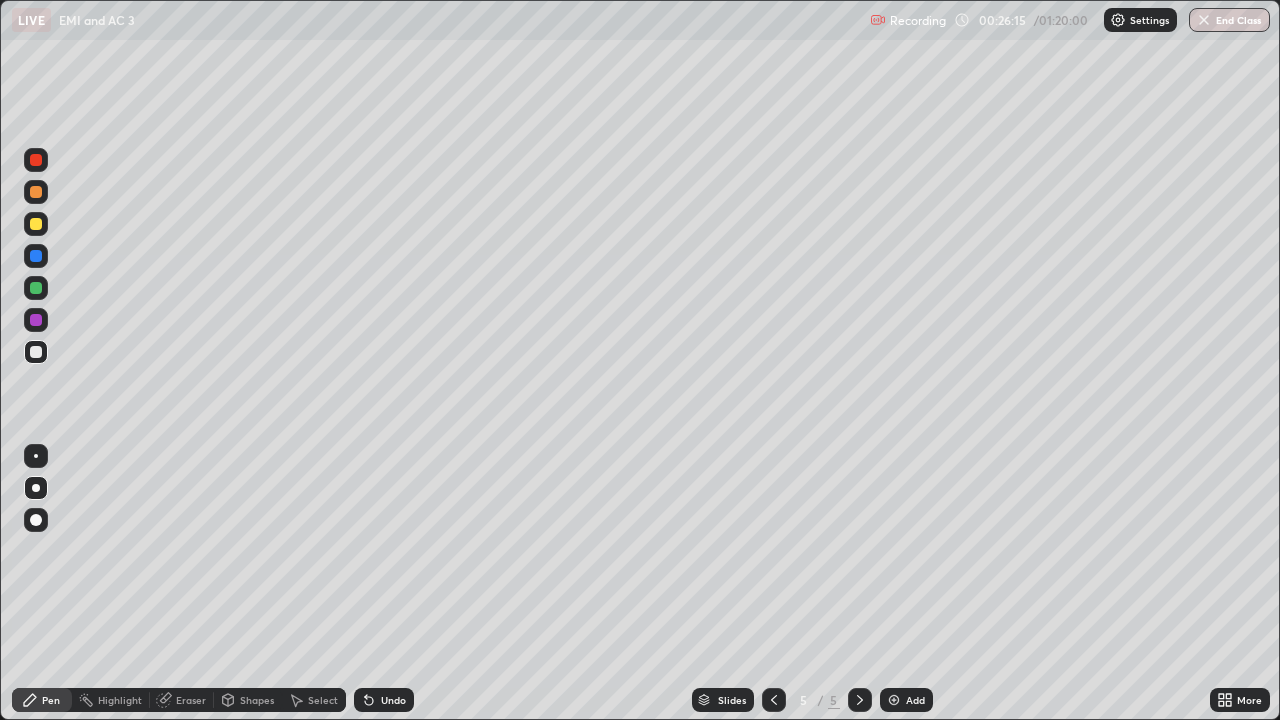 click on "Shapes" at bounding box center (248, 700) 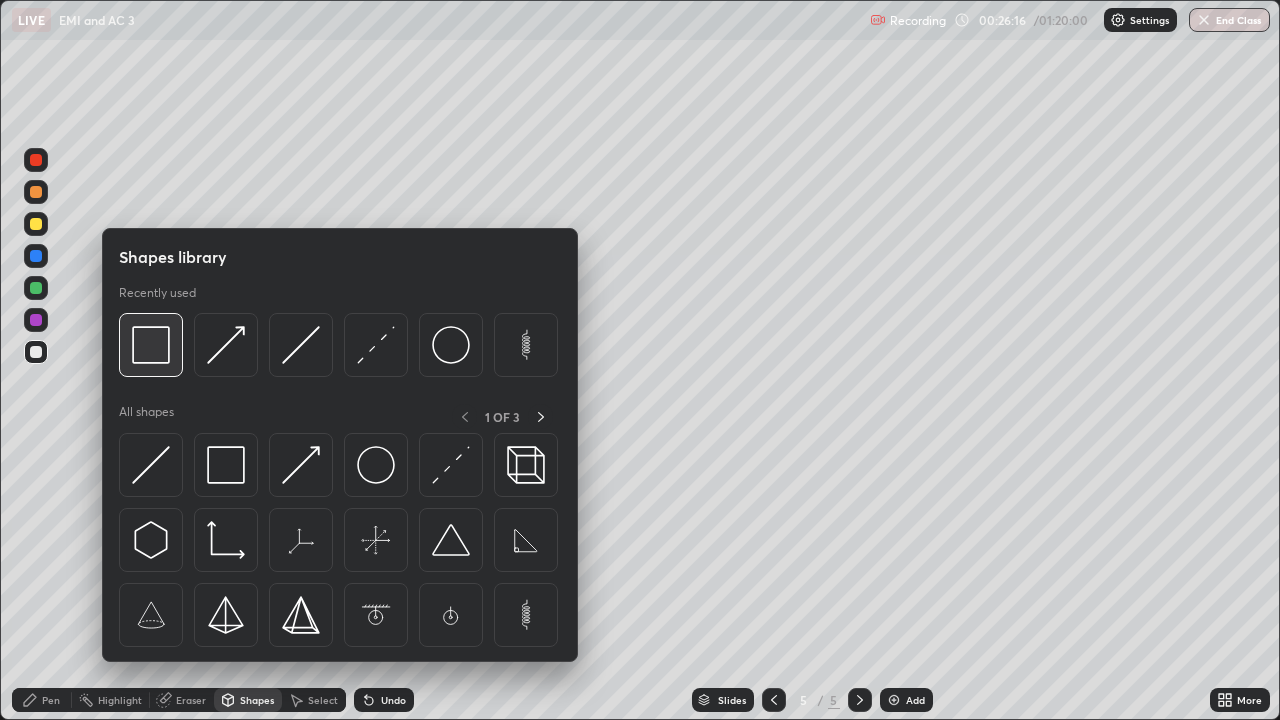 click at bounding box center [151, 345] 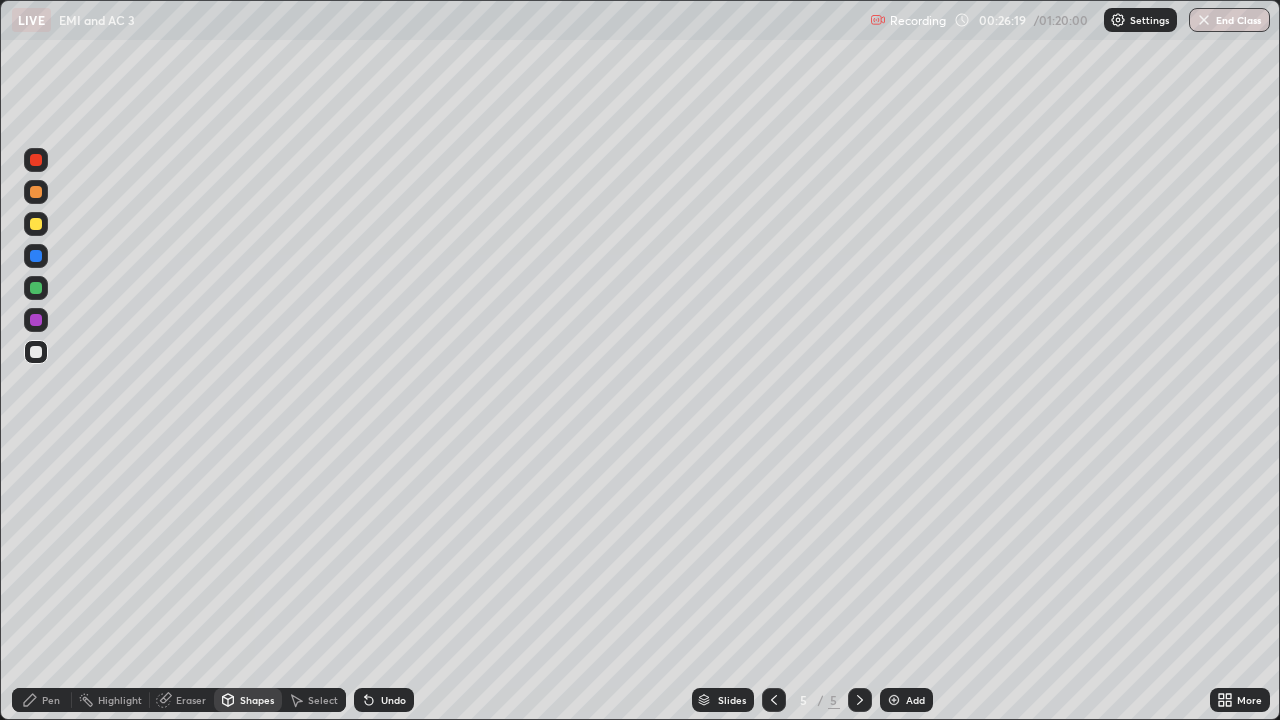 click on "Pen" at bounding box center (42, 700) 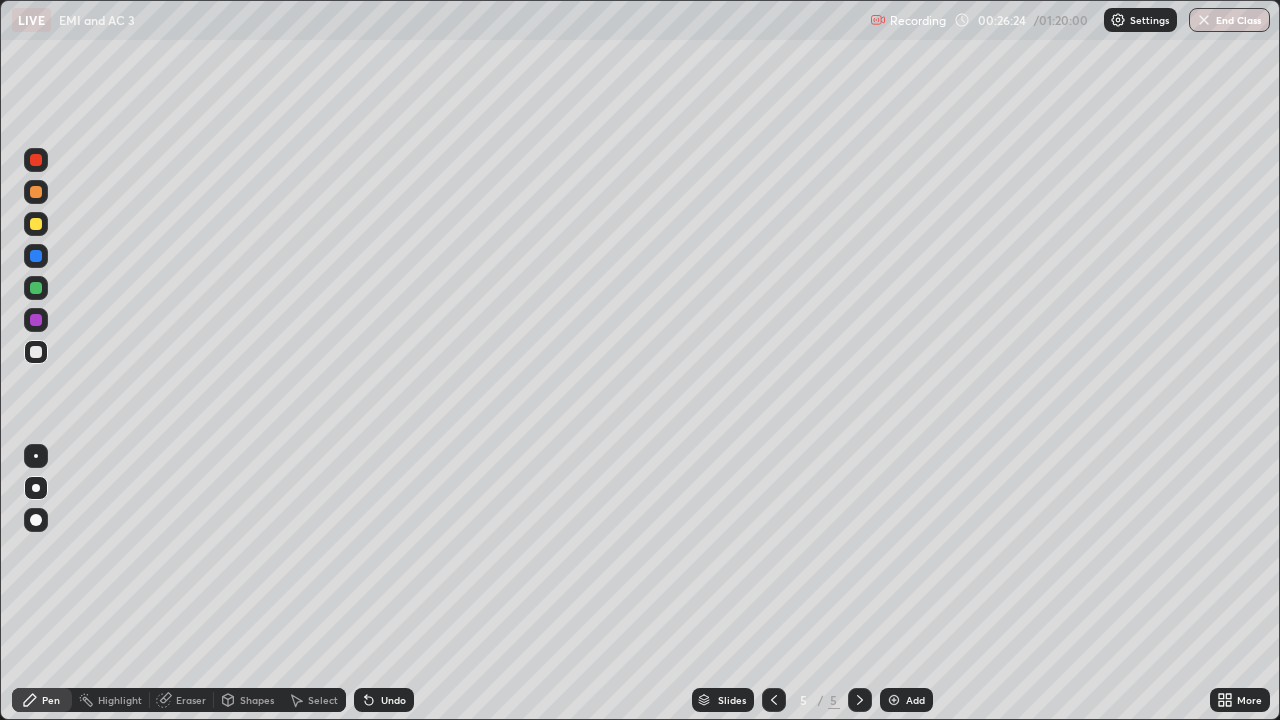 click 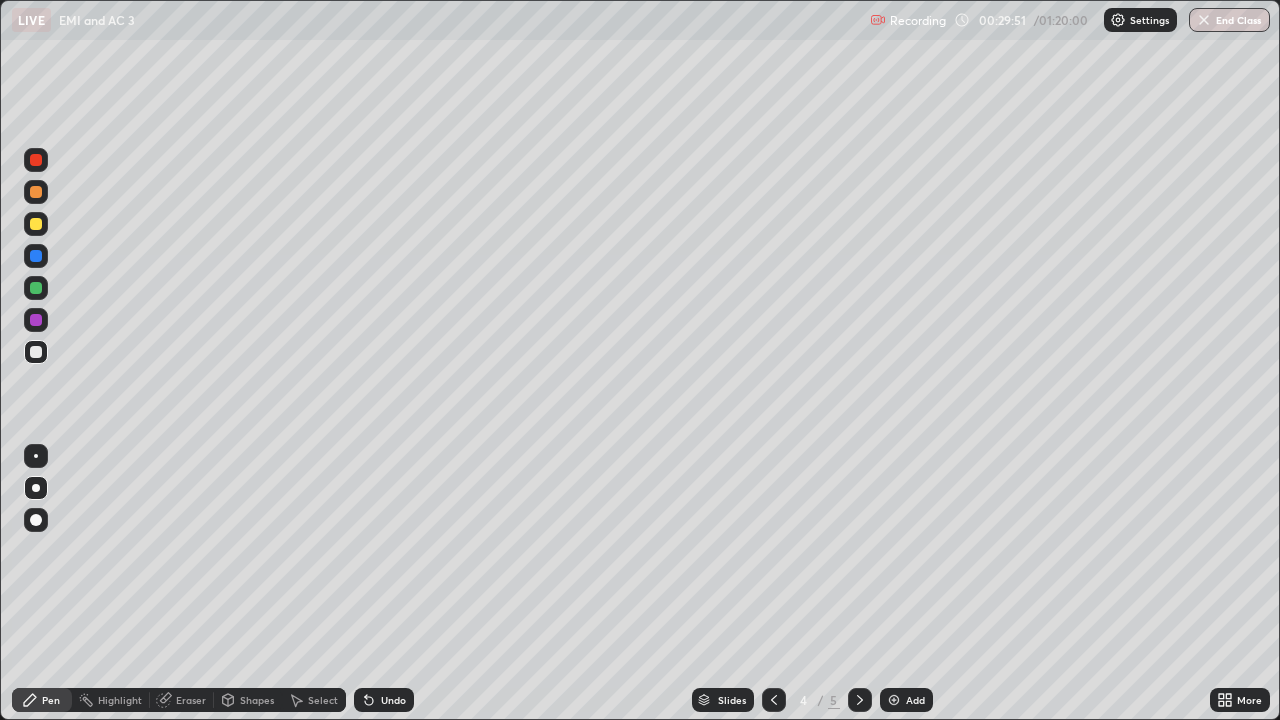 click 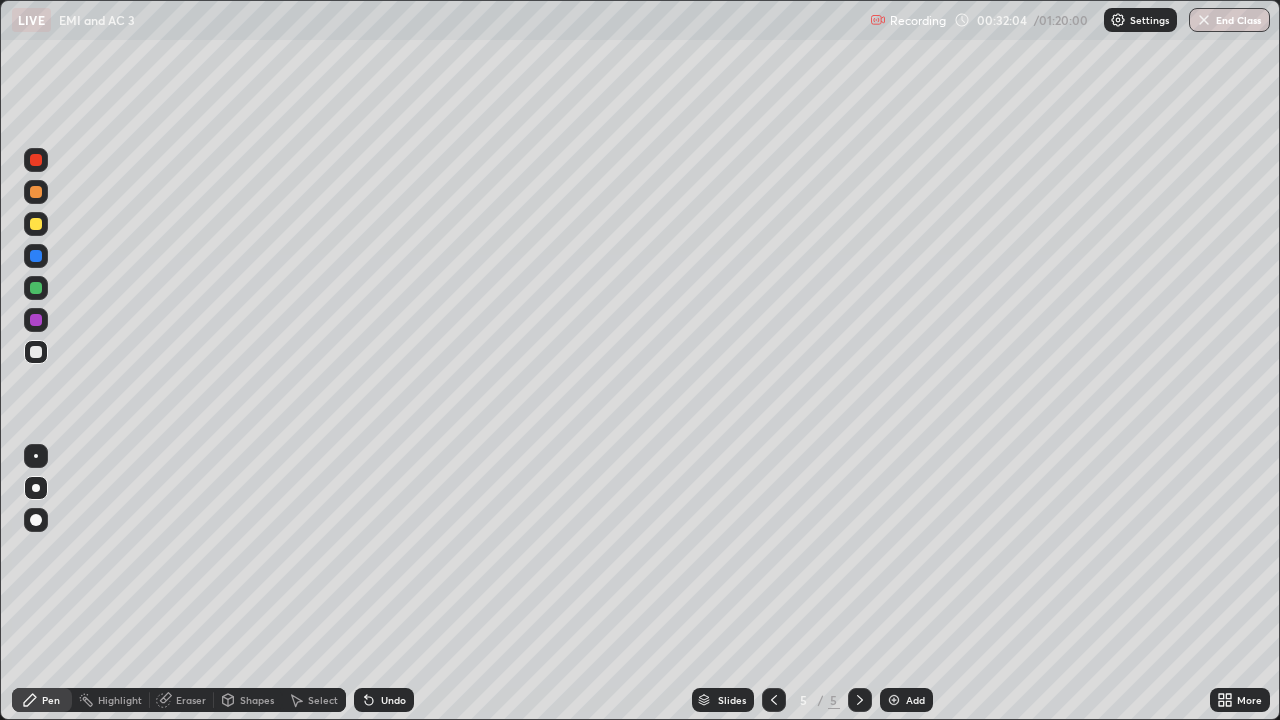 click at bounding box center [774, 700] 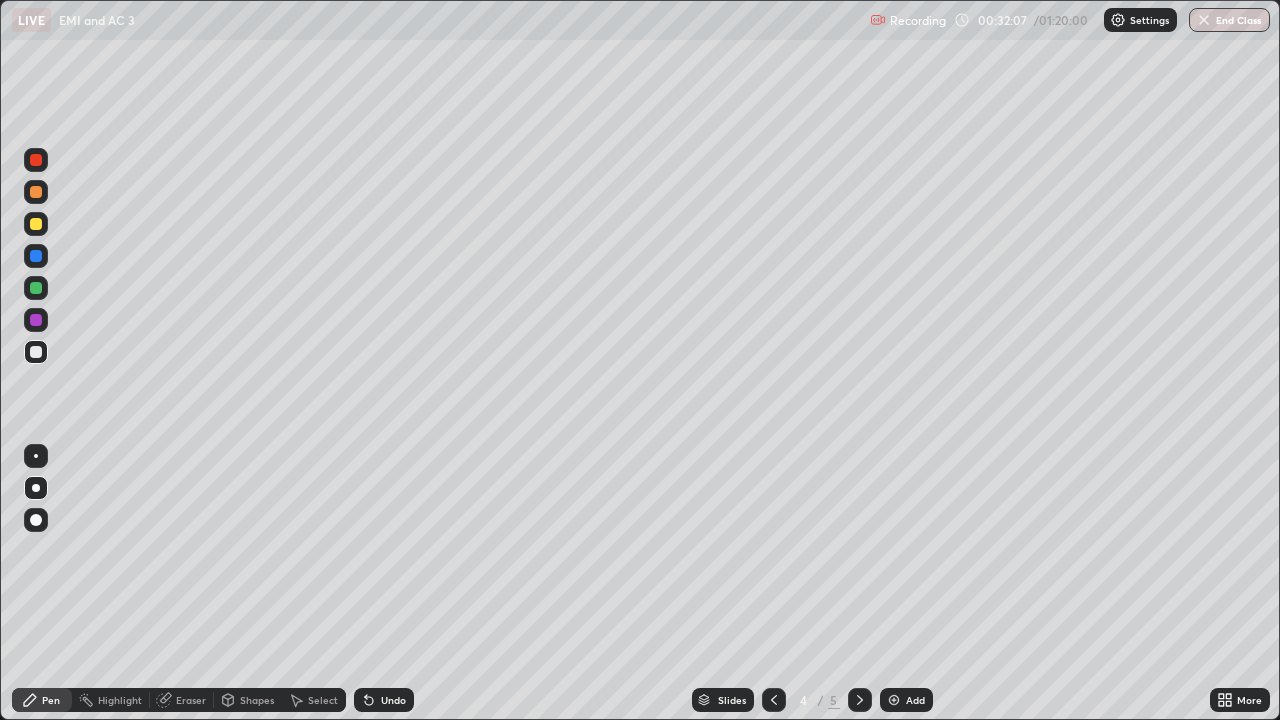 click on "Select" at bounding box center [323, 700] 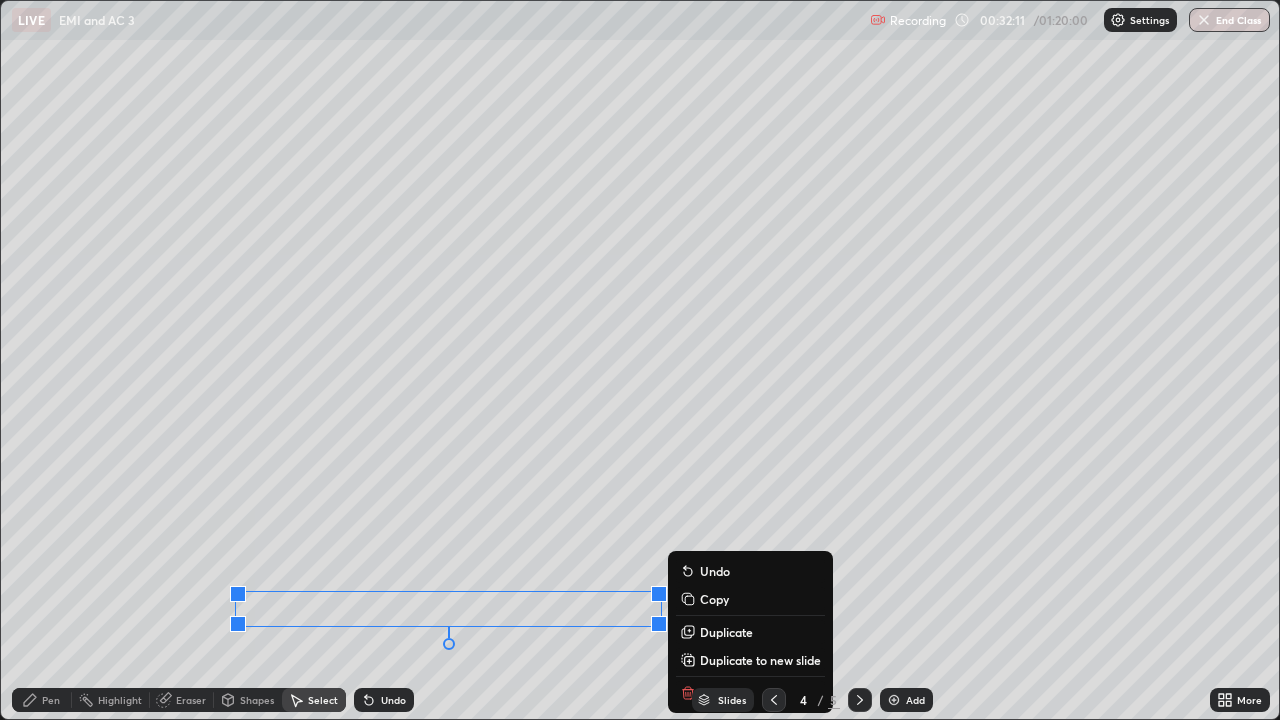 click on "Copy" at bounding box center (714, 599) 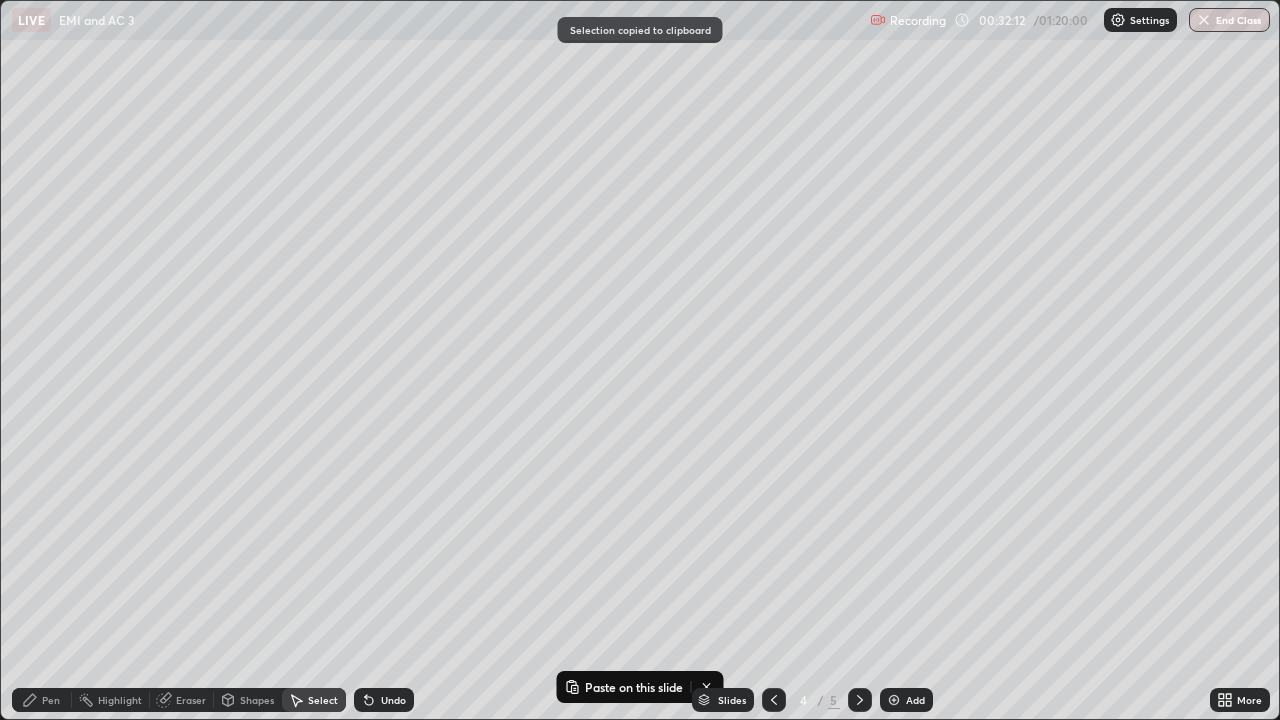 click 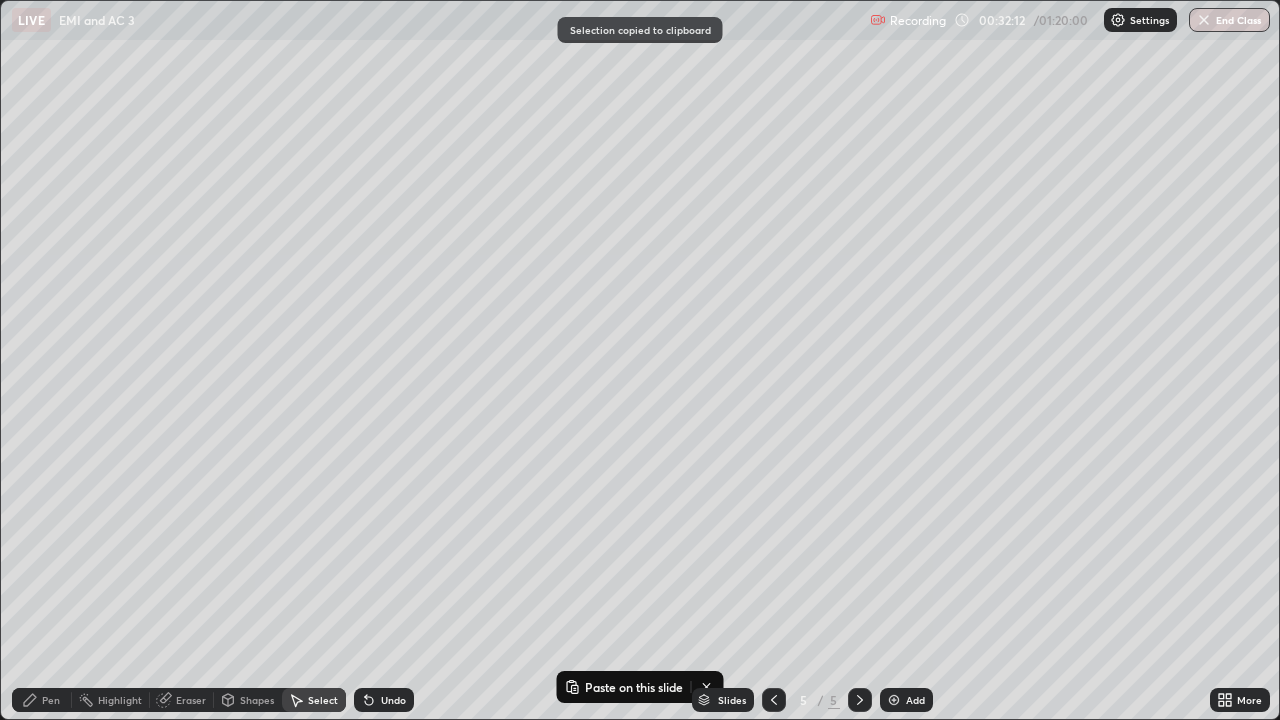 click 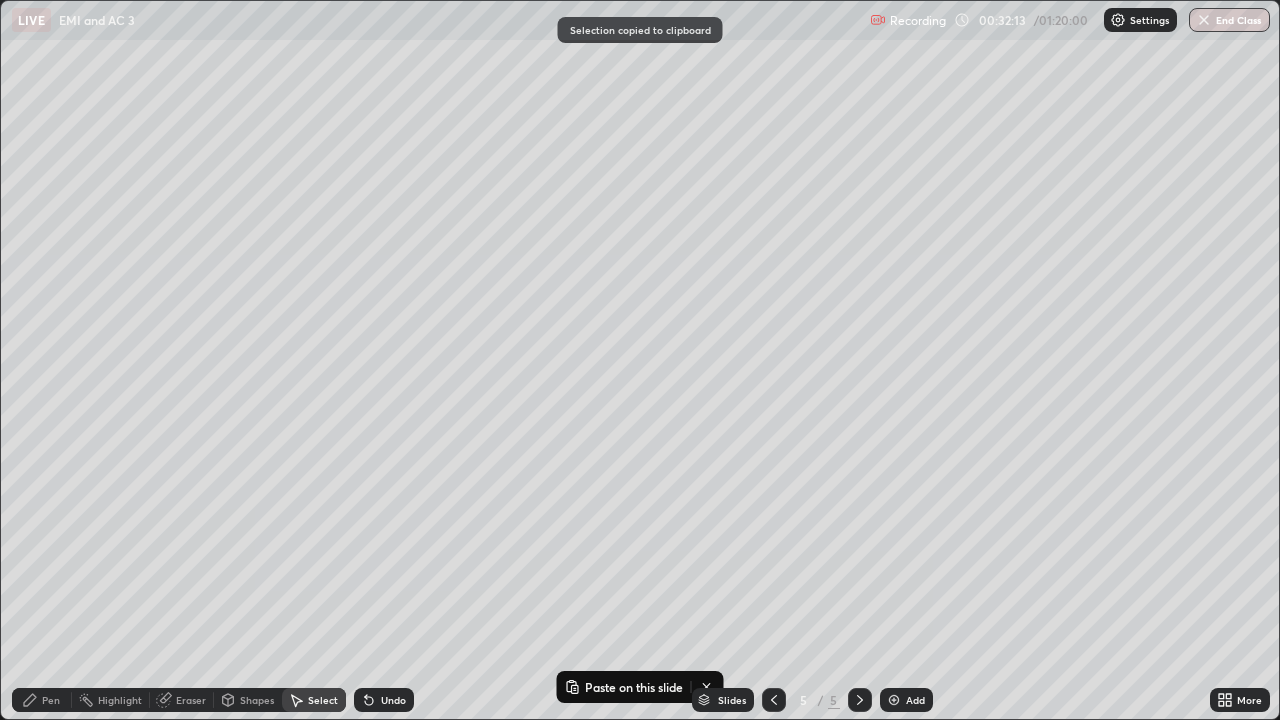 click at bounding box center [894, 700] 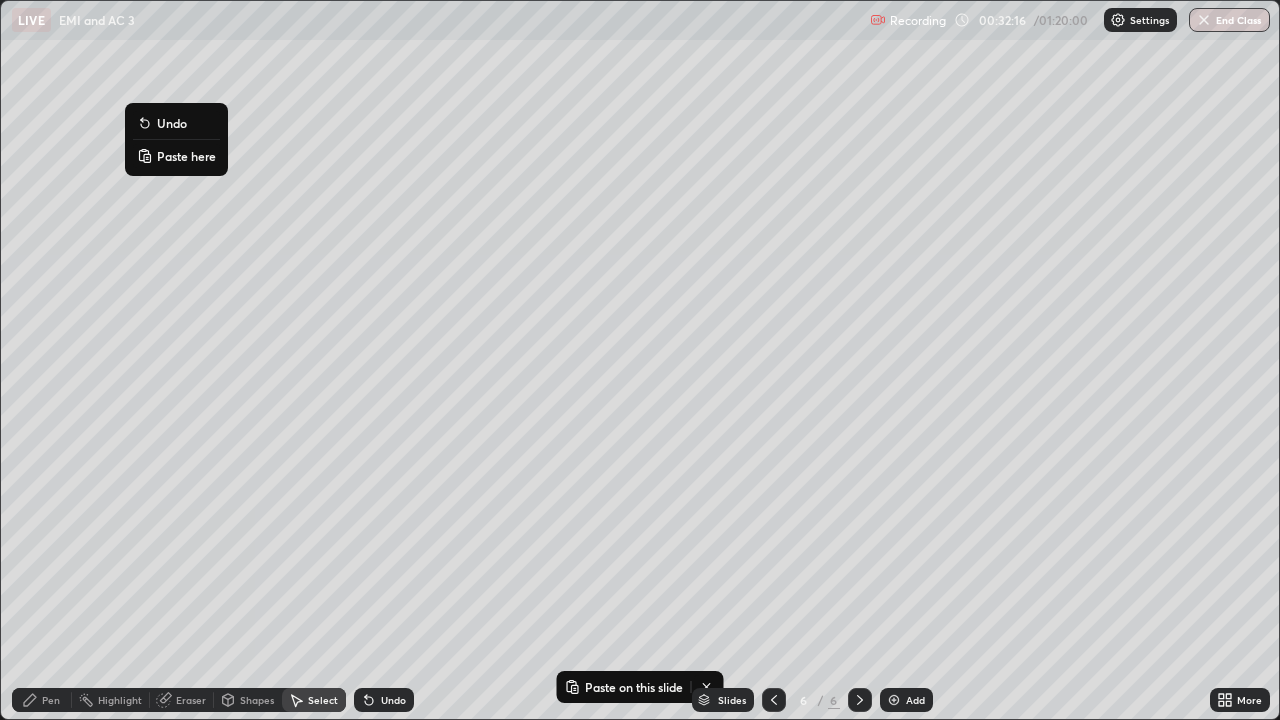 click on "Paste here" at bounding box center (186, 156) 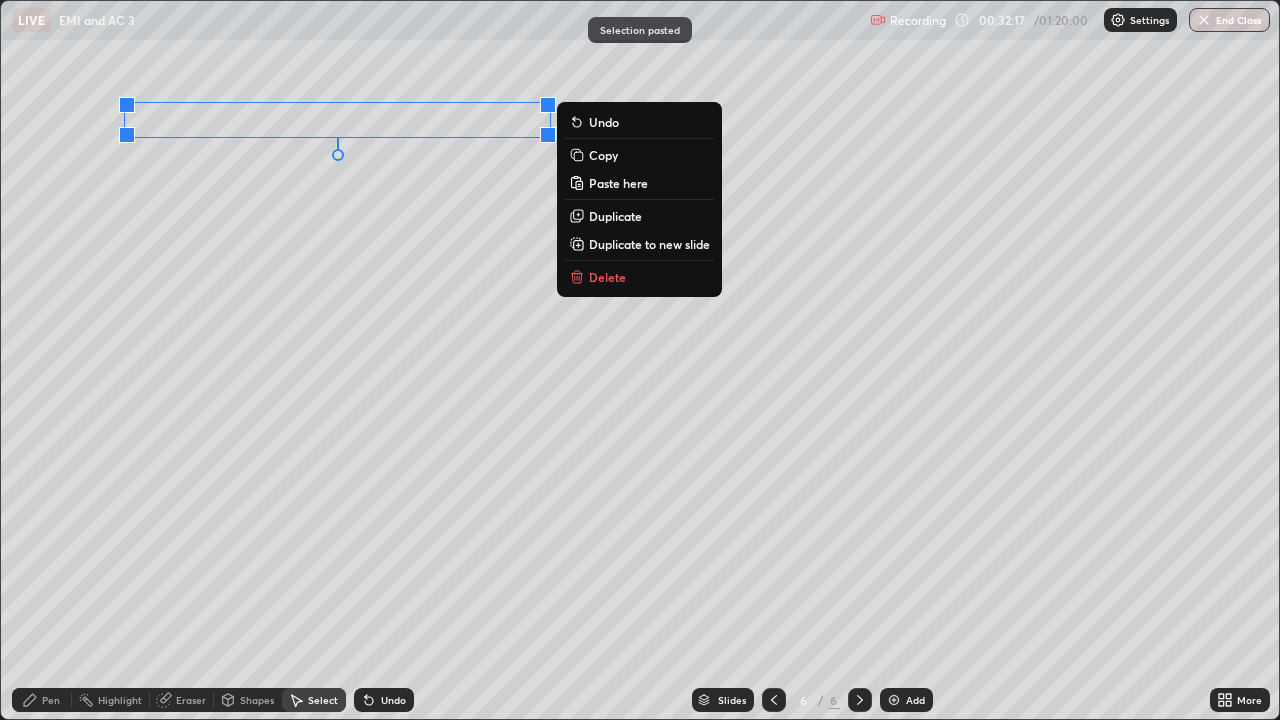 click on "0 ° Undo Copy Paste here Duplicate Duplicate to new slide Delete" at bounding box center (640, 360) 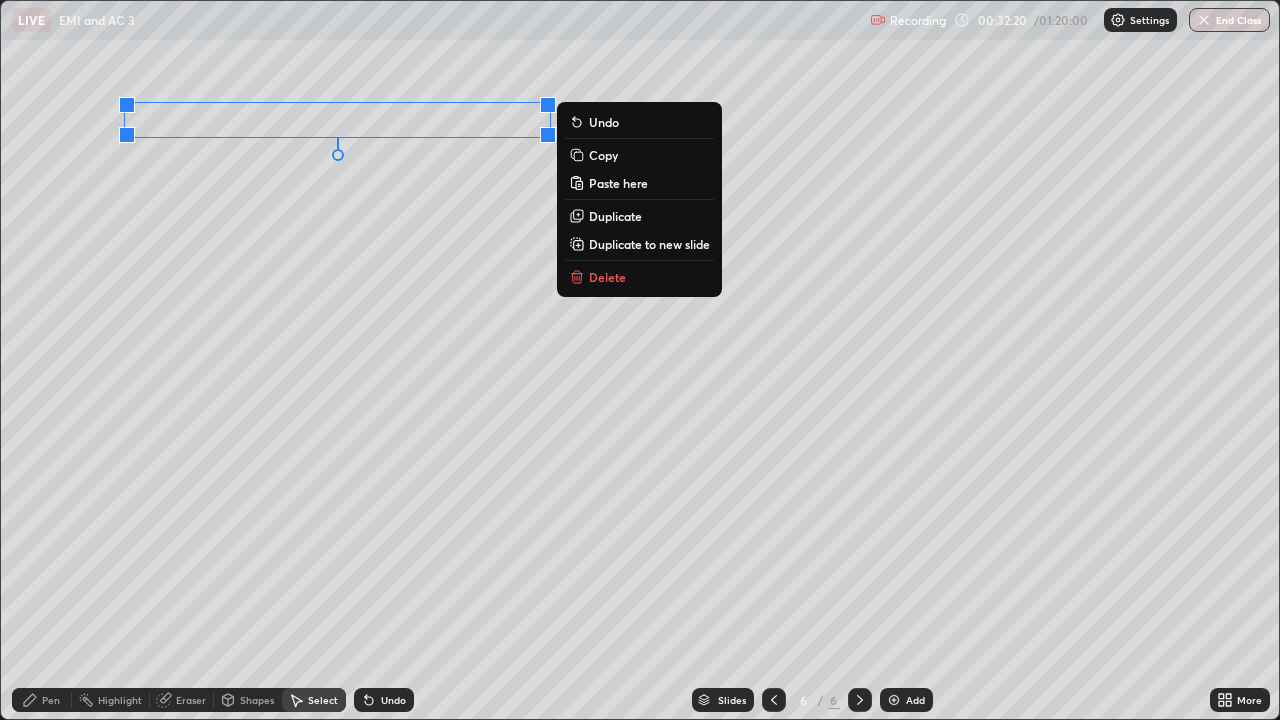 click on "Paste here" at bounding box center [618, 183] 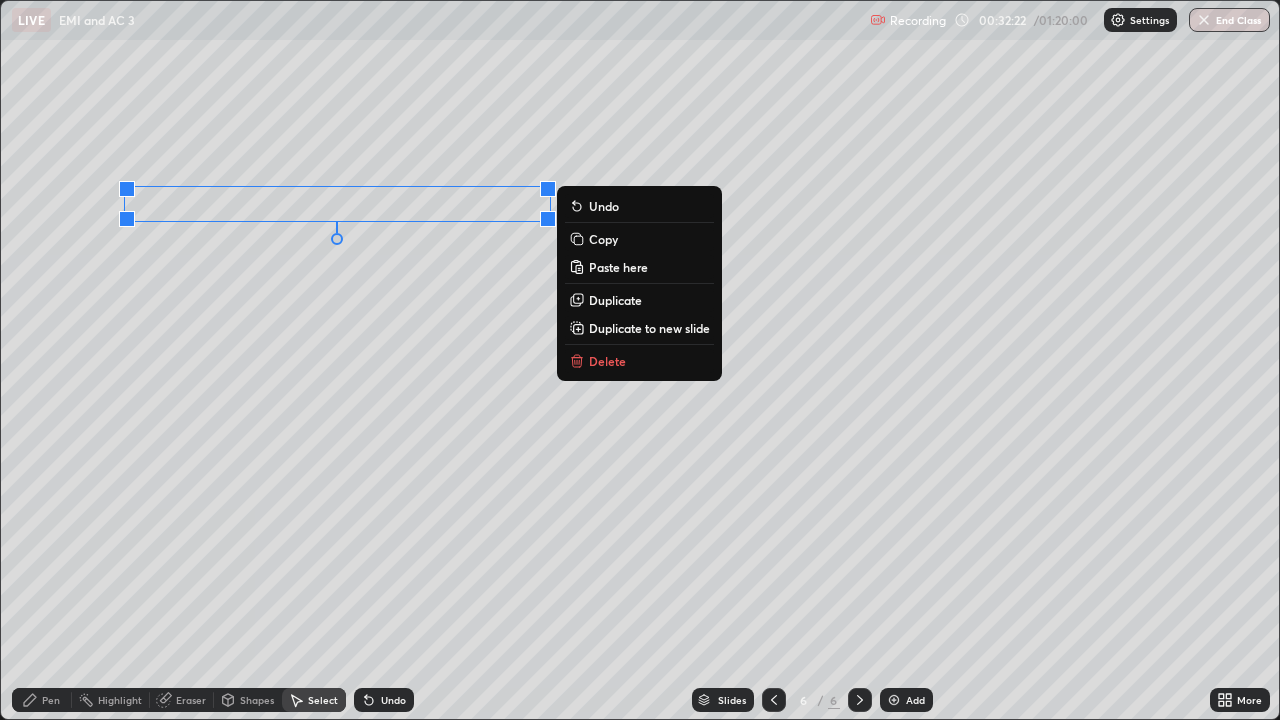click on "Paste here" at bounding box center [618, 267] 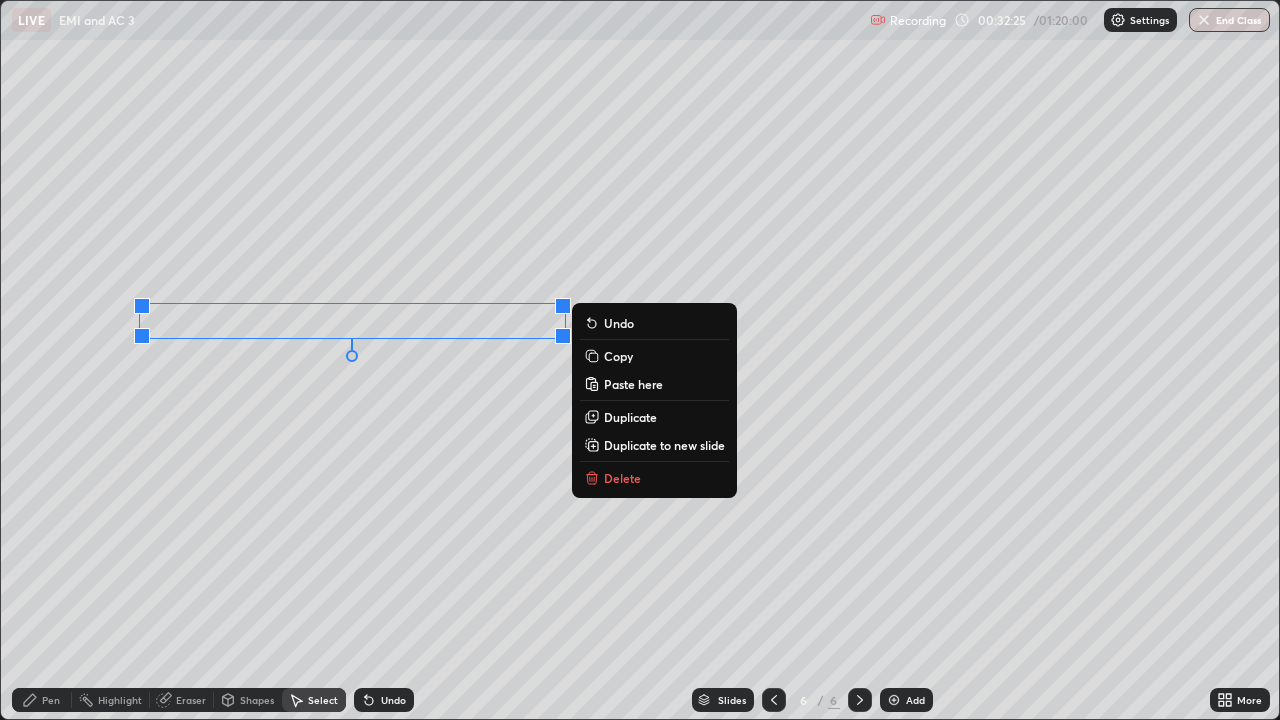 click on "Paste here" at bounding box center (633, 384) 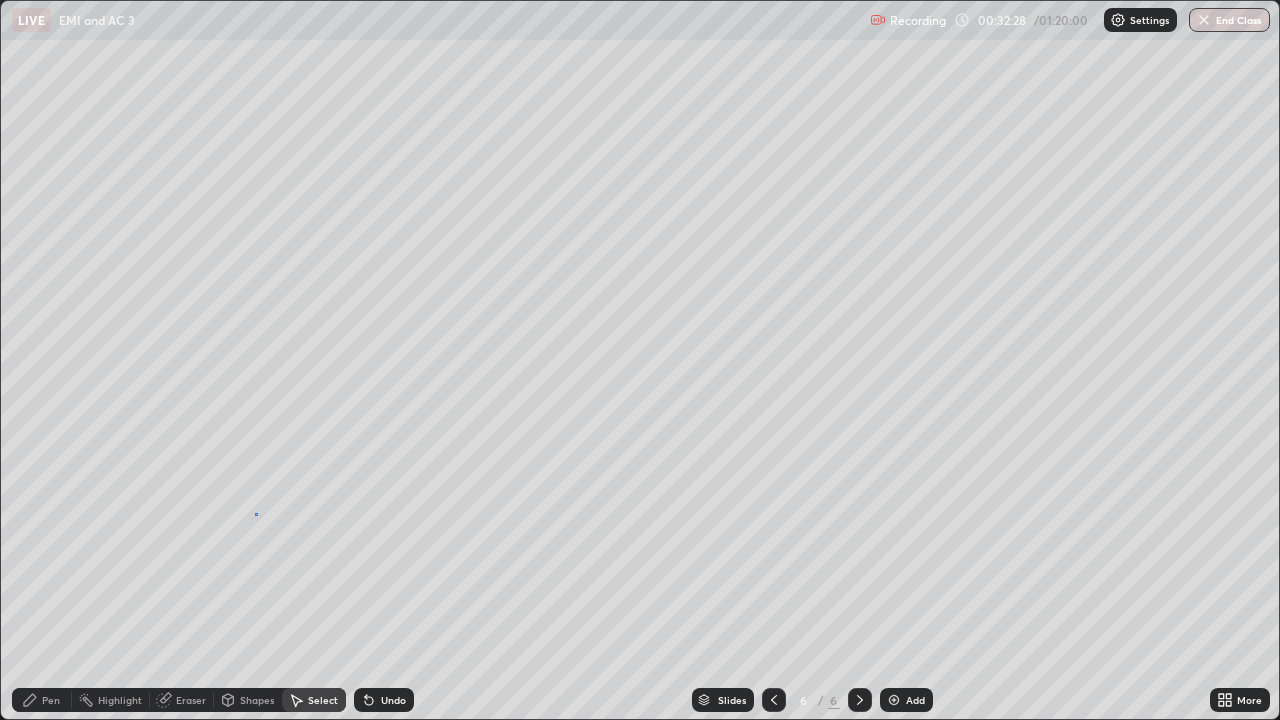 click on "0 ° Undo Copy Paste here Duplicate Duplicate to new slide Delete" at bounding box center (640, 360) 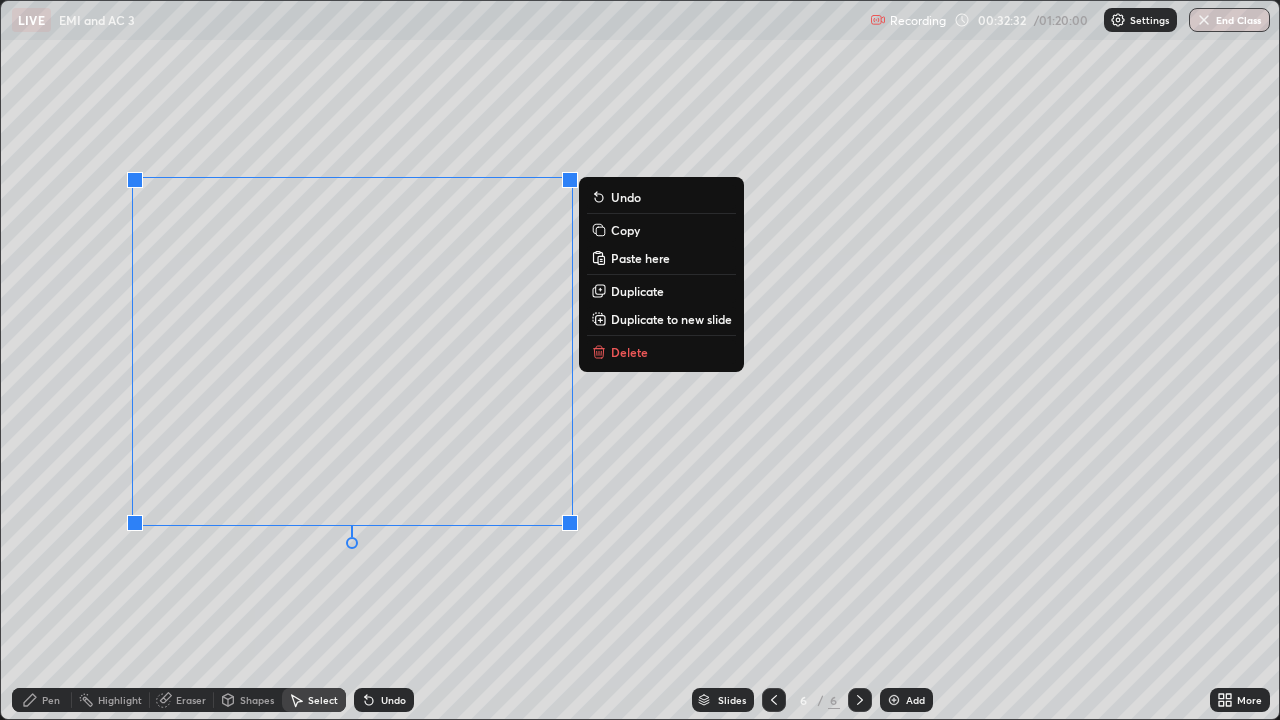 click on "Duplicate to new slide" at bounding box center [671, 319] 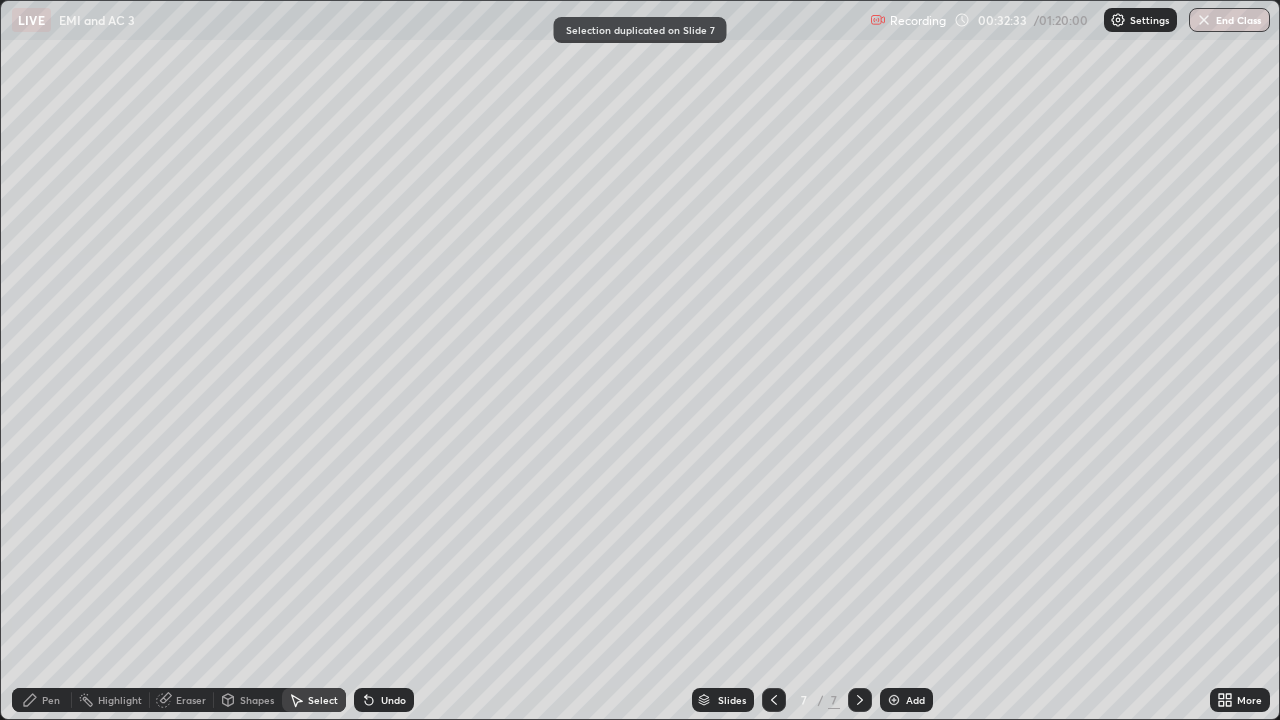 click at bounding box center (774, 700) 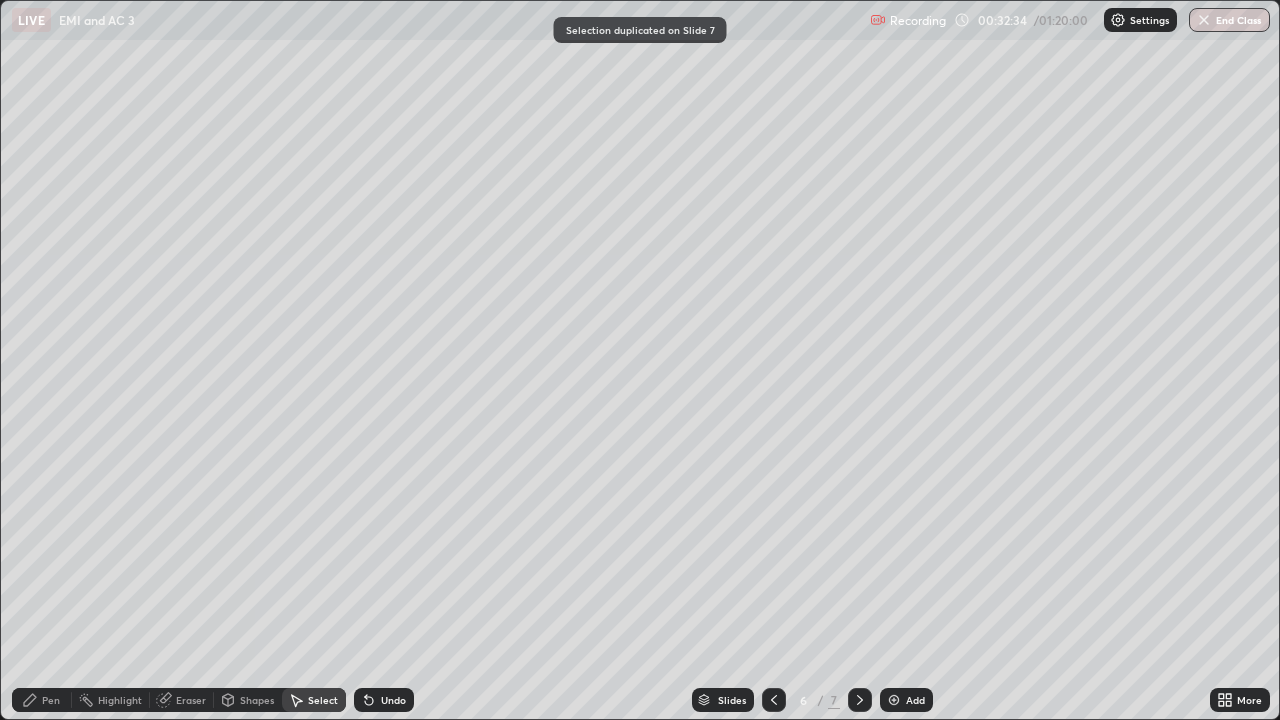 click on "Pen" at bounding box center [51, 700] 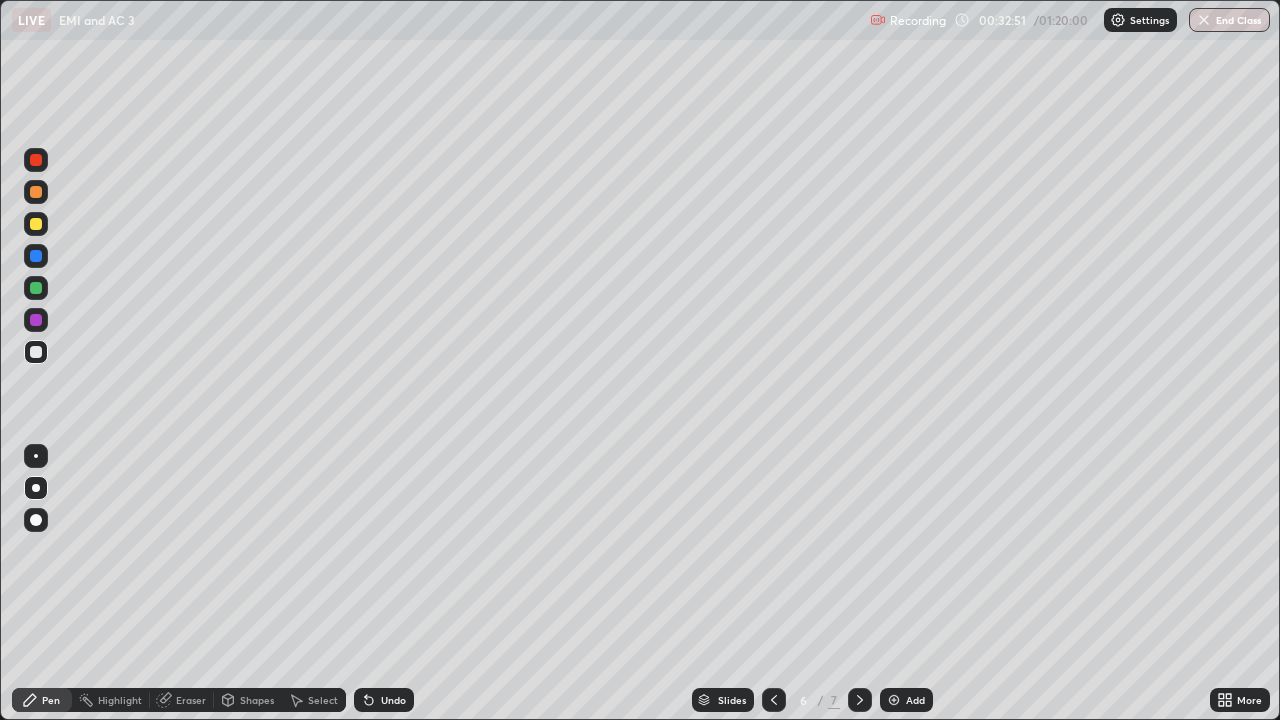 click on "Shapes" at bounding box center (257, 700) 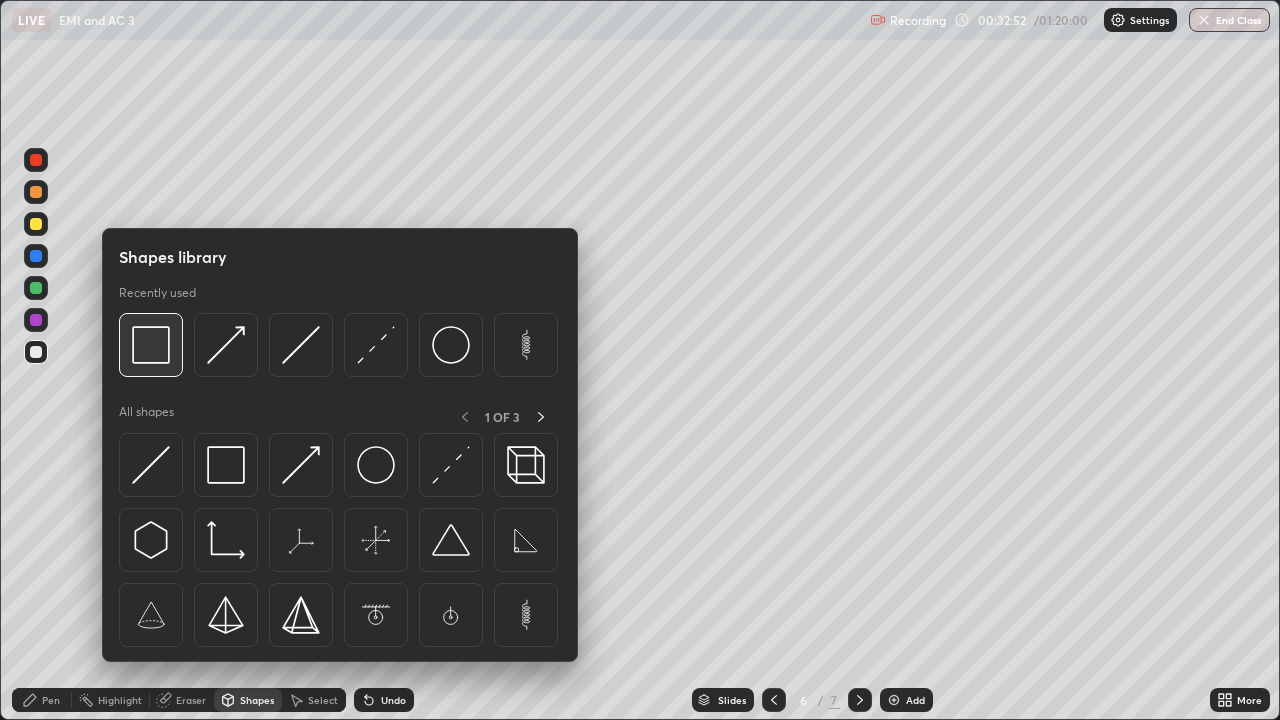 click at bounding box center (151, 345) 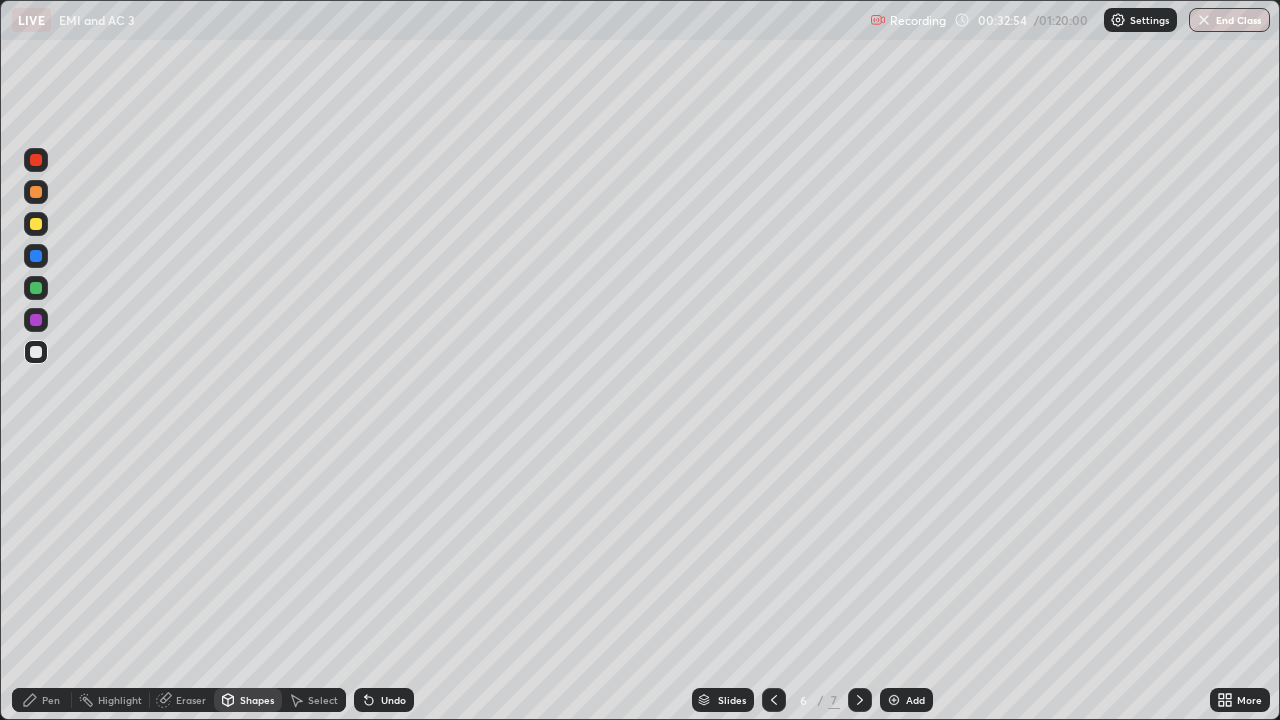 click on "Pen" at bounding box center (42, 700) 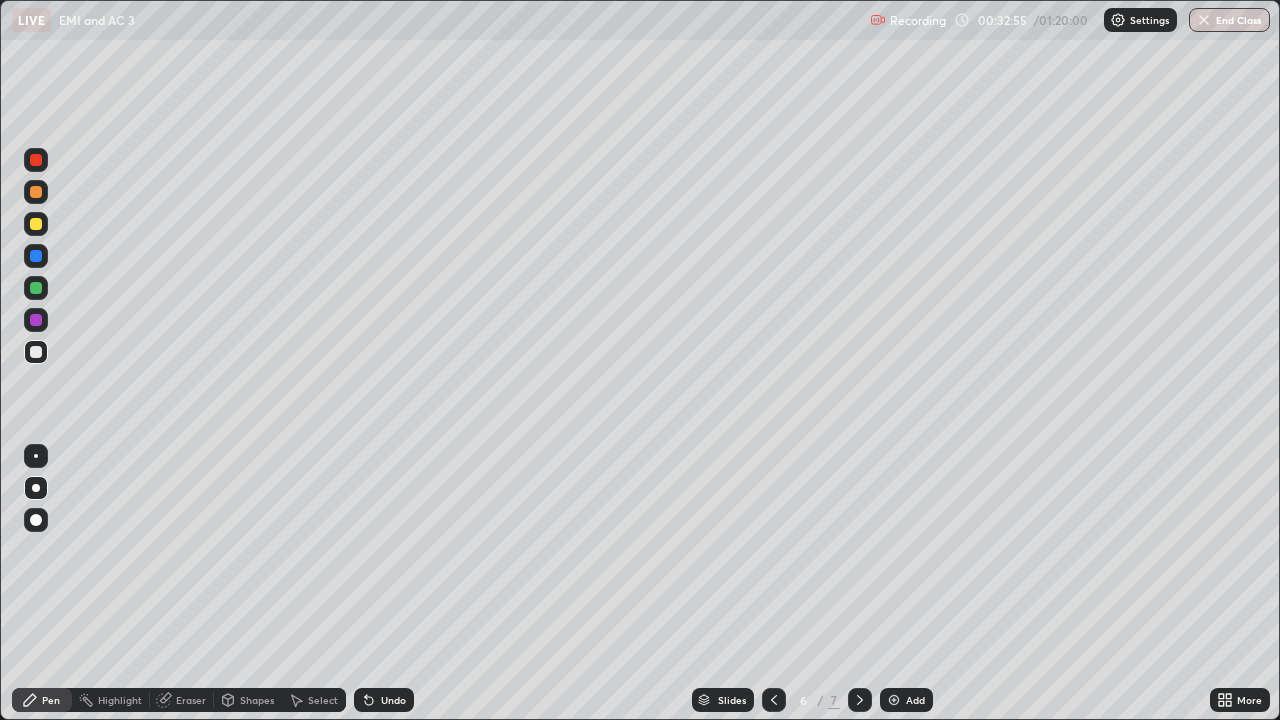click at bounding box center [36, 224] 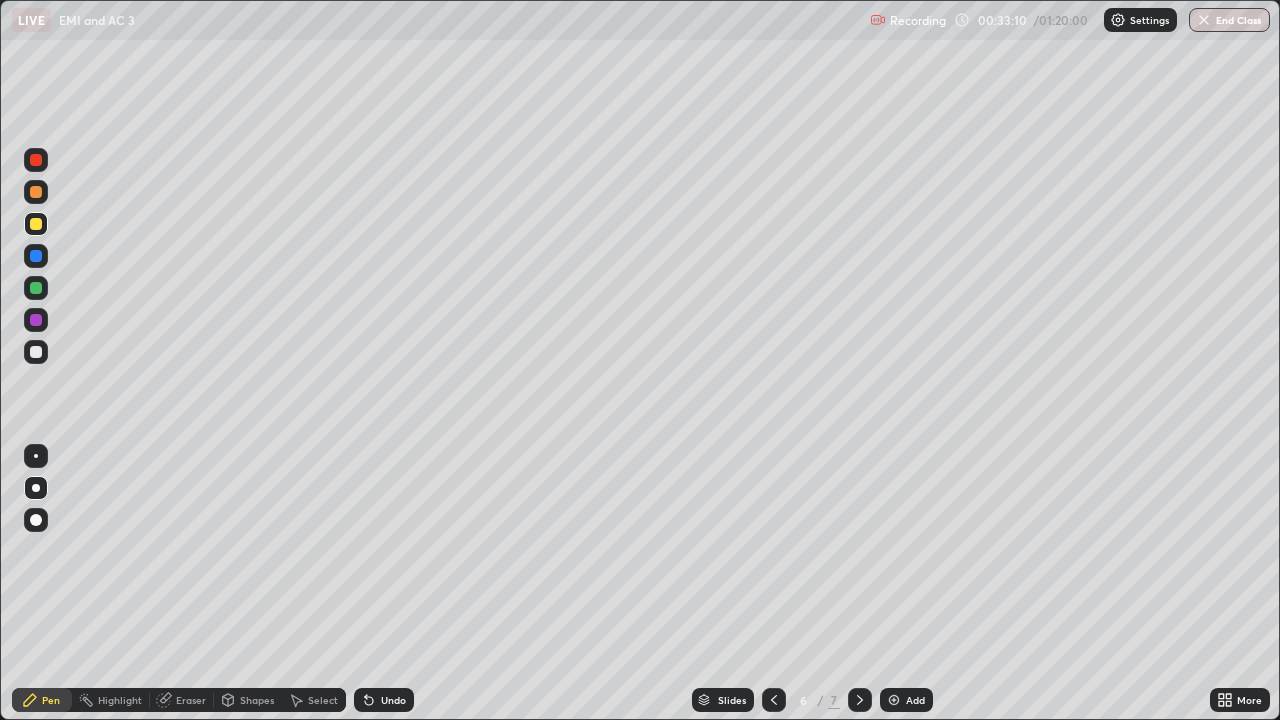 click on "Shapes" at bounding box center (248, 700) 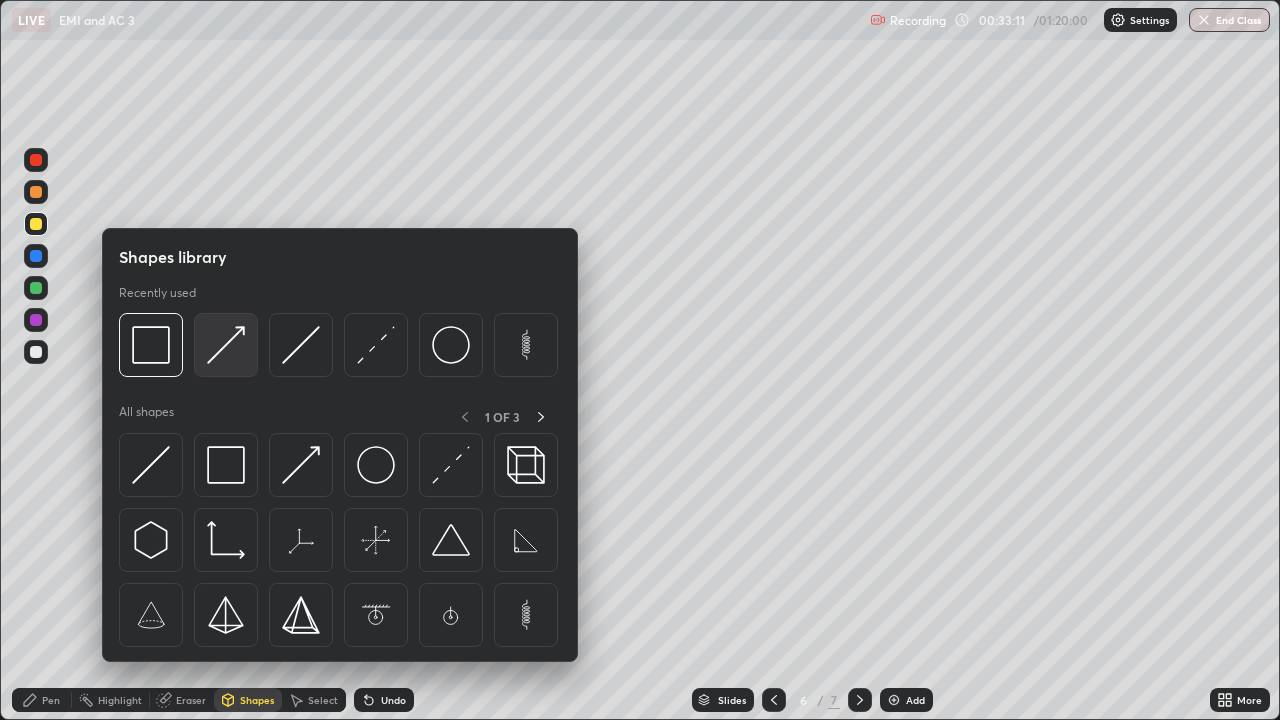click at bounding box center [226, 345] 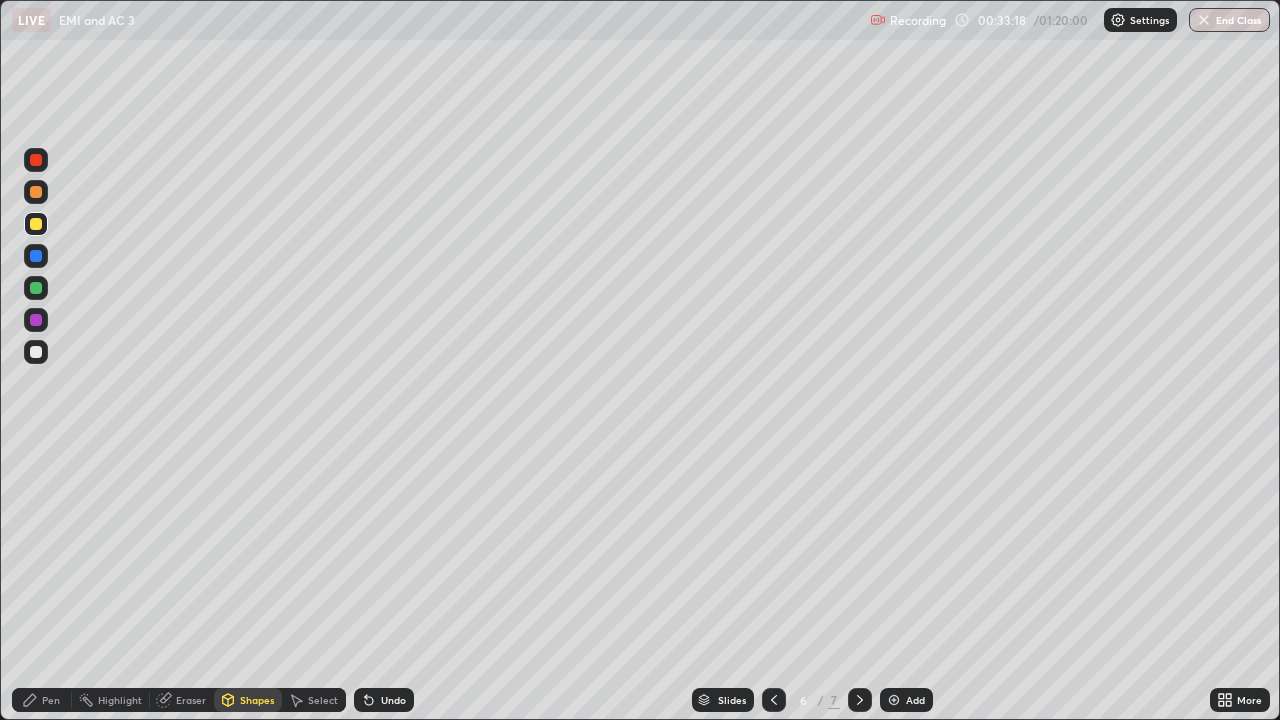 click on "Shapes" at bounding box center [257, 700] 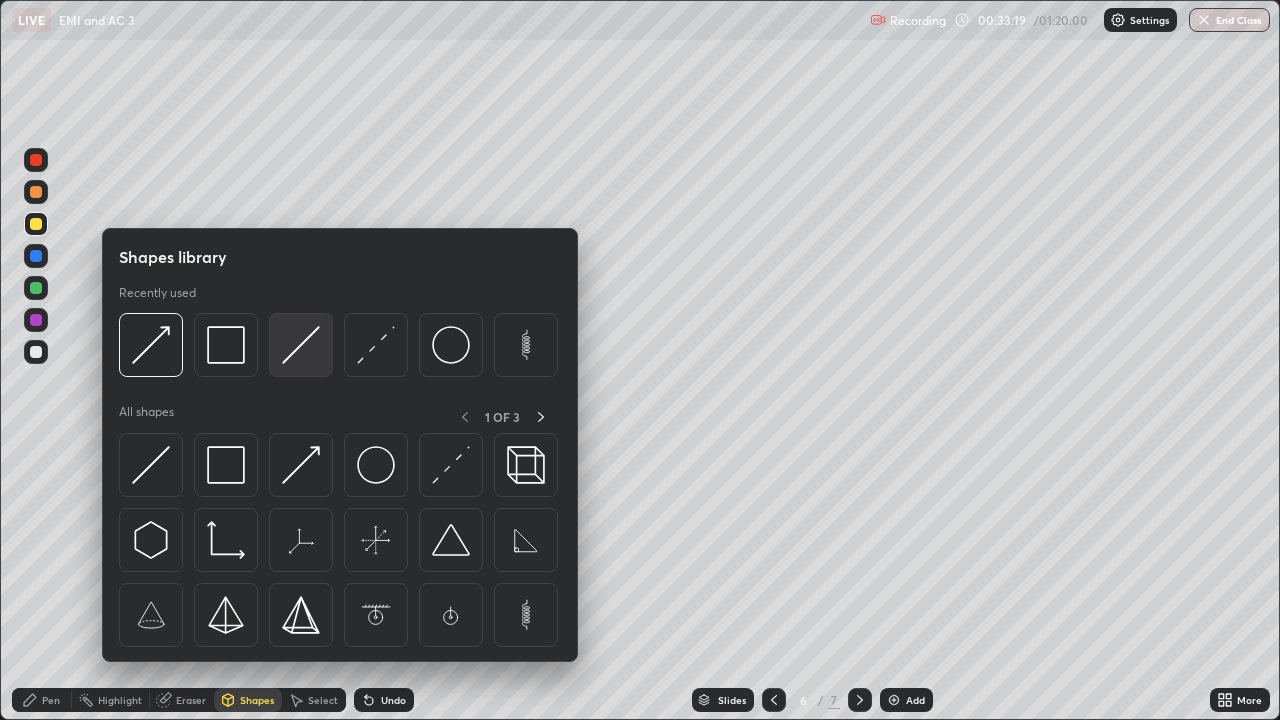 click at bounding box center [301, 345] 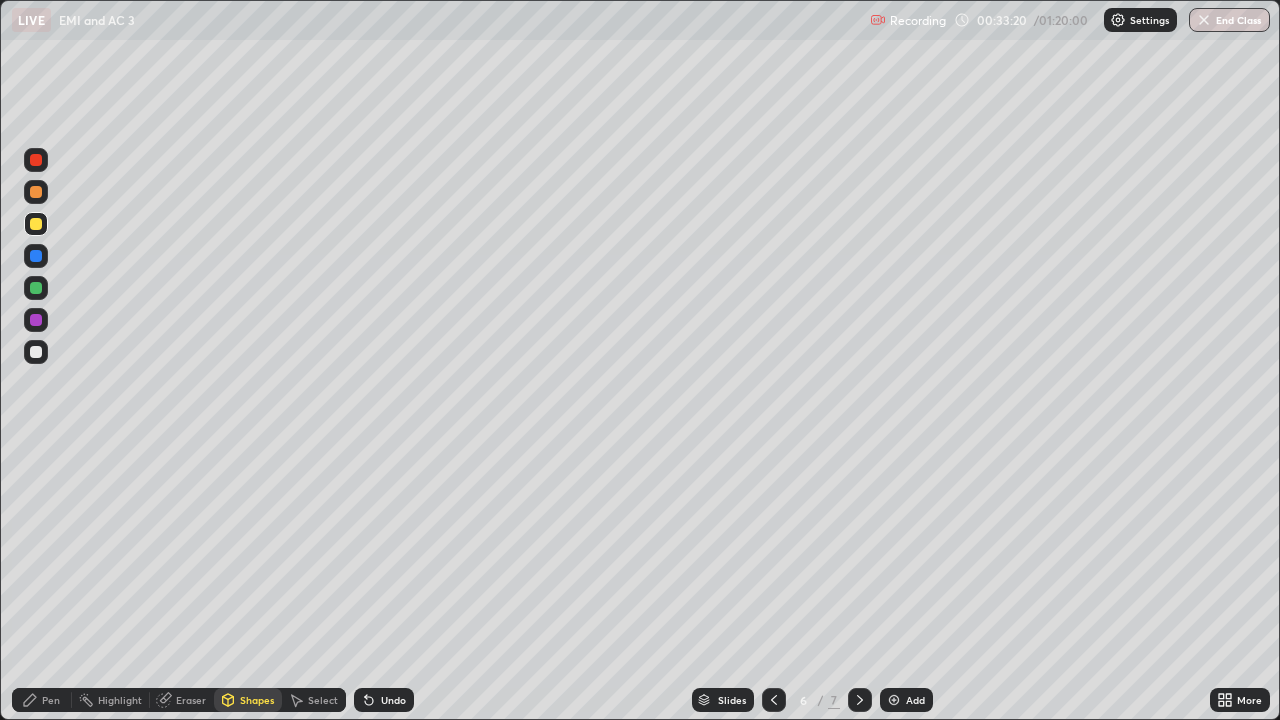 click at bounding box center (36, 288) 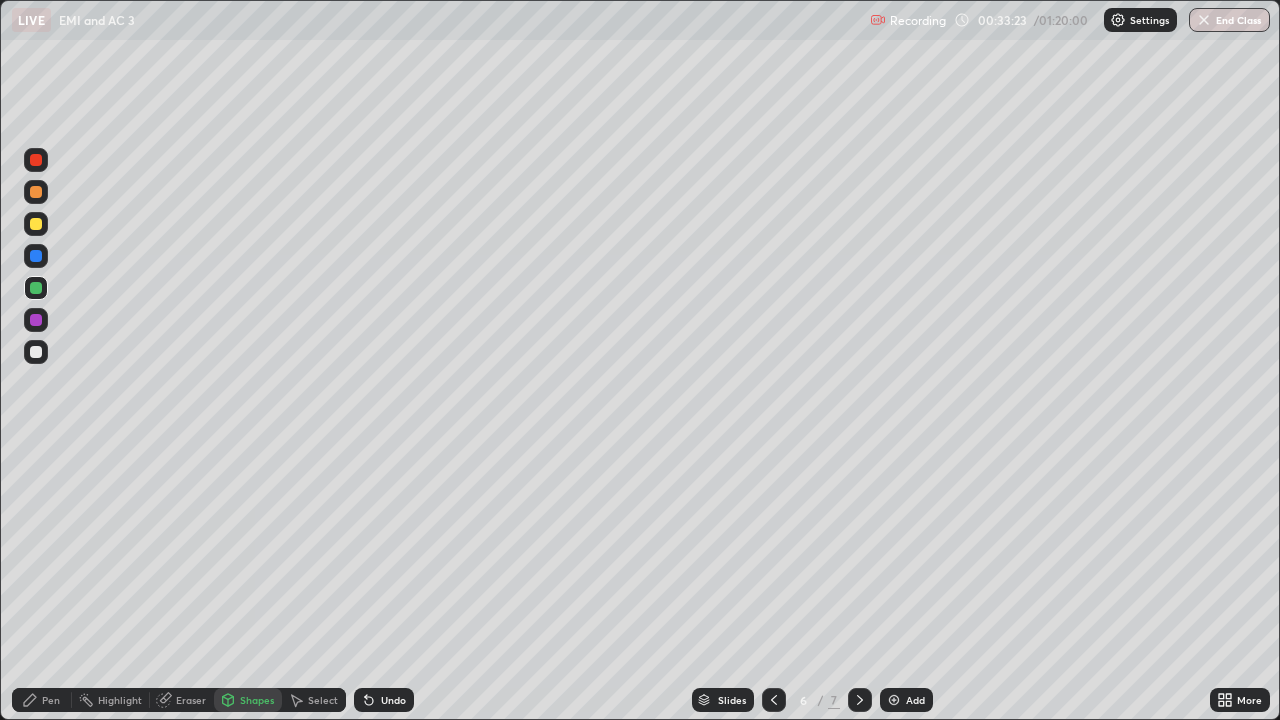 click on "Undo" at bounding box center [393, 700] 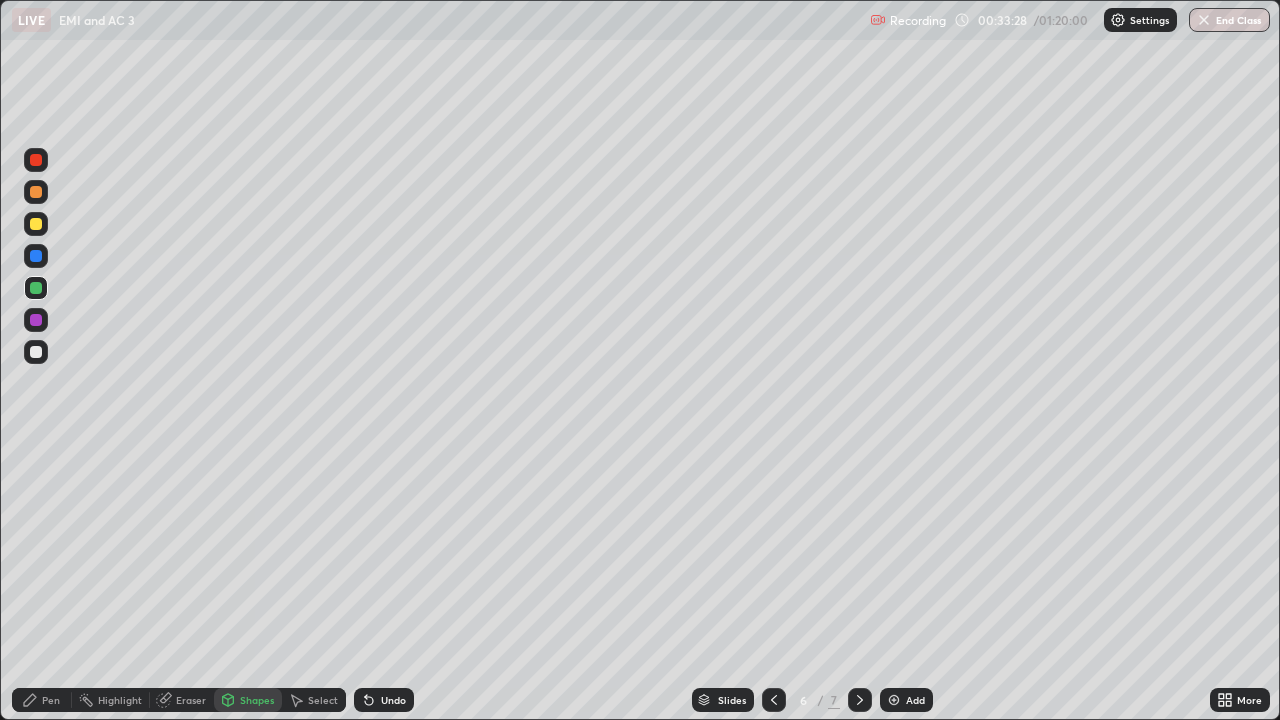 click on "Pen" at bounding box center [51, 700] 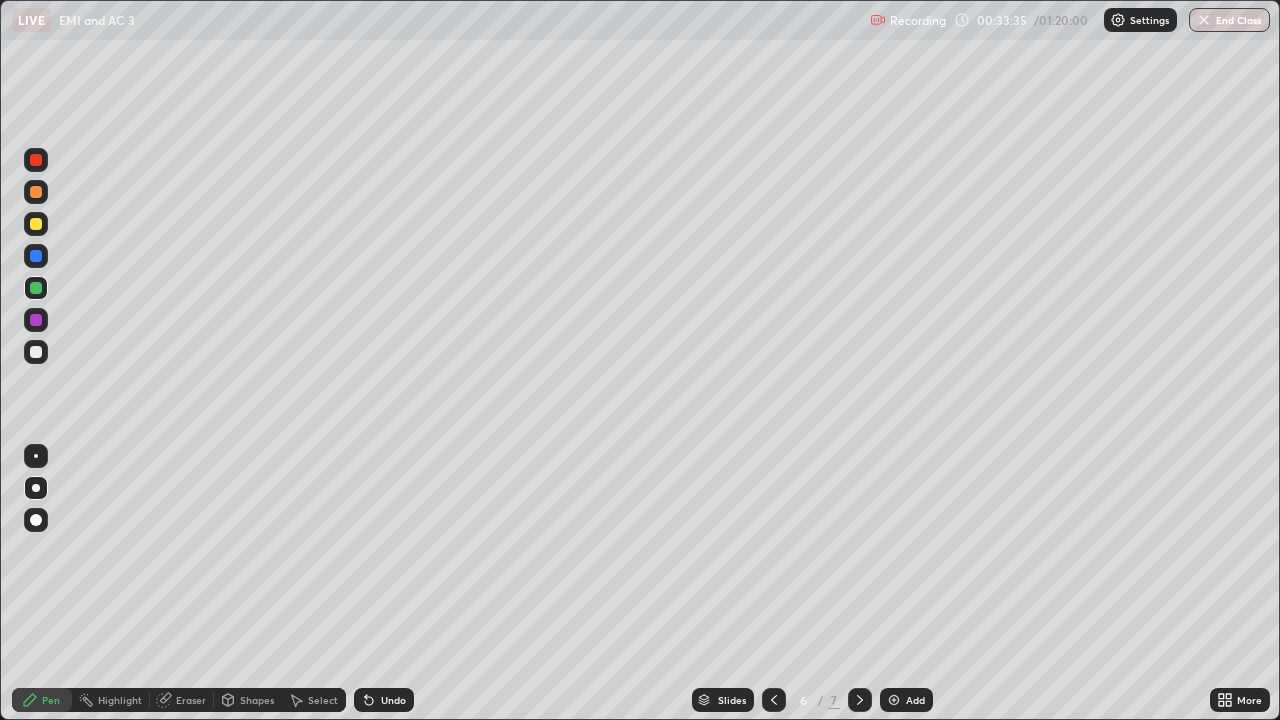 click on "Shapes" at bounding box center [248, 700] 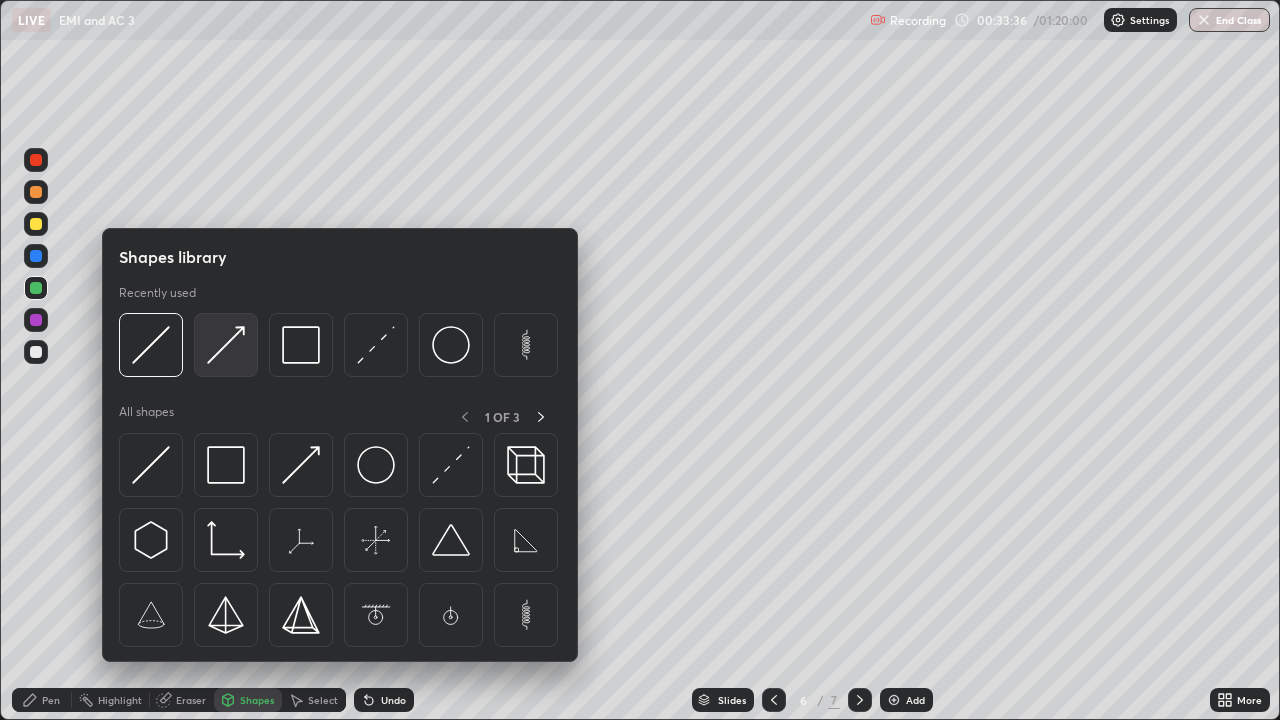 click at bounding box center [226, 345] 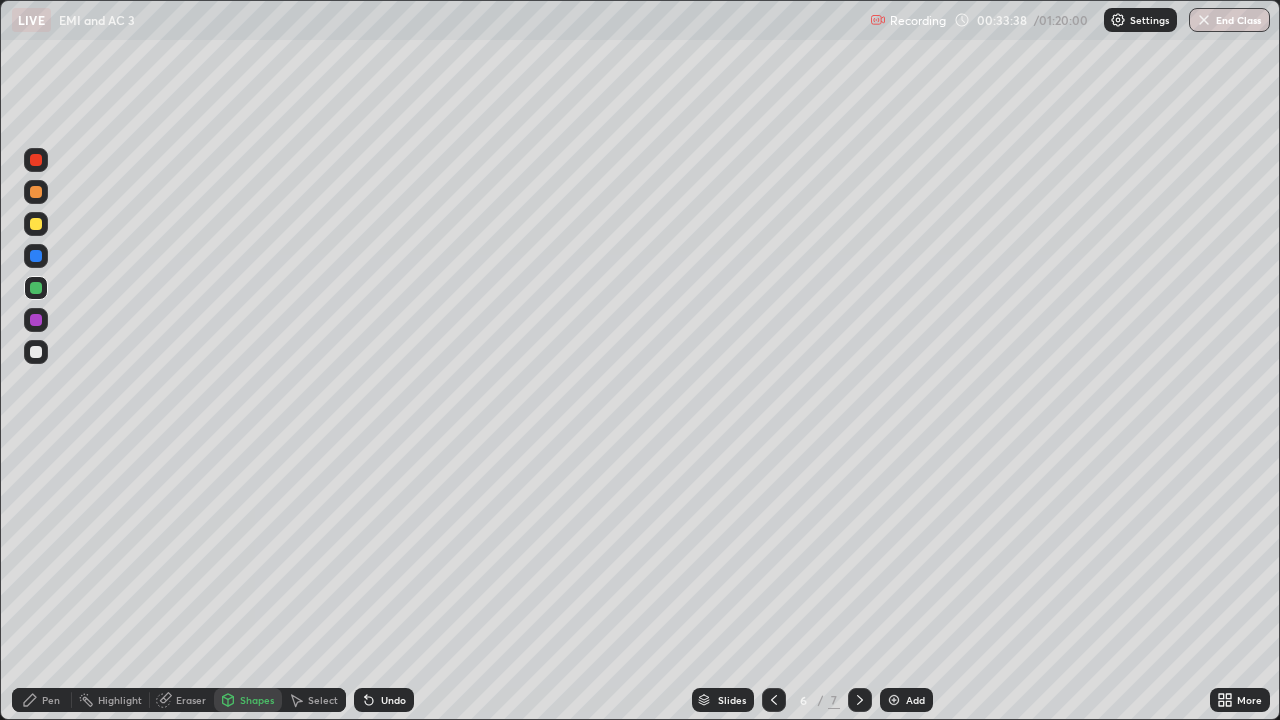 click at bounding box center [36, 192] 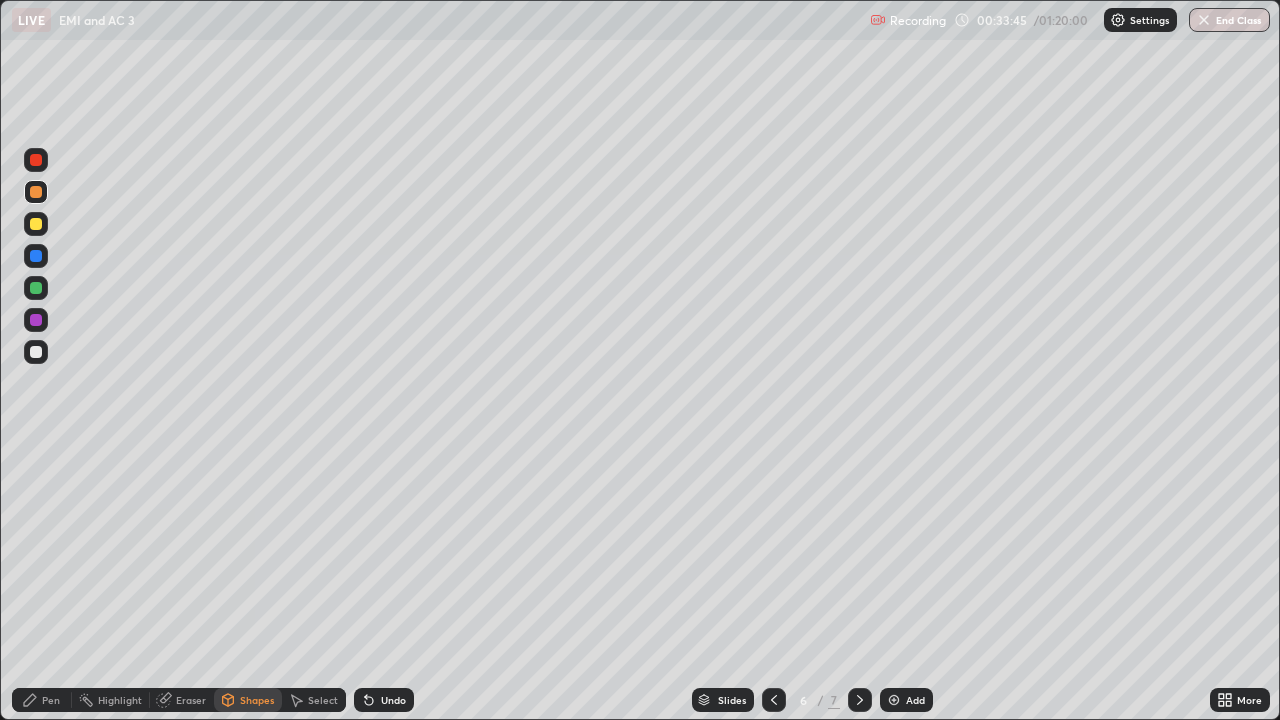 click on "Pen" at bounding box center (42, 700) 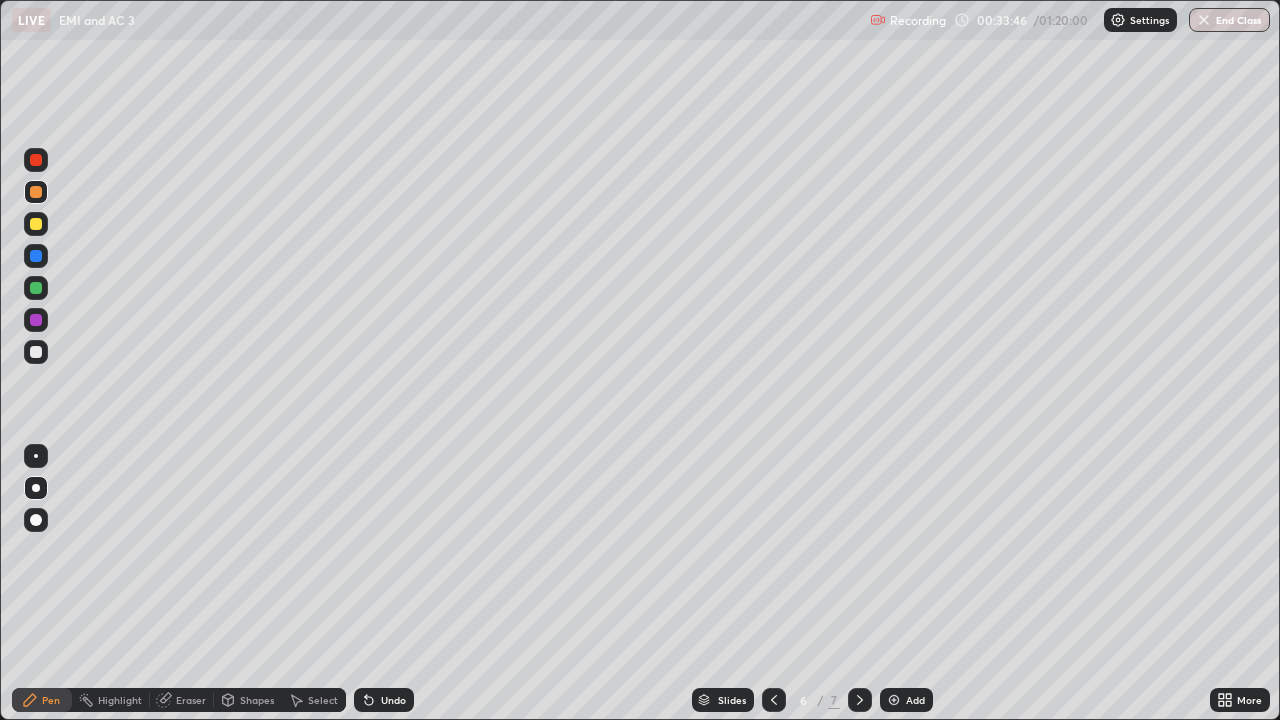 click at bounding box center [36, 224] 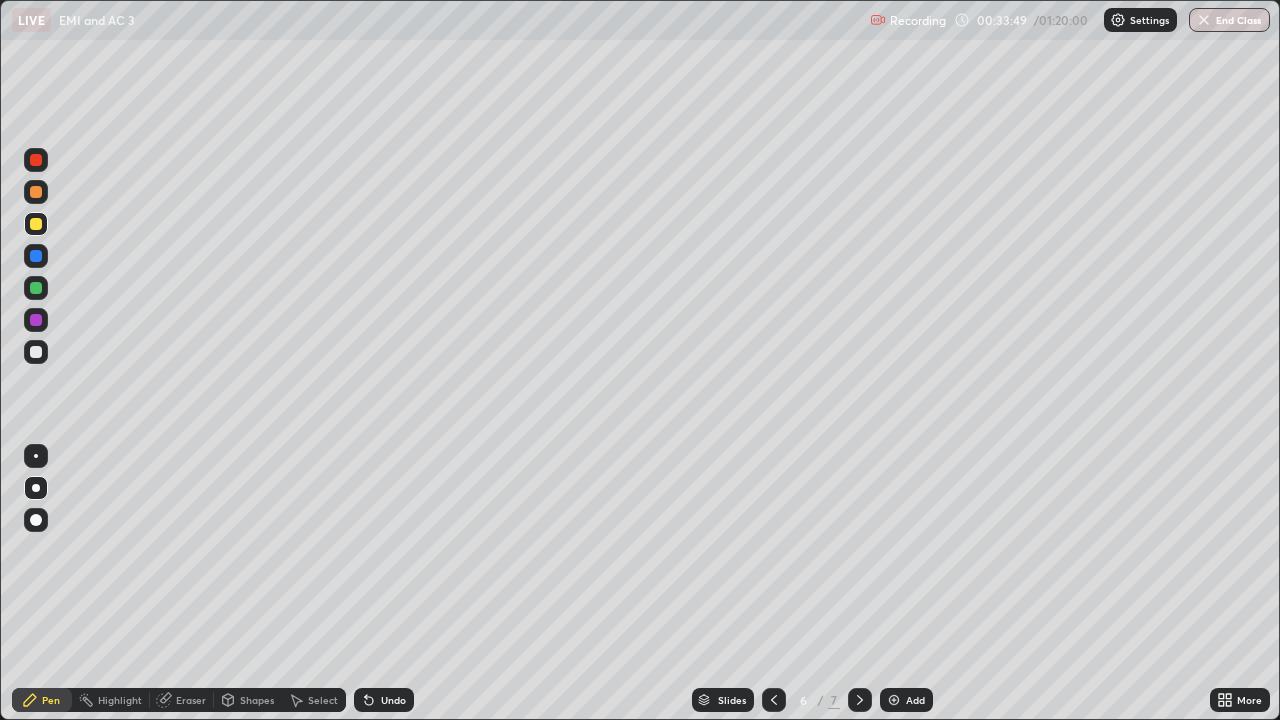 click at bounding box center [36, 192] 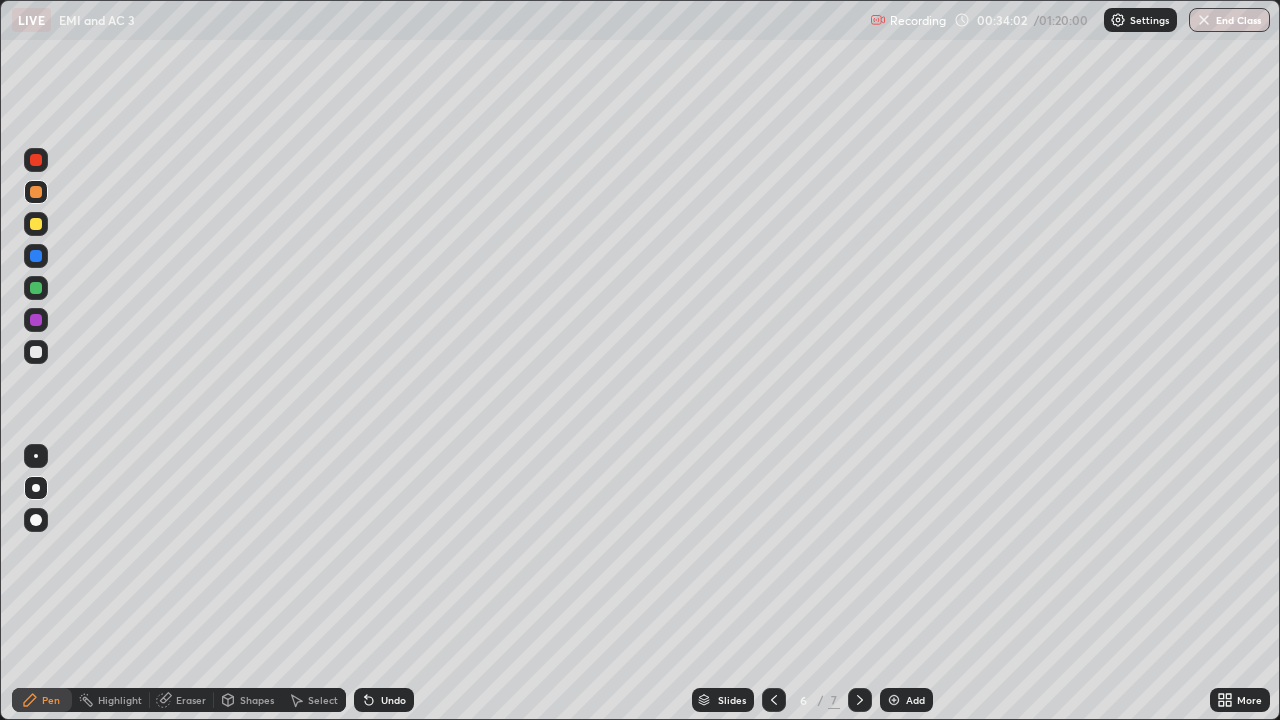 click at bounding box center (36, 352) 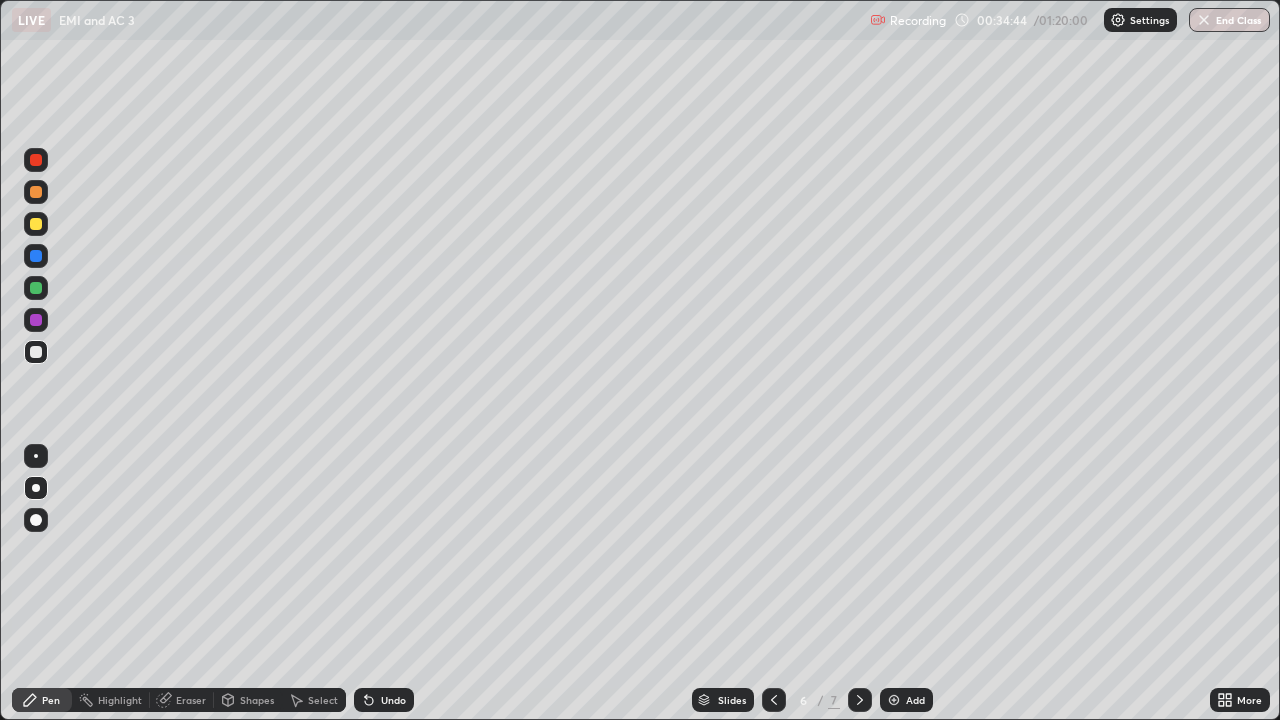 click on "Shapes" at bounding box center (257, 700) 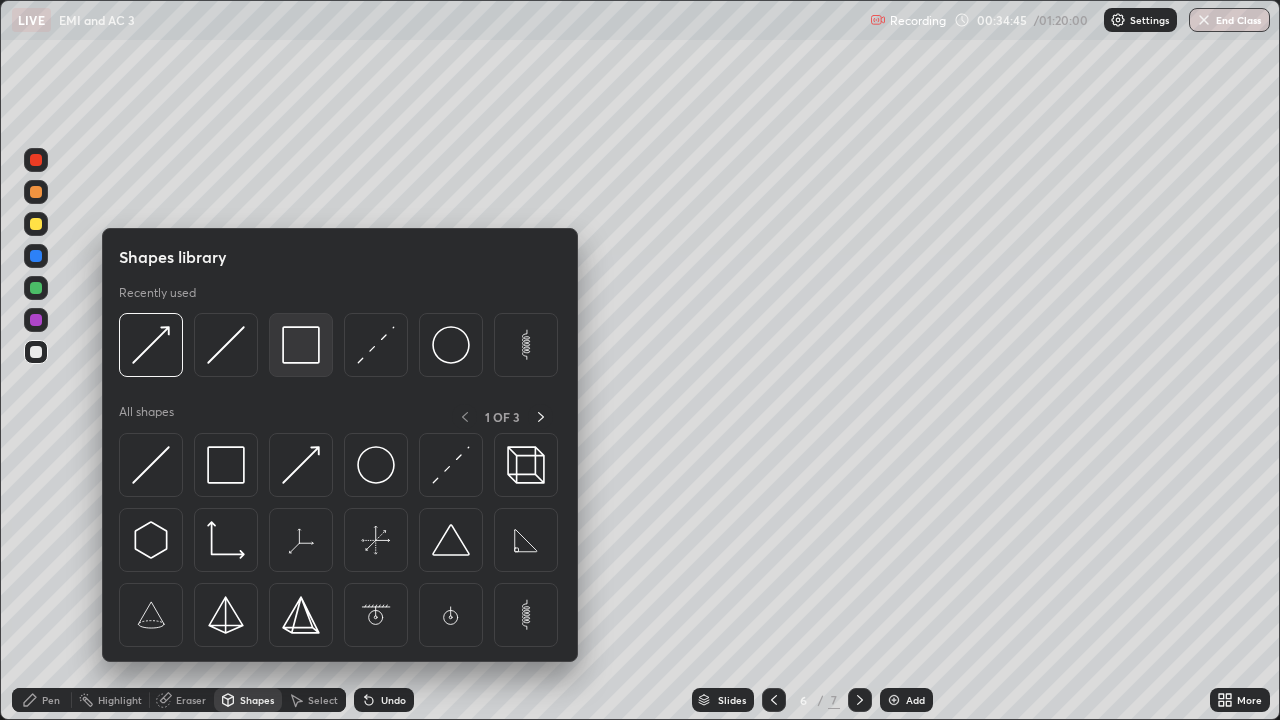 click at bounding box center [301, 345] 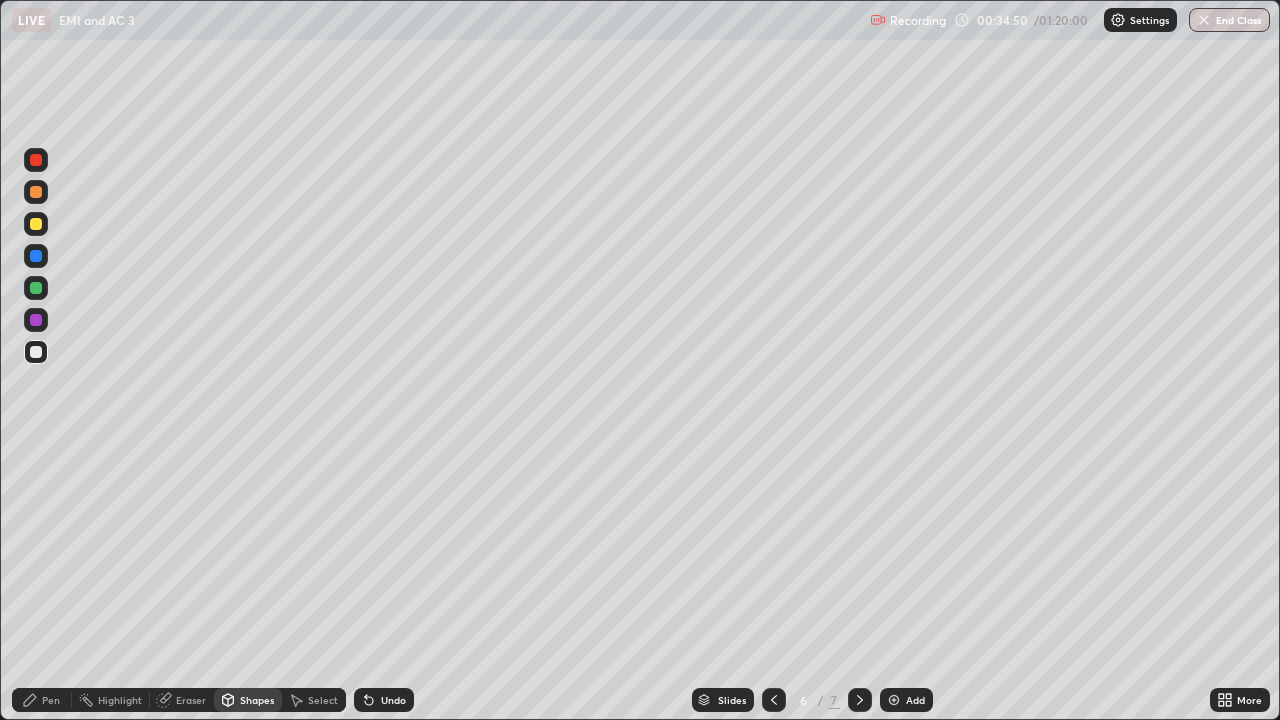 click 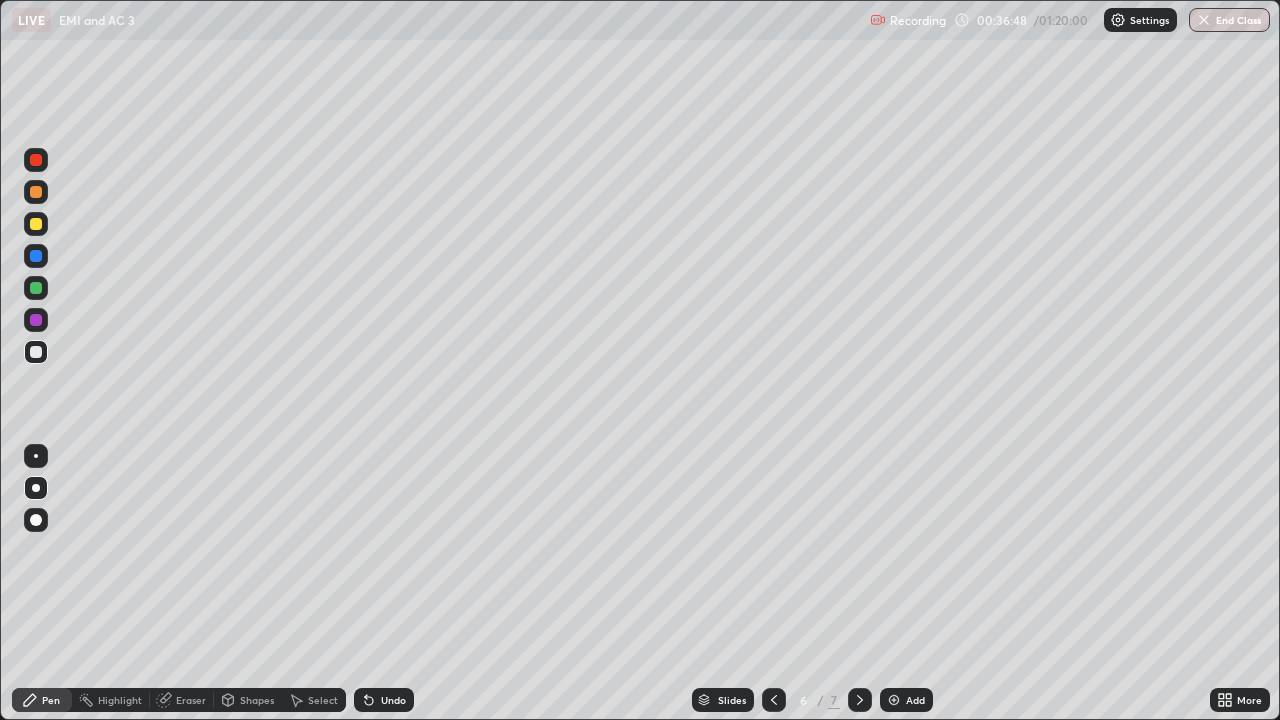click 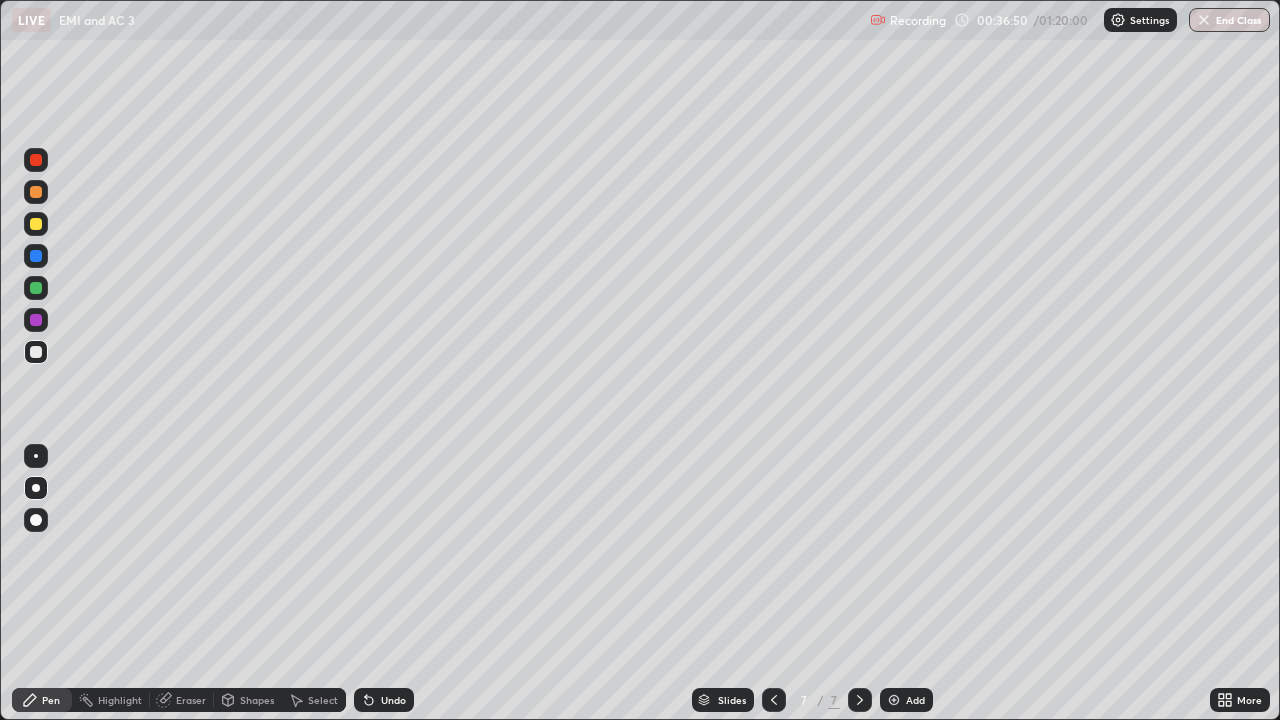 click on "Select" at bounding box center (323, 700) 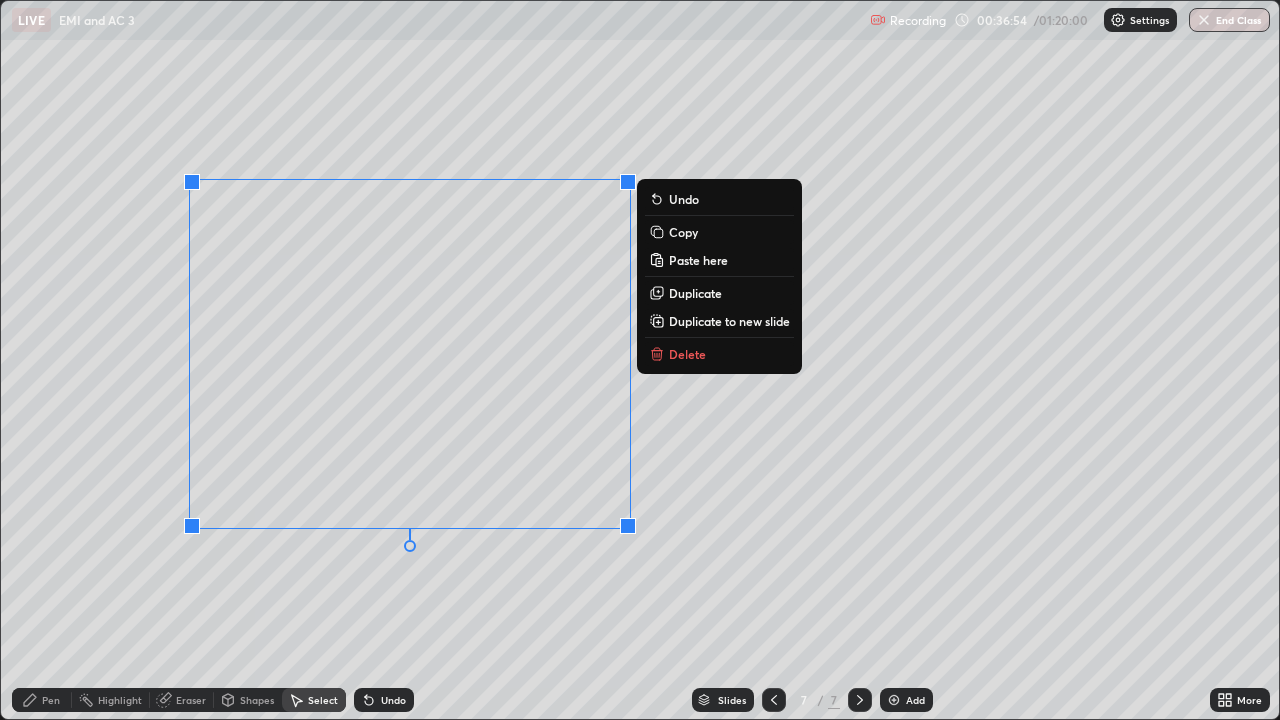 click on "Pen" at bounding box center [51, 700] 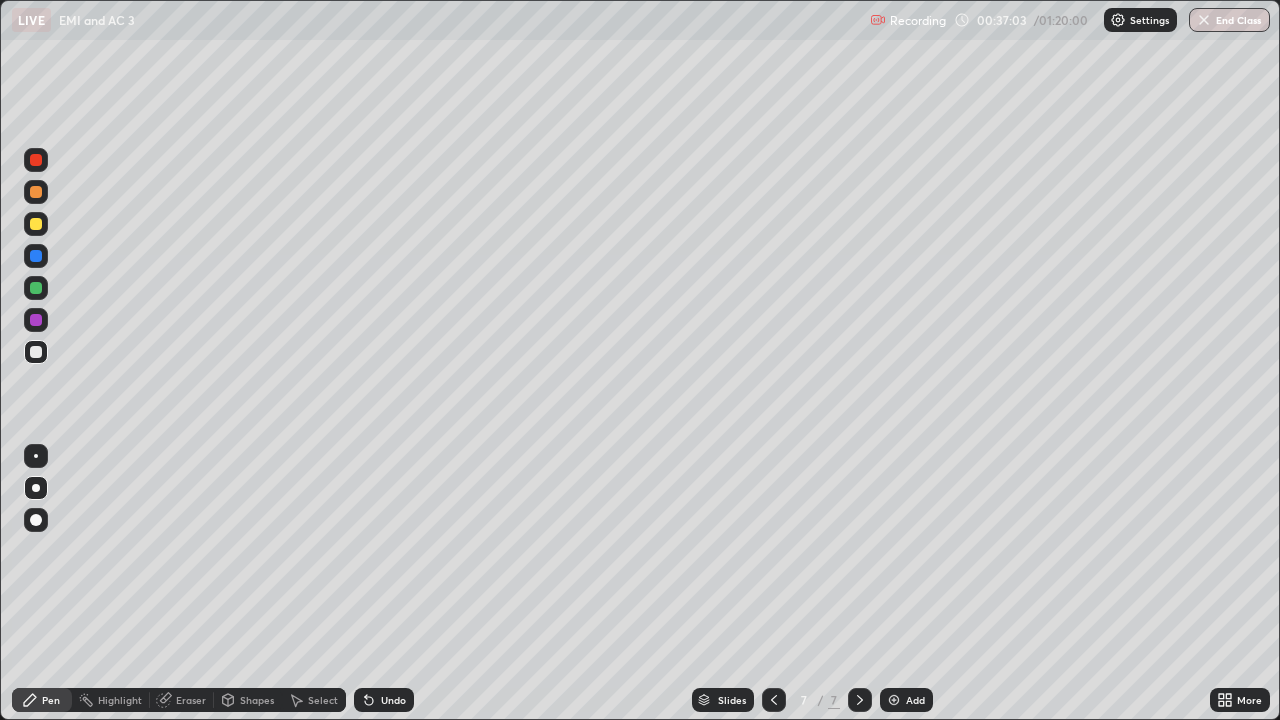 click on "Undo" at bounding box center [384, 700] 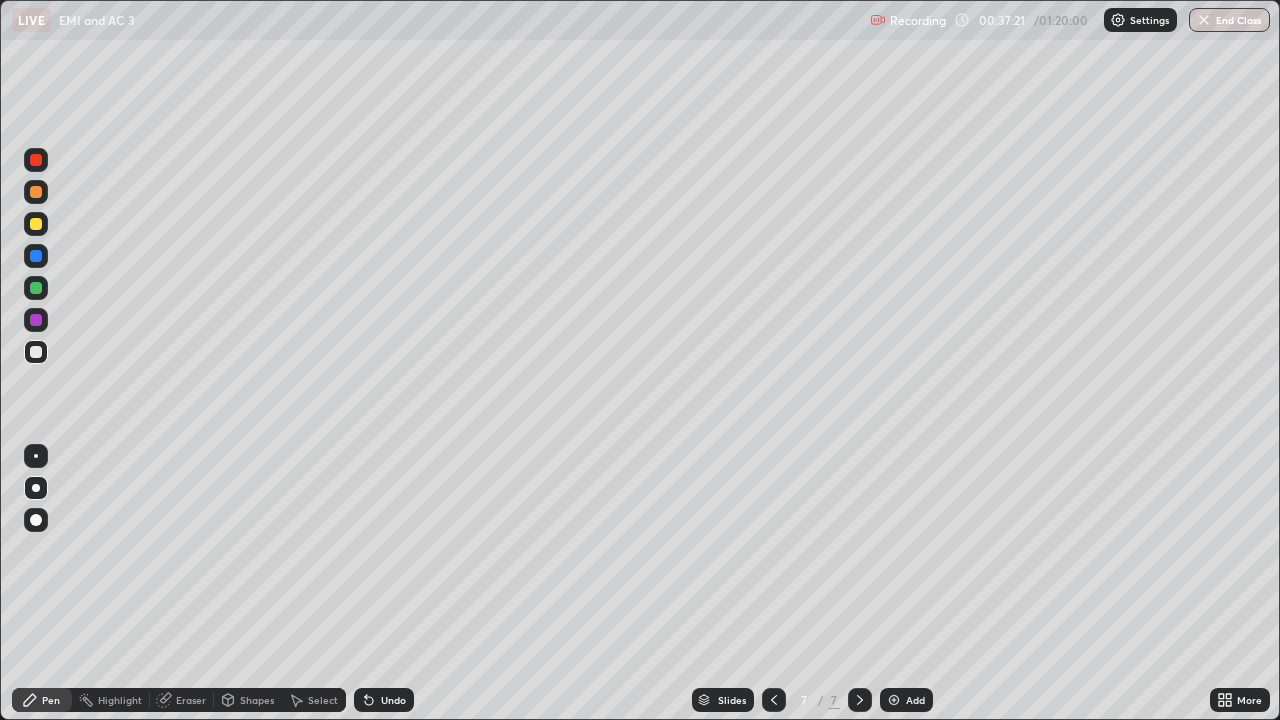 click on "Pen" at bounding box center [42, 700] 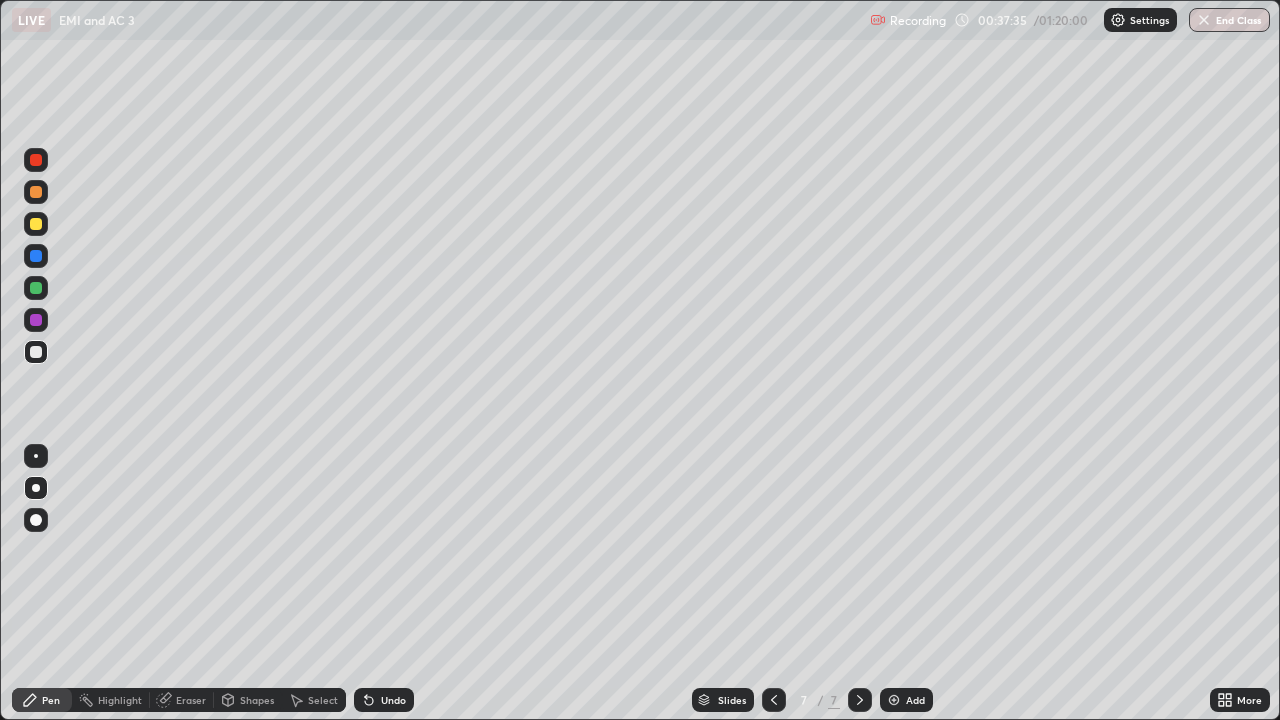 click on "Shapes" at bounding box center (248, 700) 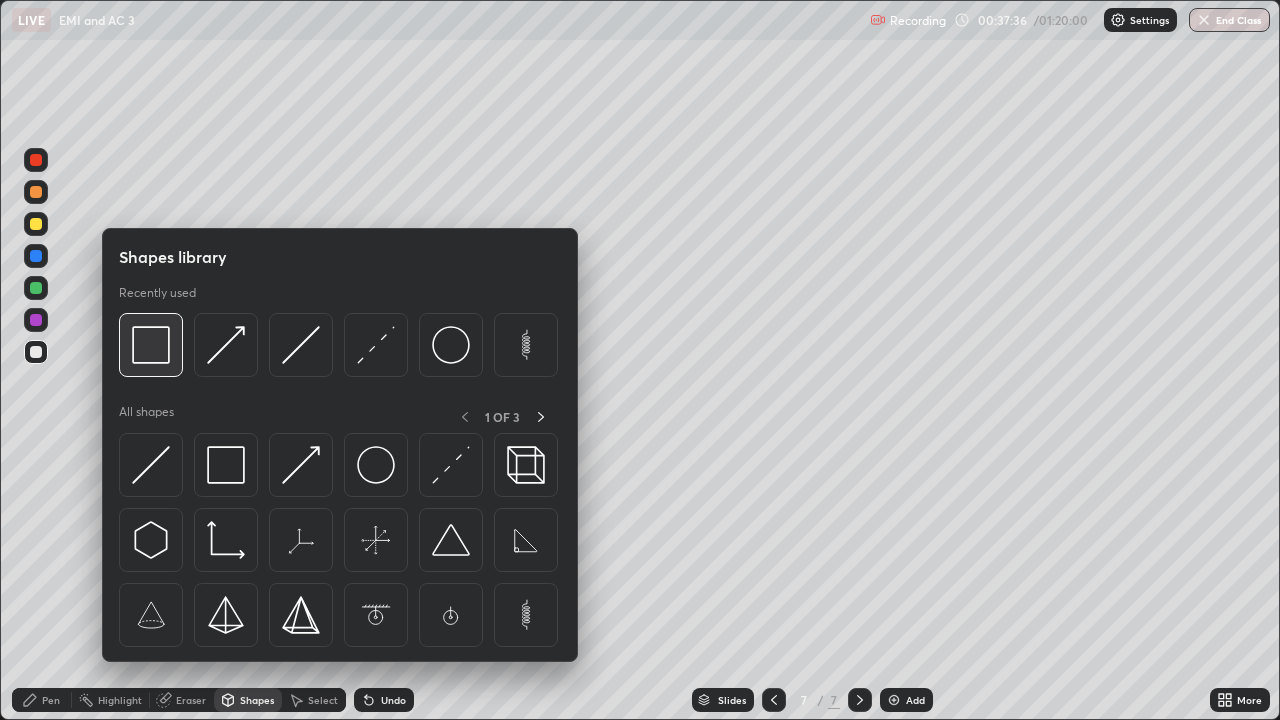 click at bounding box center (151, 345) 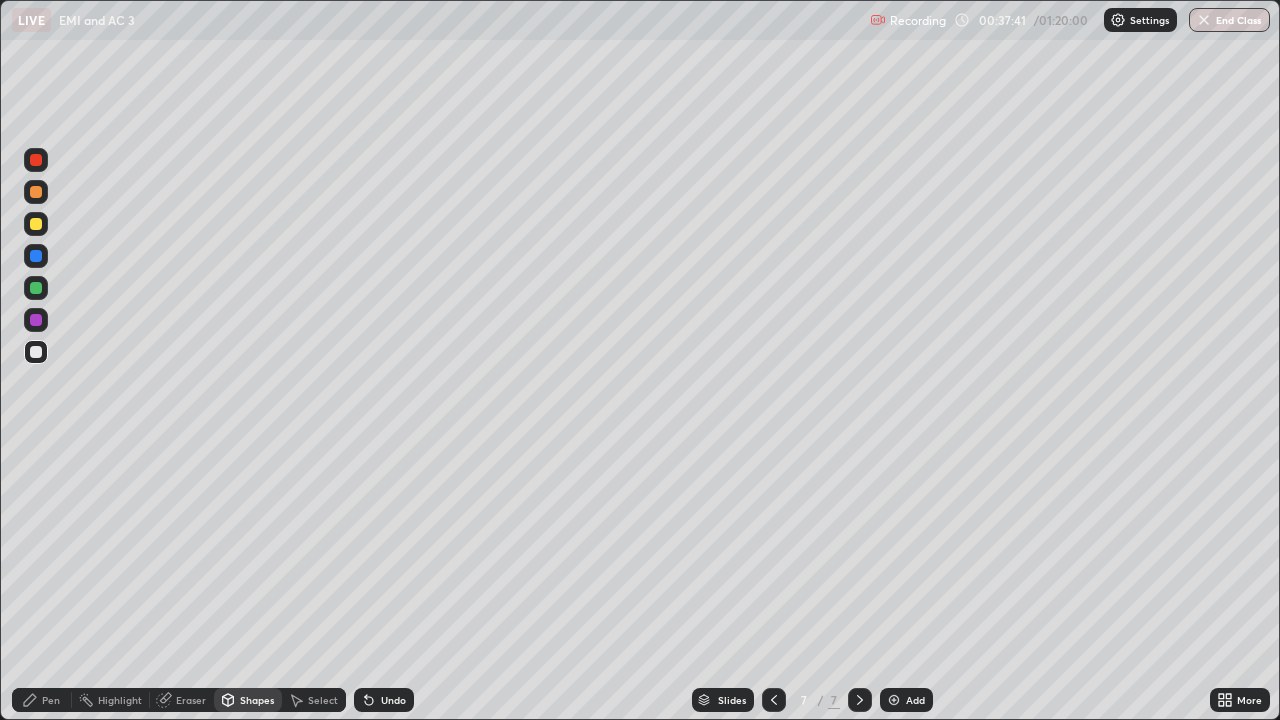 click on "Pen" at bounding box center [42, 700] 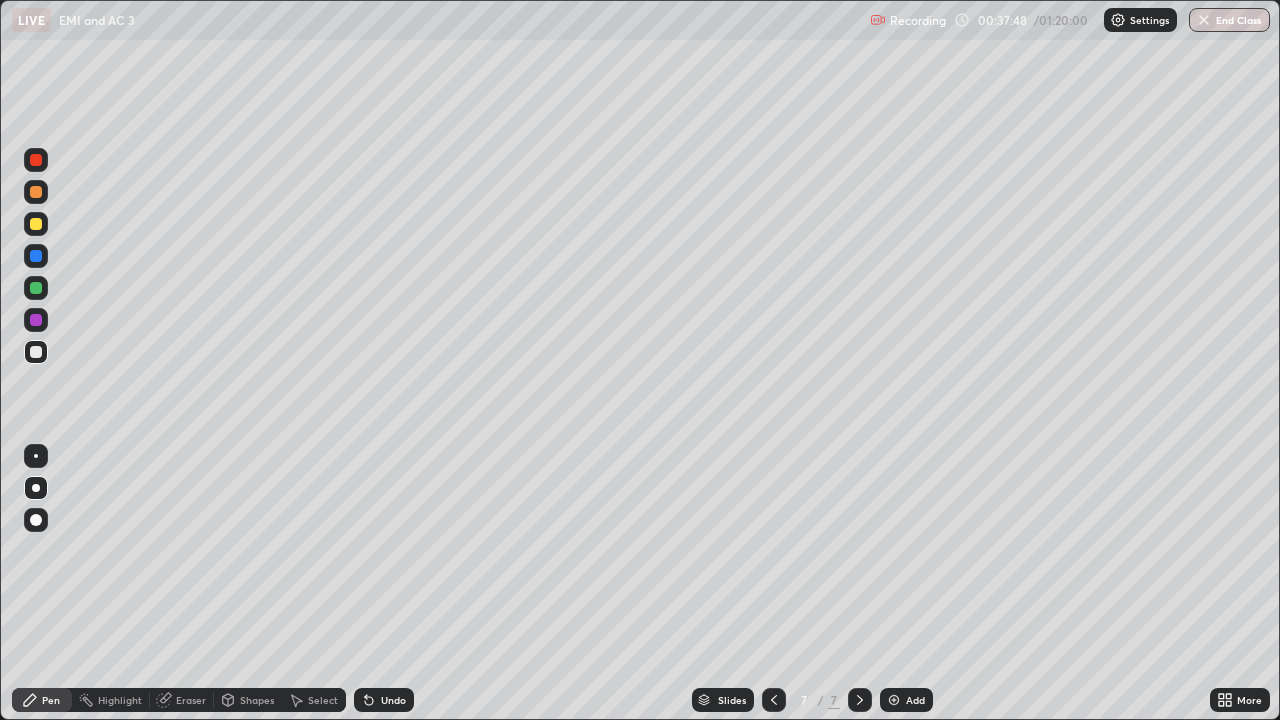click on "Shapes" at bounding box center (257, 700) 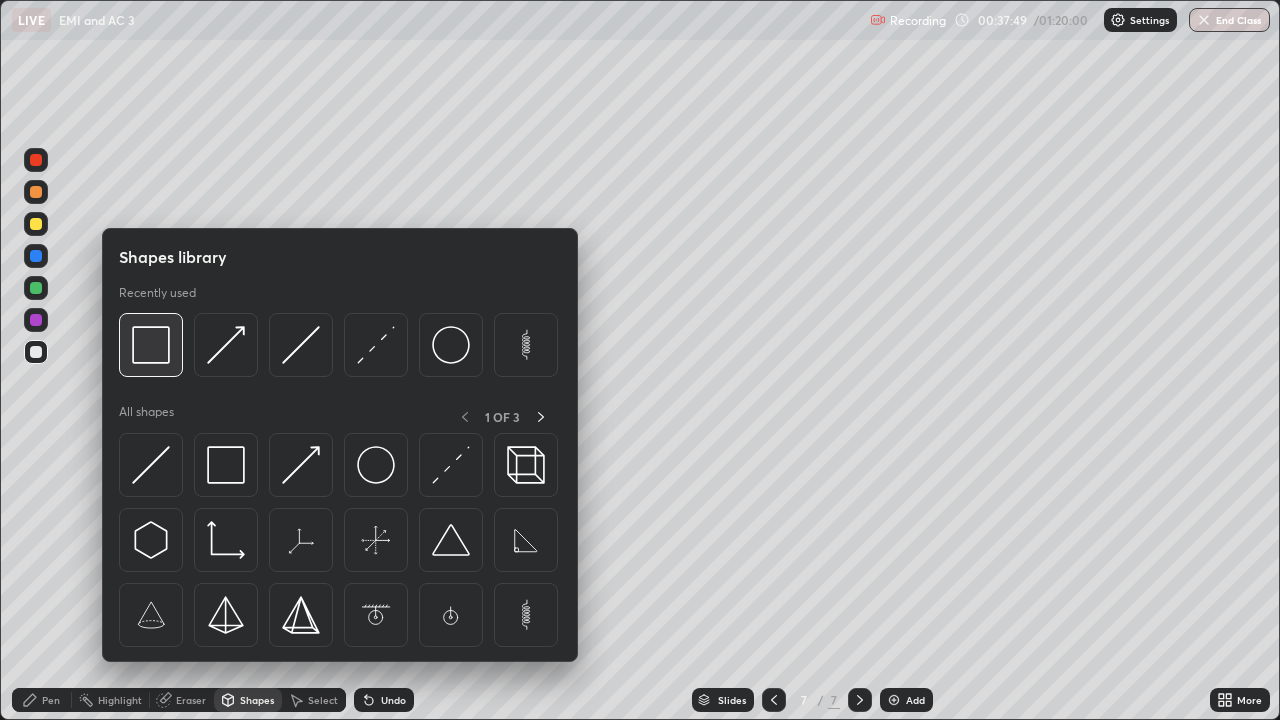 click at bounding box center (151, 345) 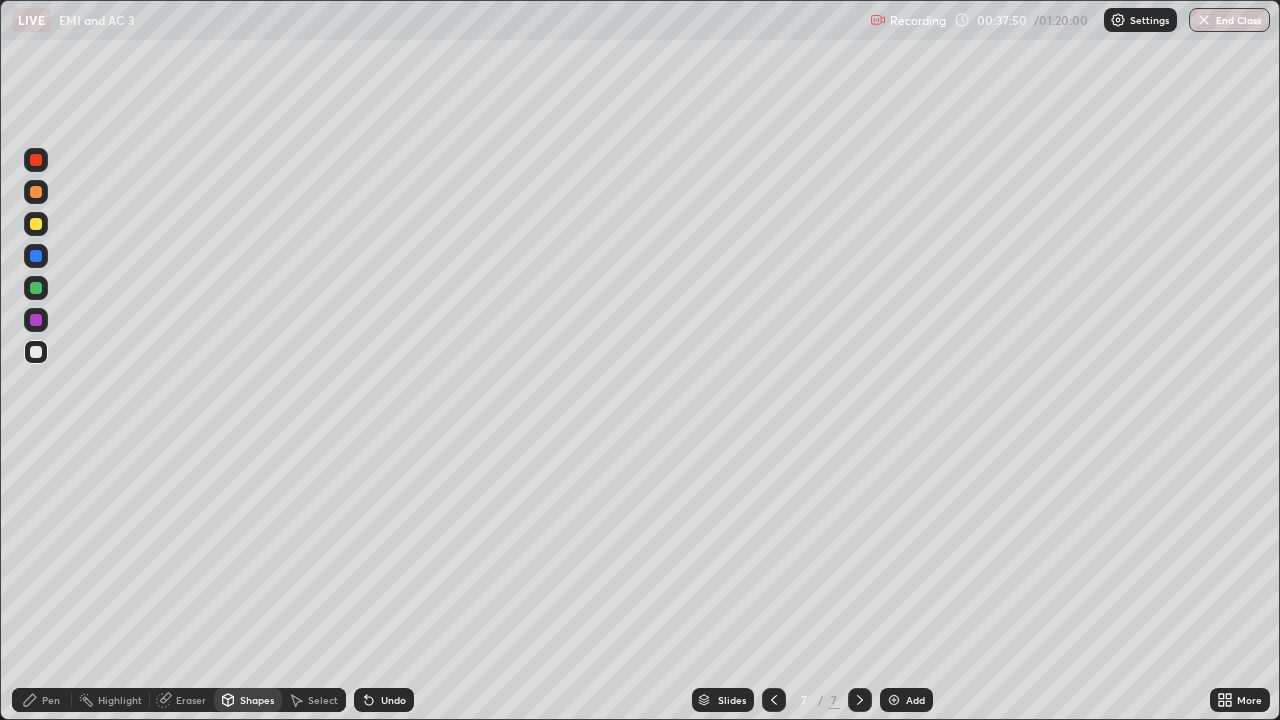 click at bounding box center [36, 224] 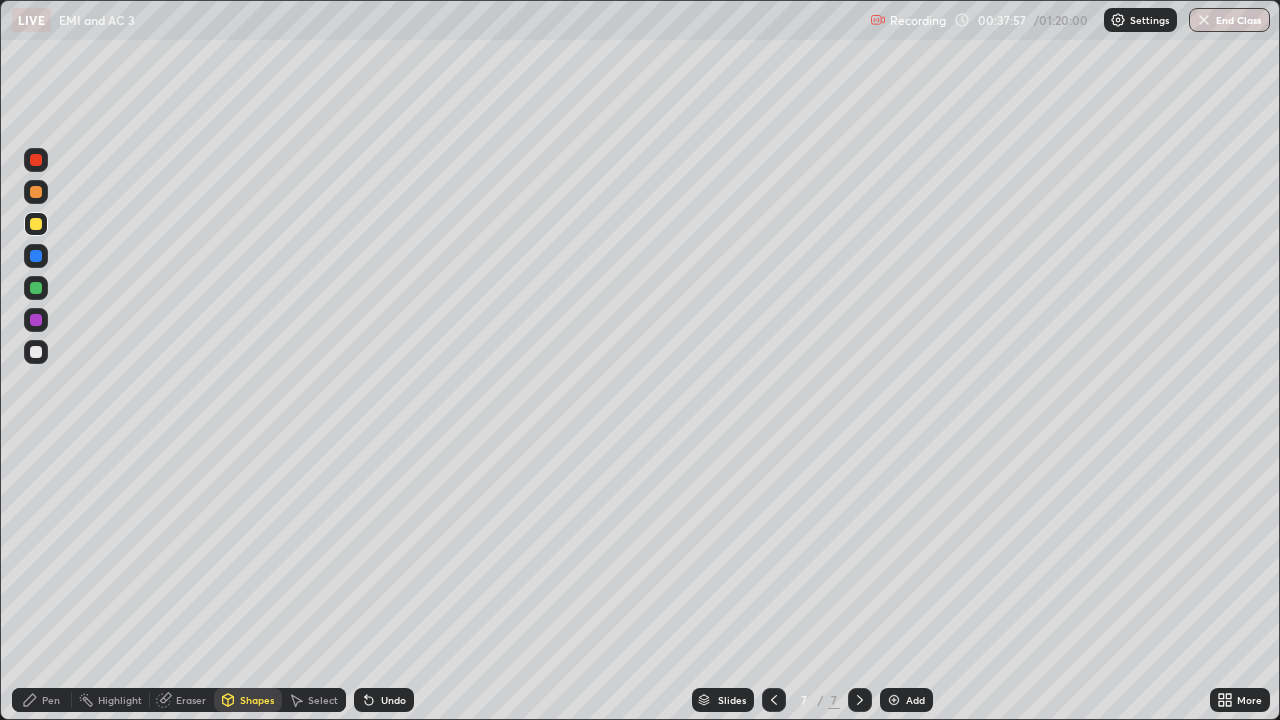 click on "Eraser" at bounding box center [191, 700] 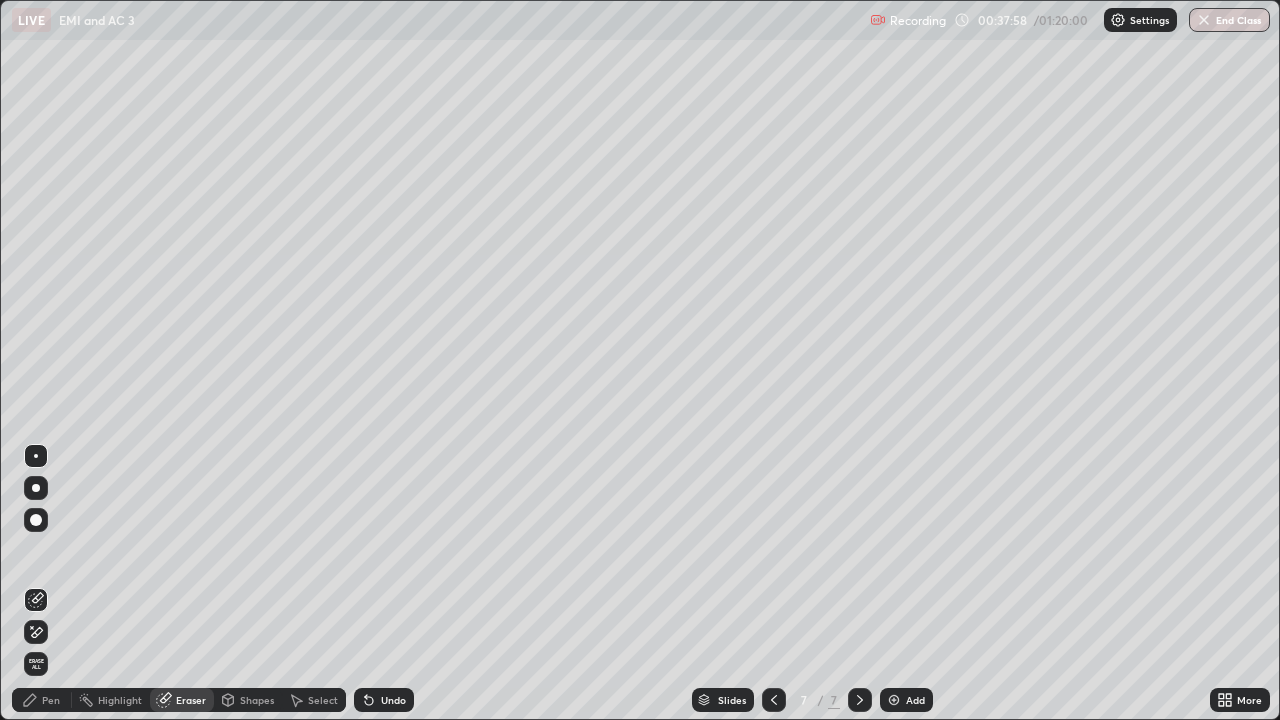 click on "Shapes" at bounding box center [257, 700] 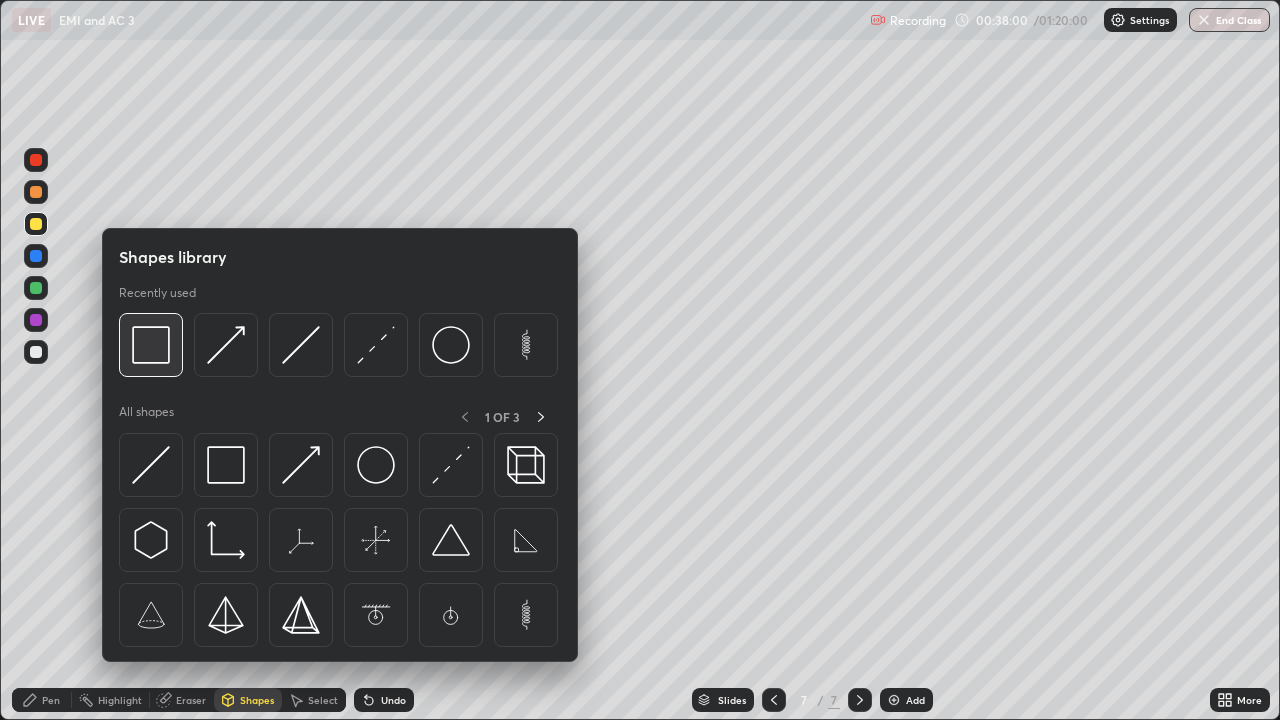 click at bounding box center (151, 345) 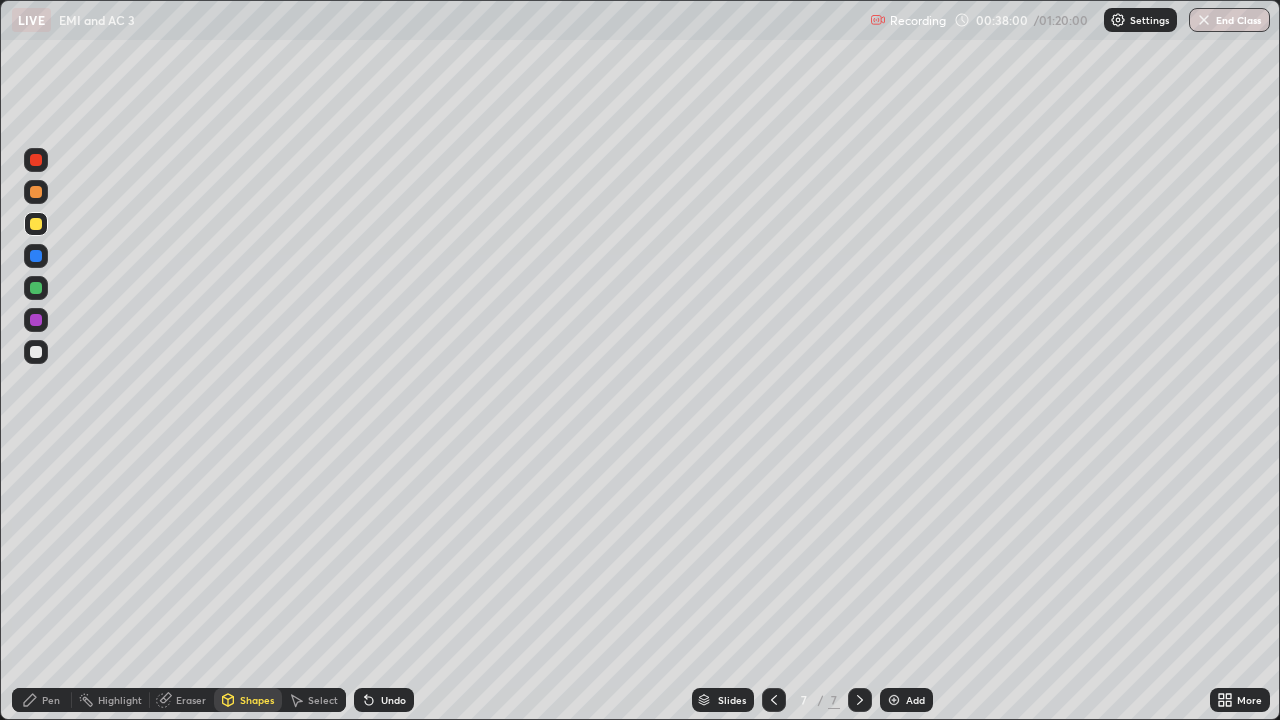 click at bounding box center (36, 288) 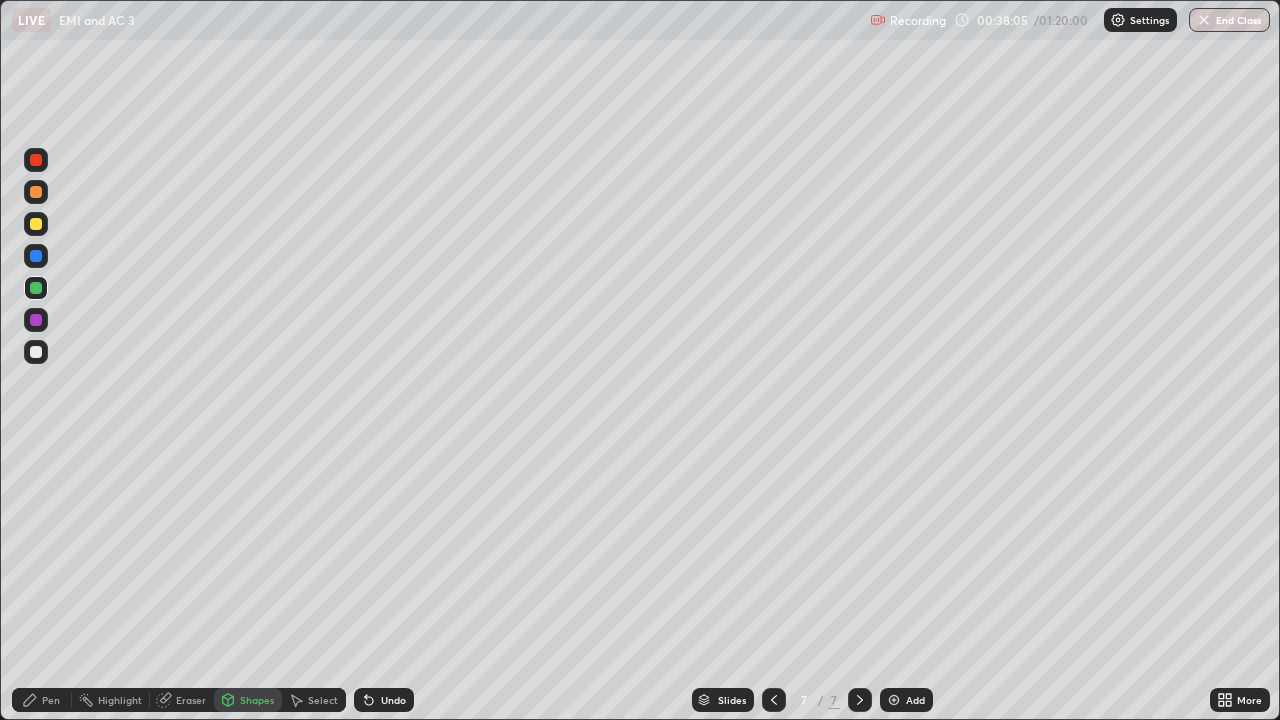 click on "Eraser" at bounding box center [191, 700] 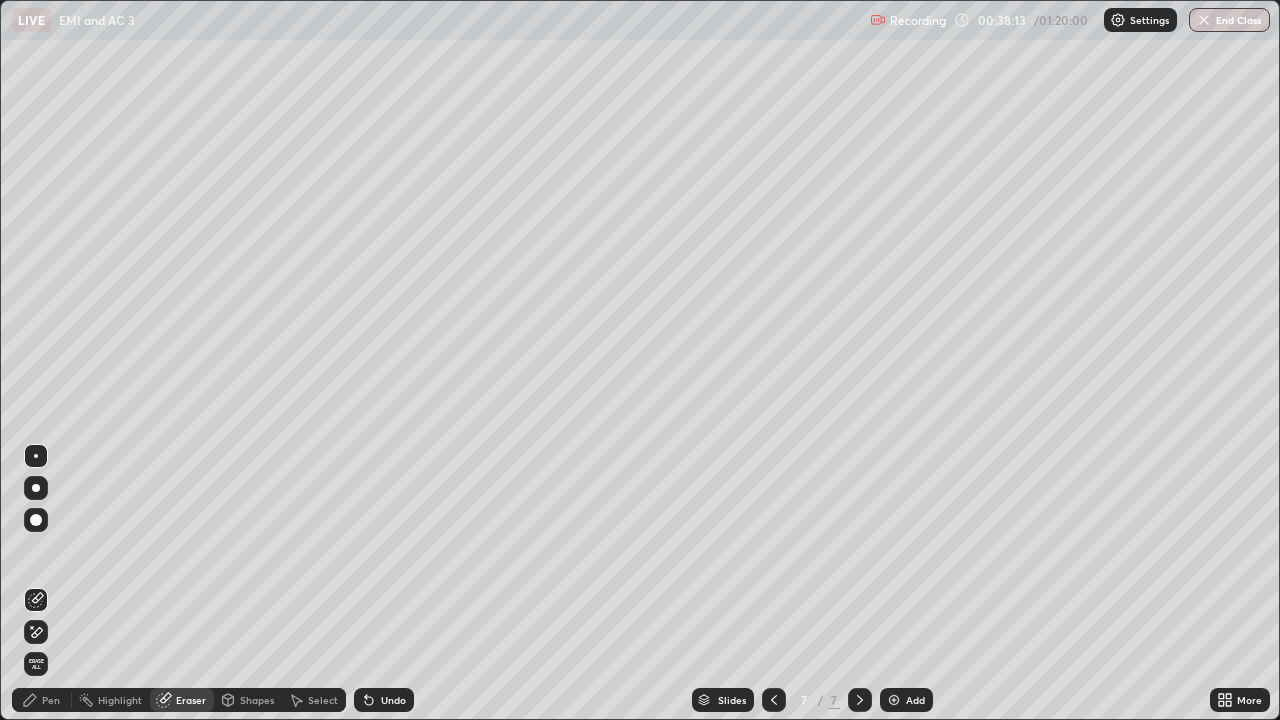 click on "Pen" at bounding box center [42, 700] 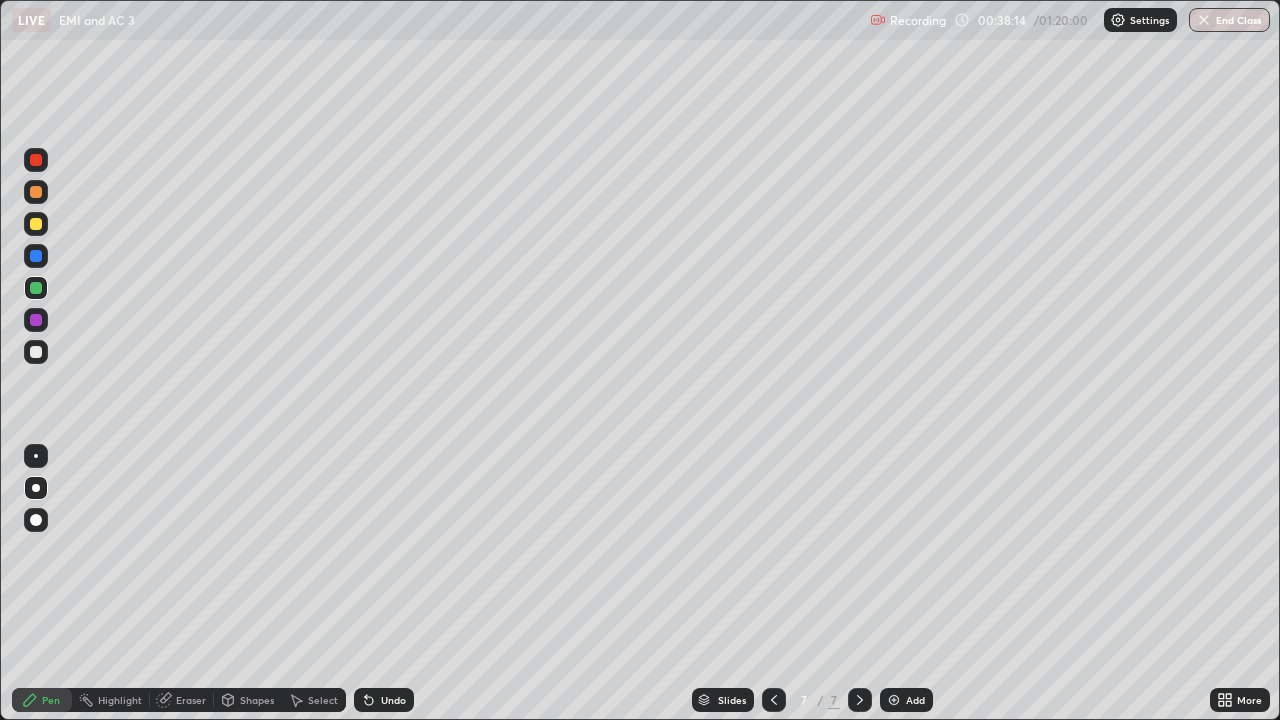 click at bounding box center (36, 224) 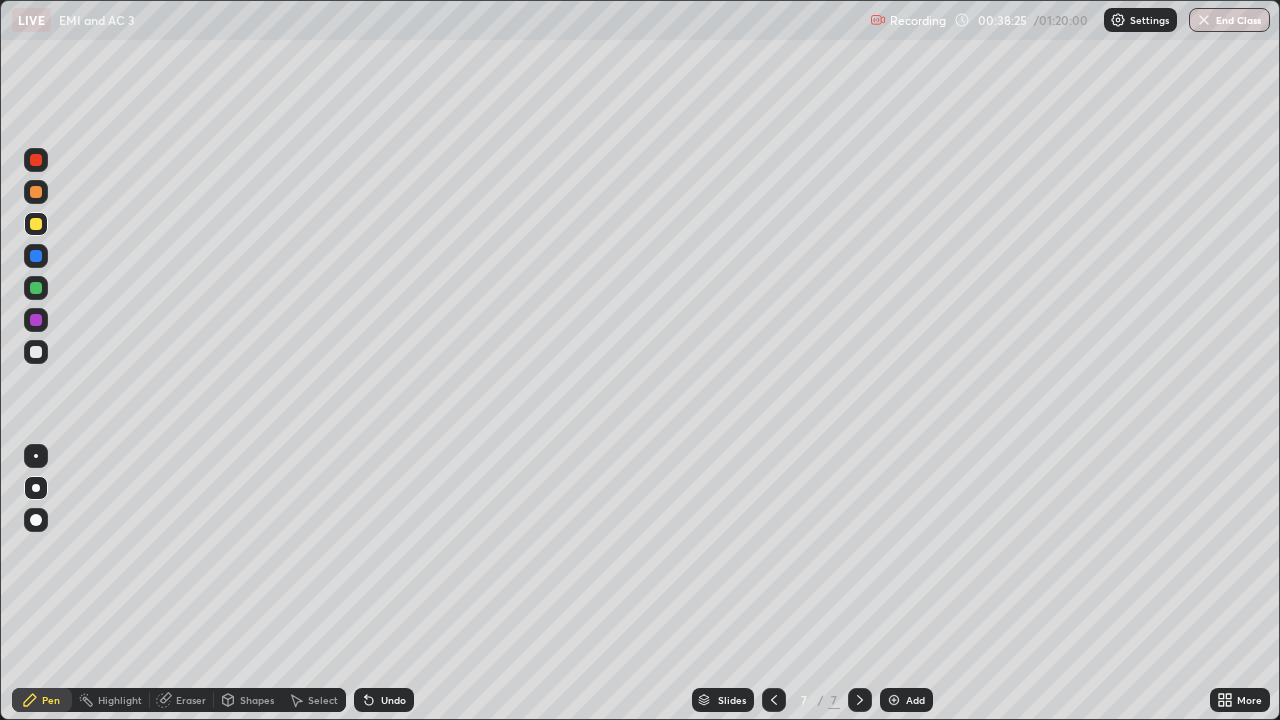 click at bounding box center (36, 352) 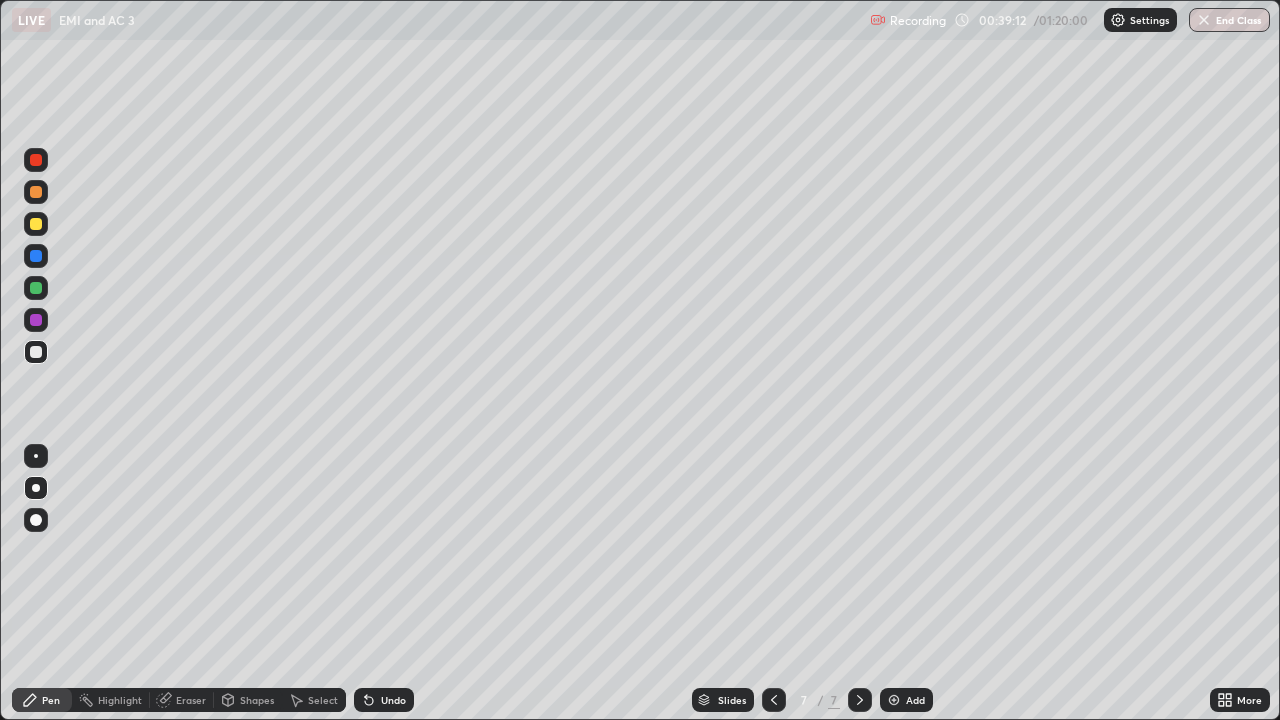 click on "Shapes" at bounding box center (257, 700) 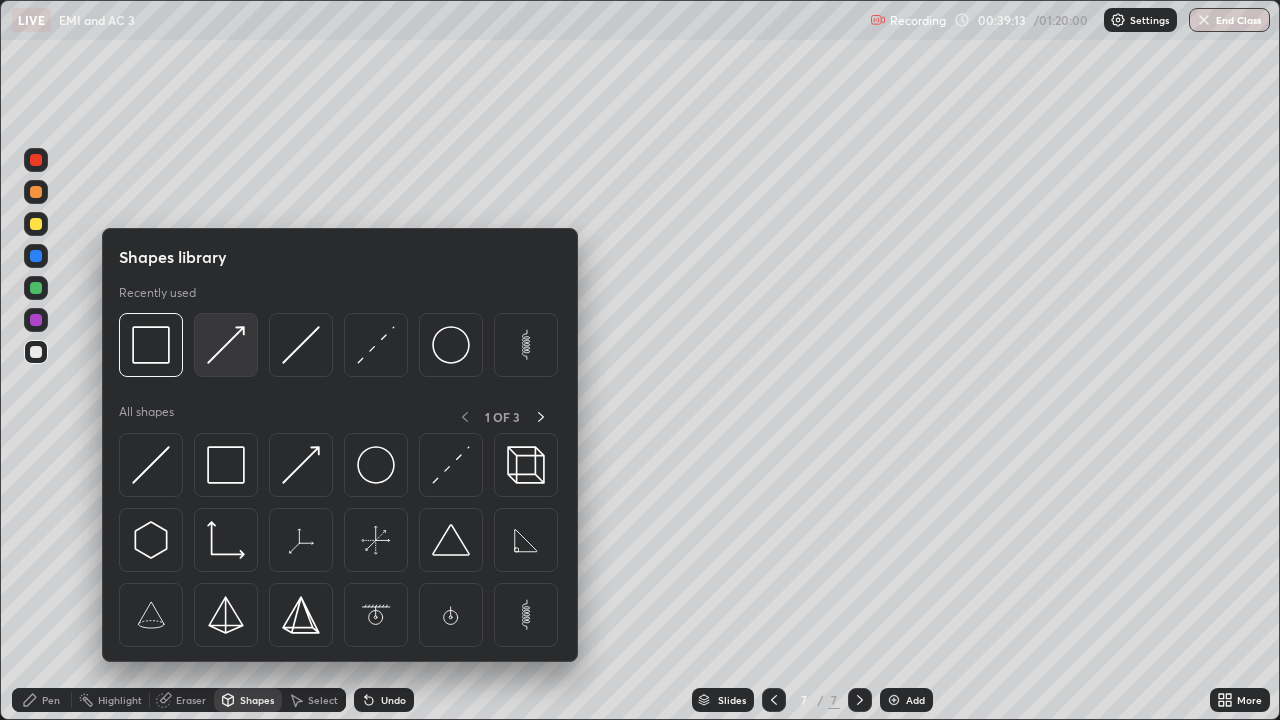 click at bounding box center (226, 345) 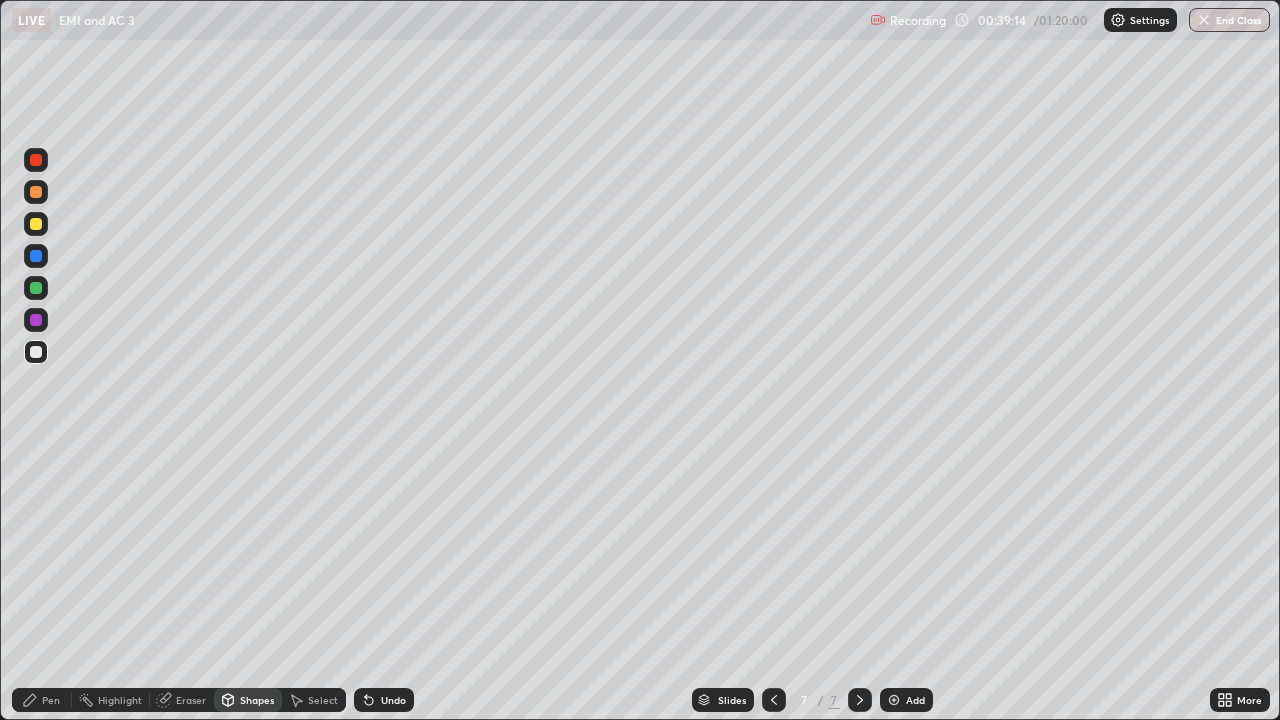 click at bounding box center (36, 256) 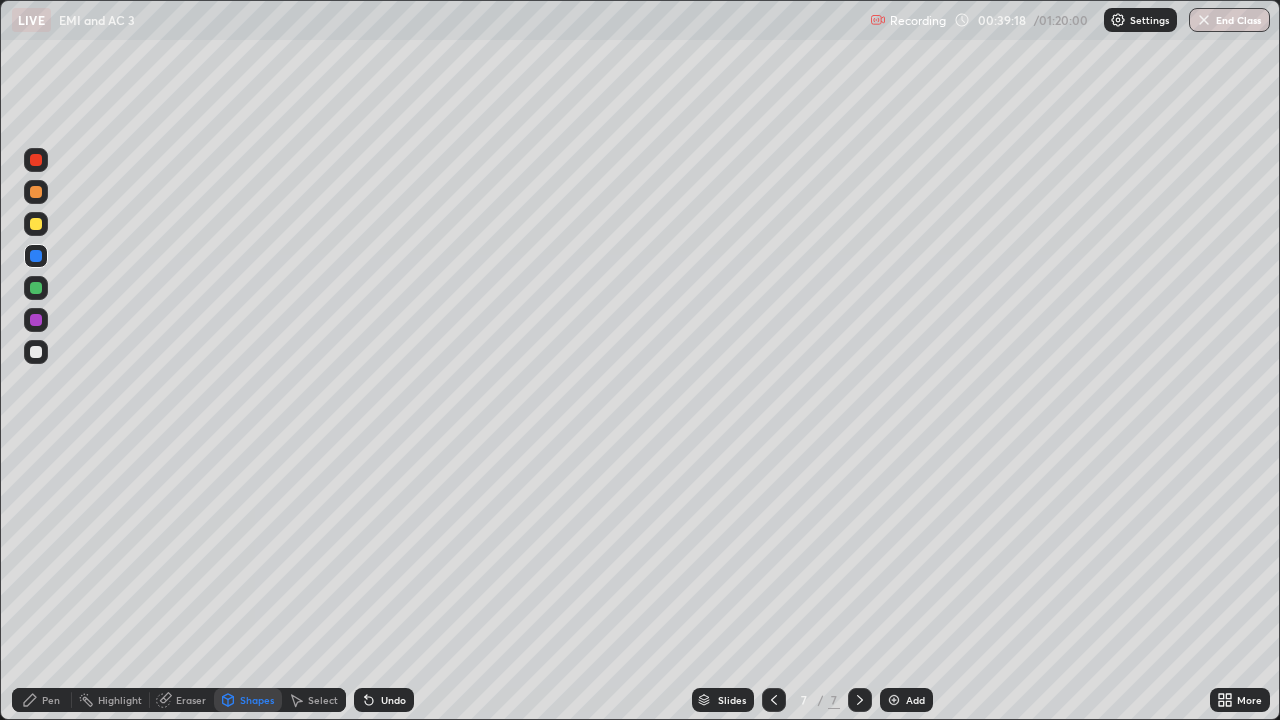 click 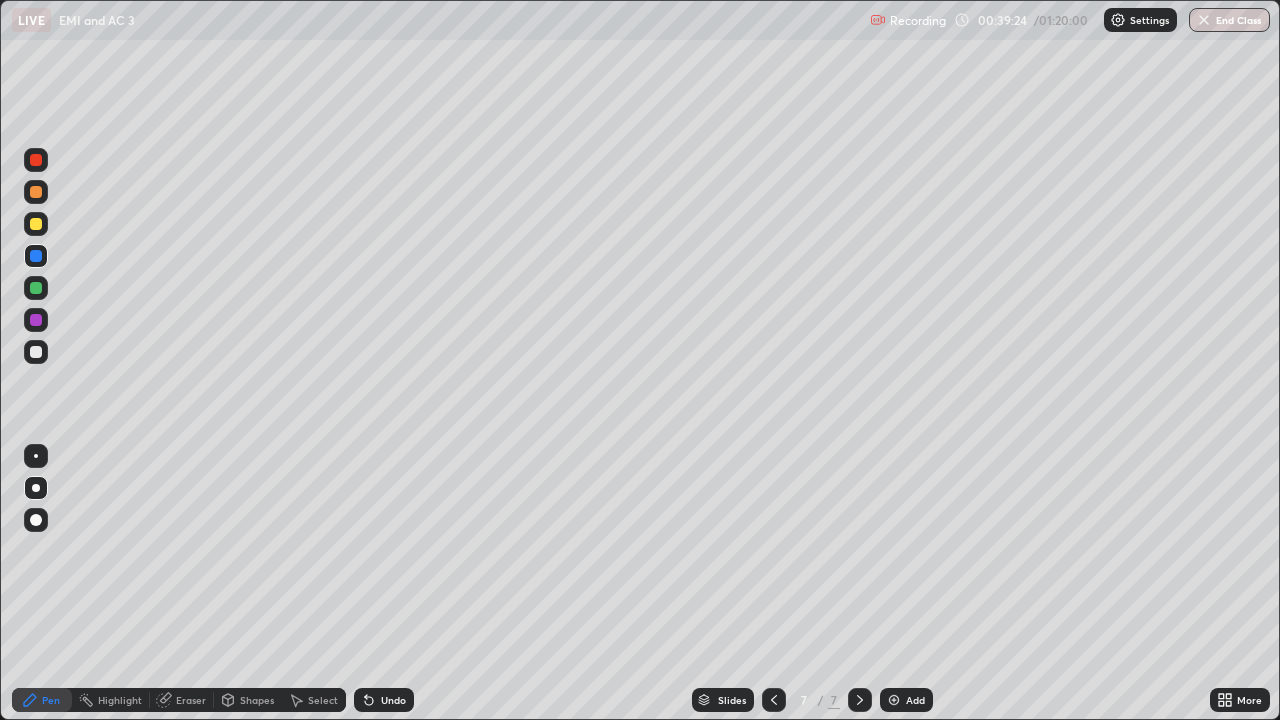 click at bounding box center [36, 352] 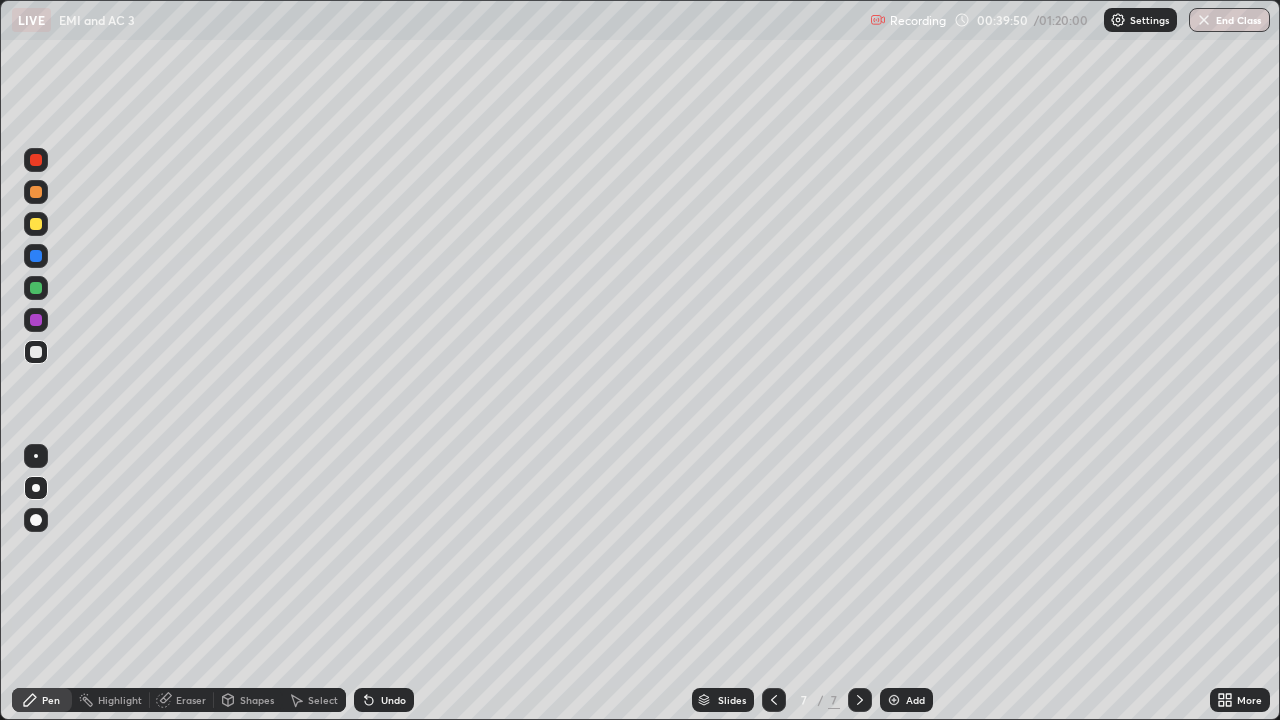 click on "Select" at bounding box center [323, 700] 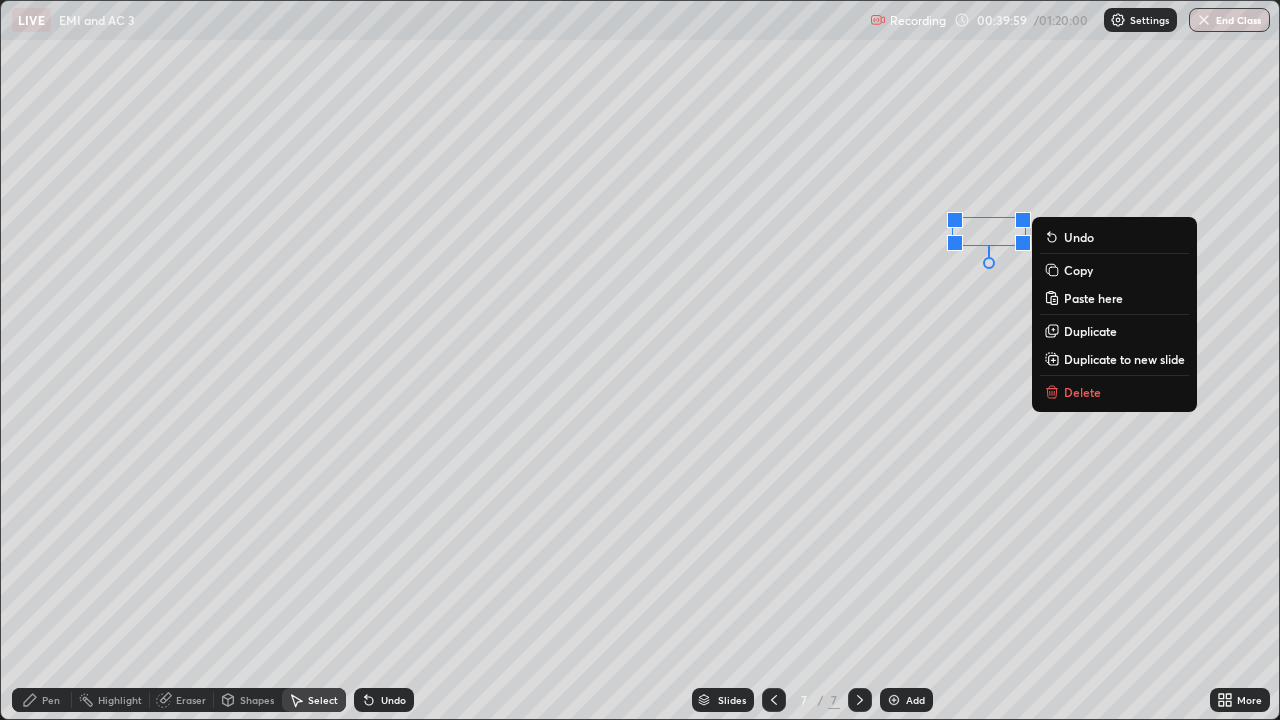 click 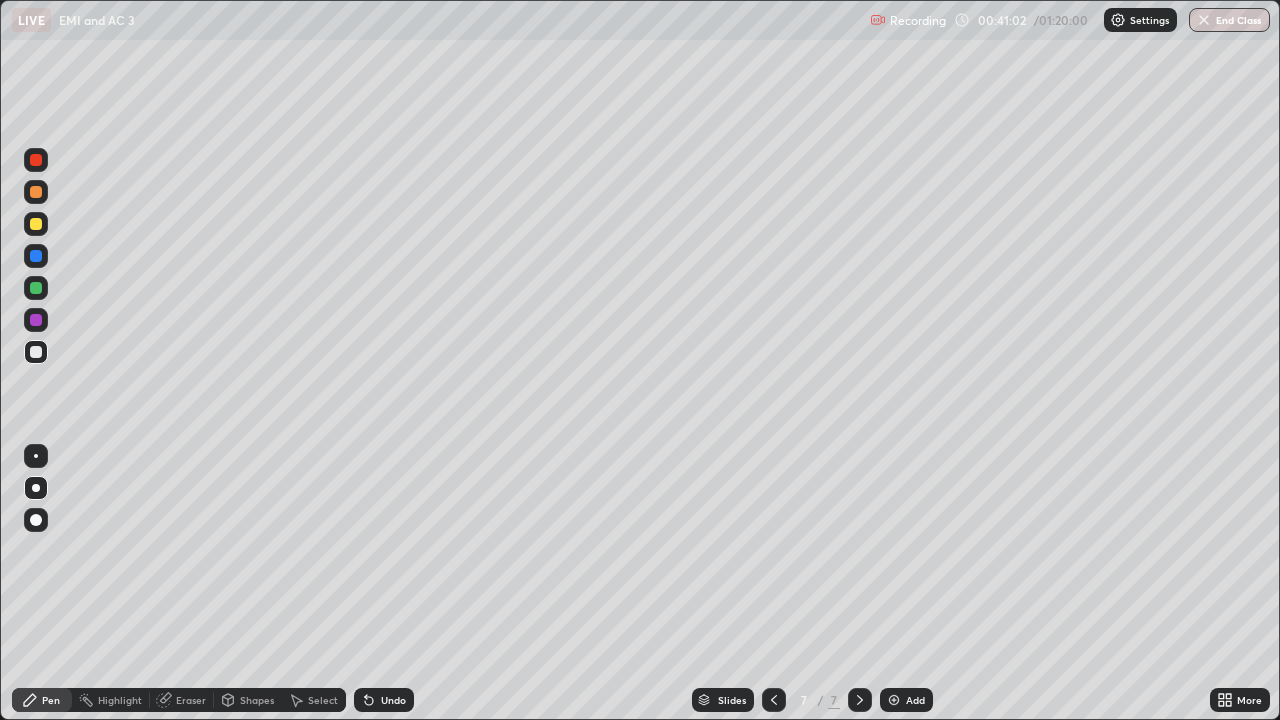 click on "Shapes" at bounding box center [257, 700] 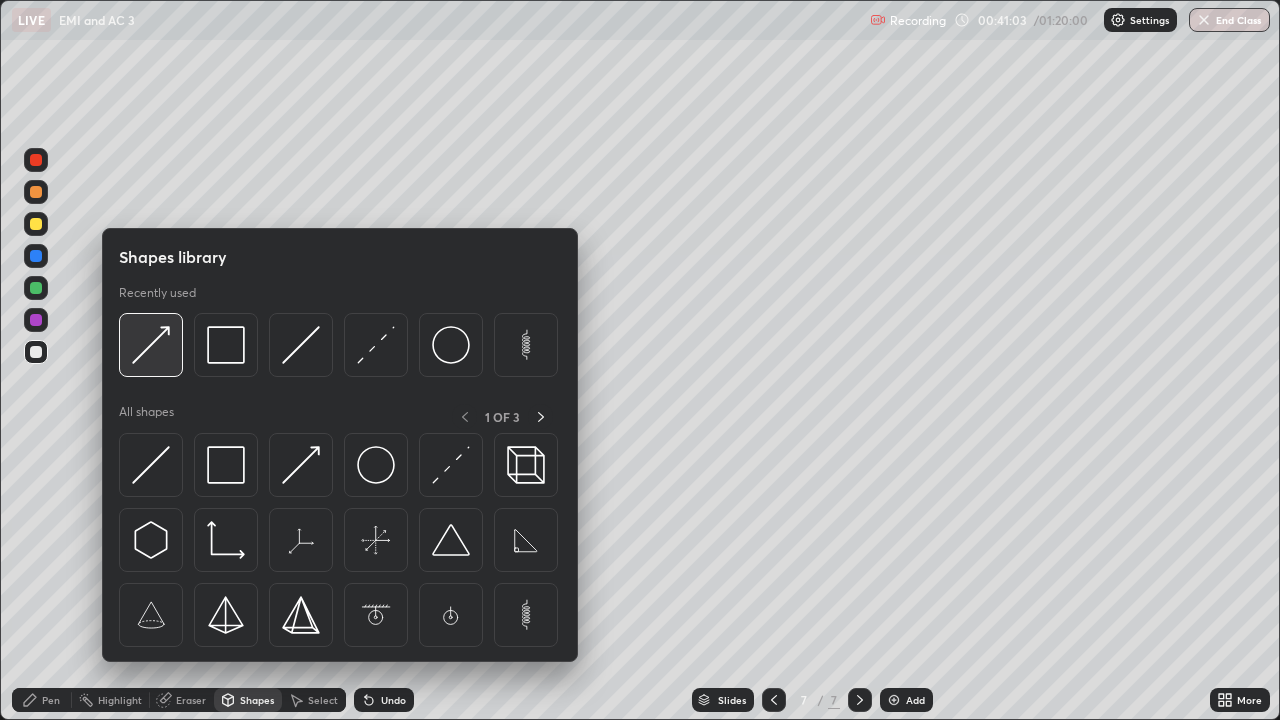 click at bounding box center (151, 345) 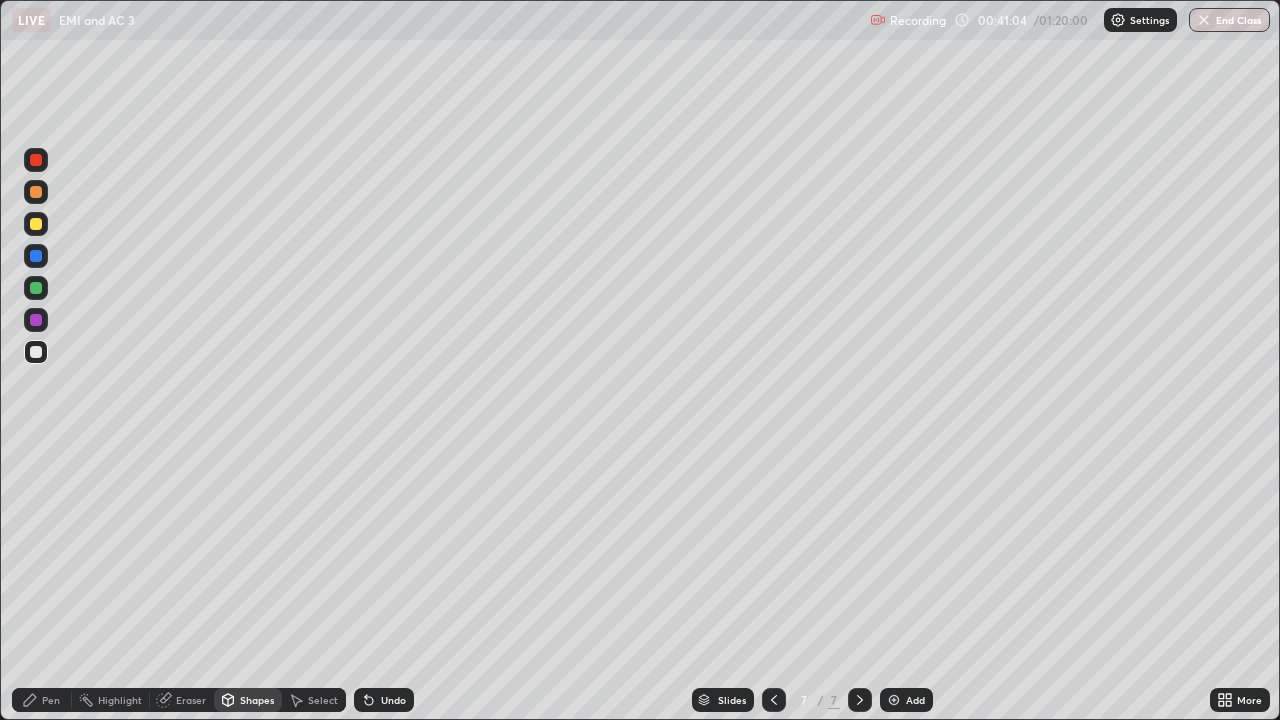 click at bounding box center (36, 320) 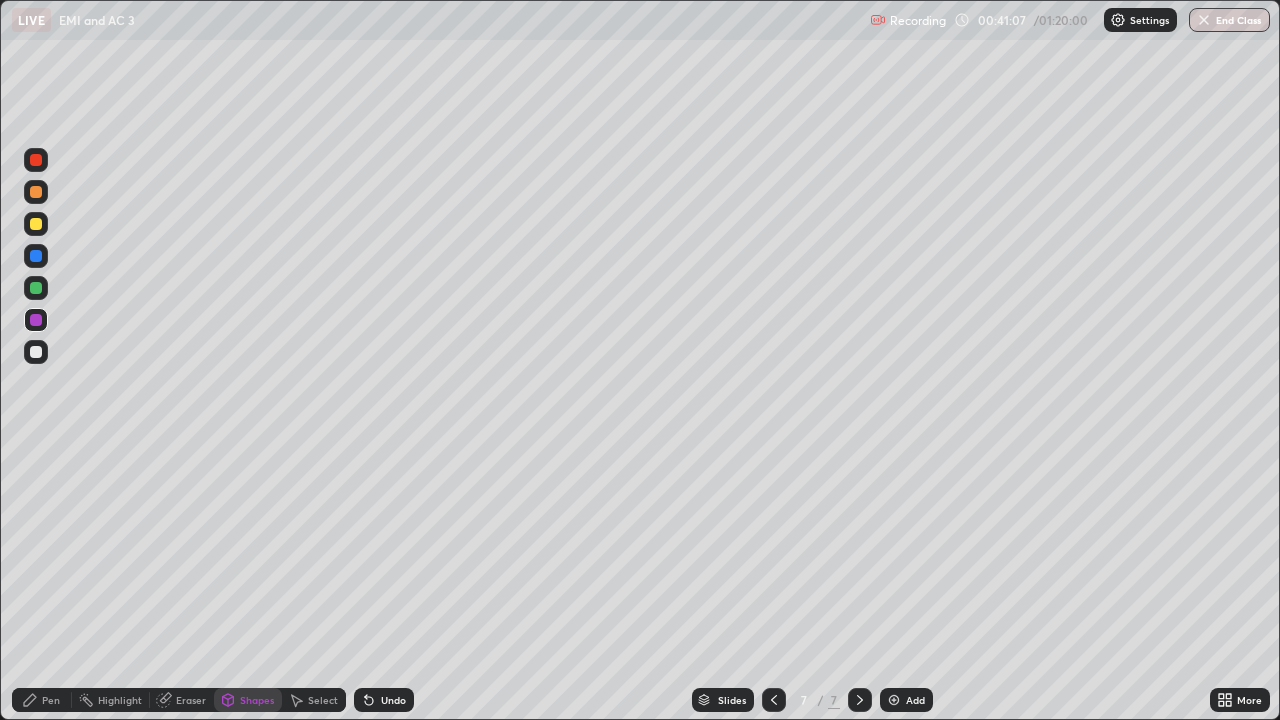 click 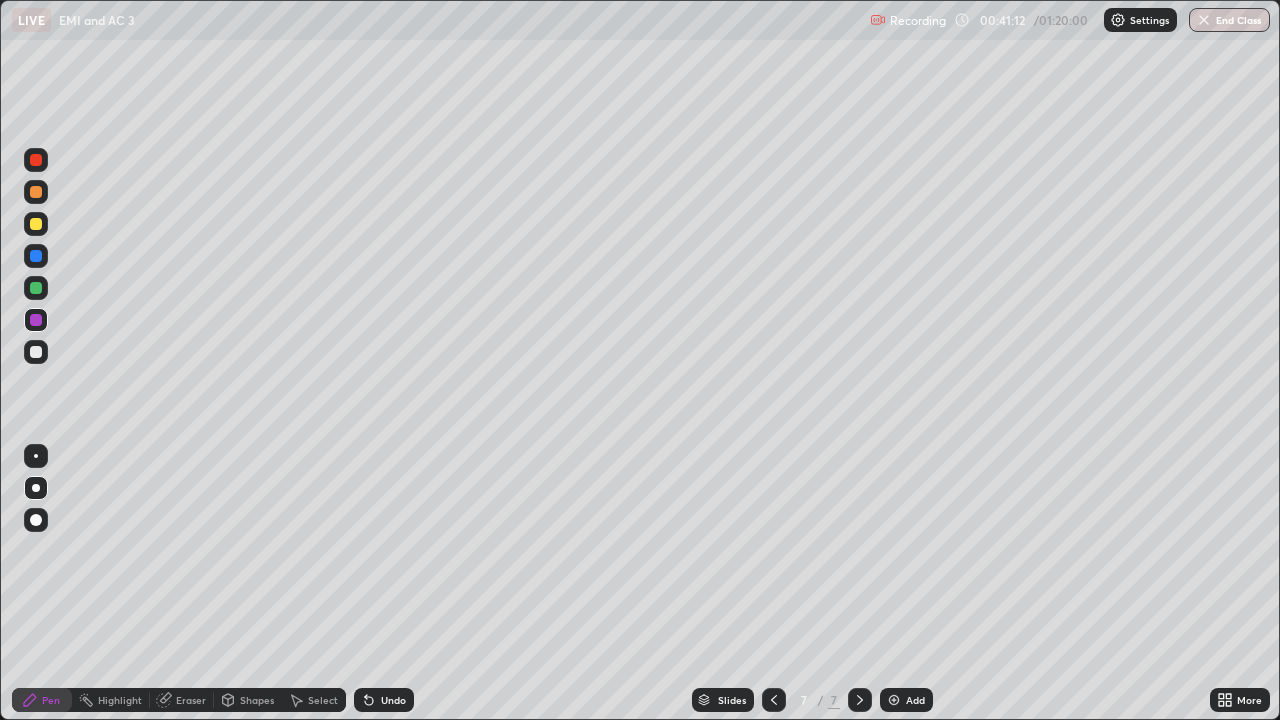 click at bounding box center [774, 700] 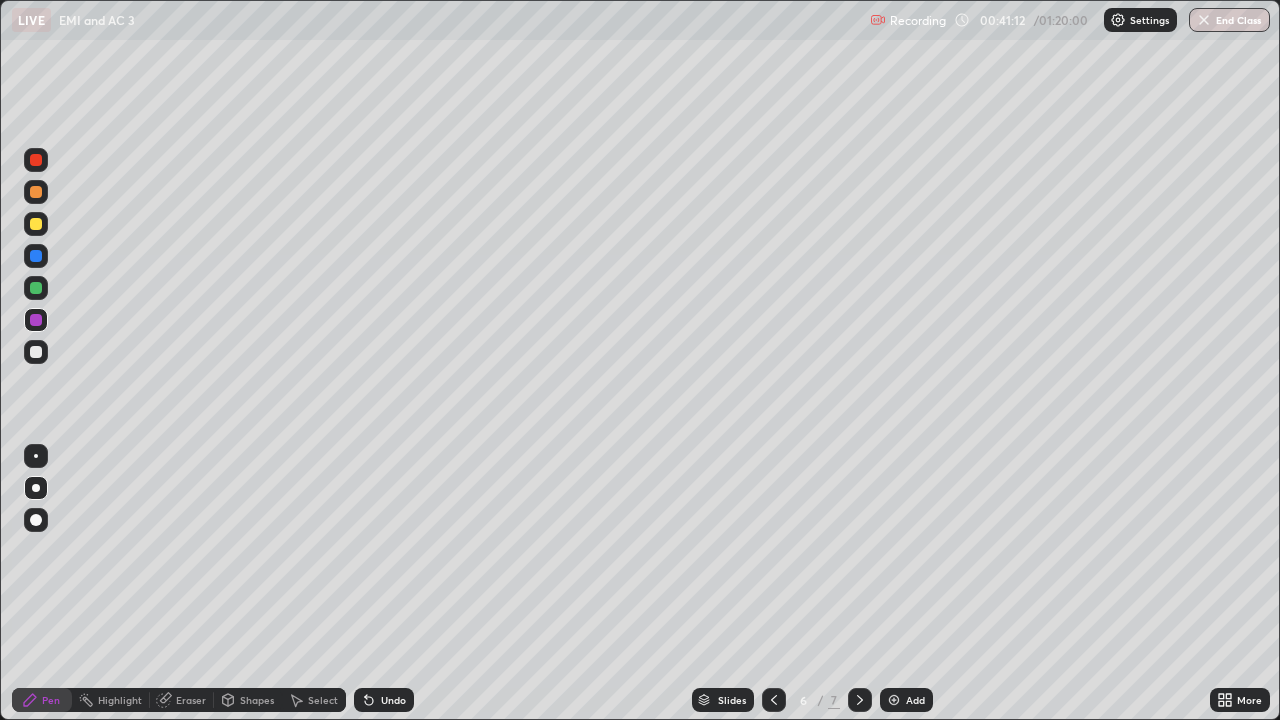 click 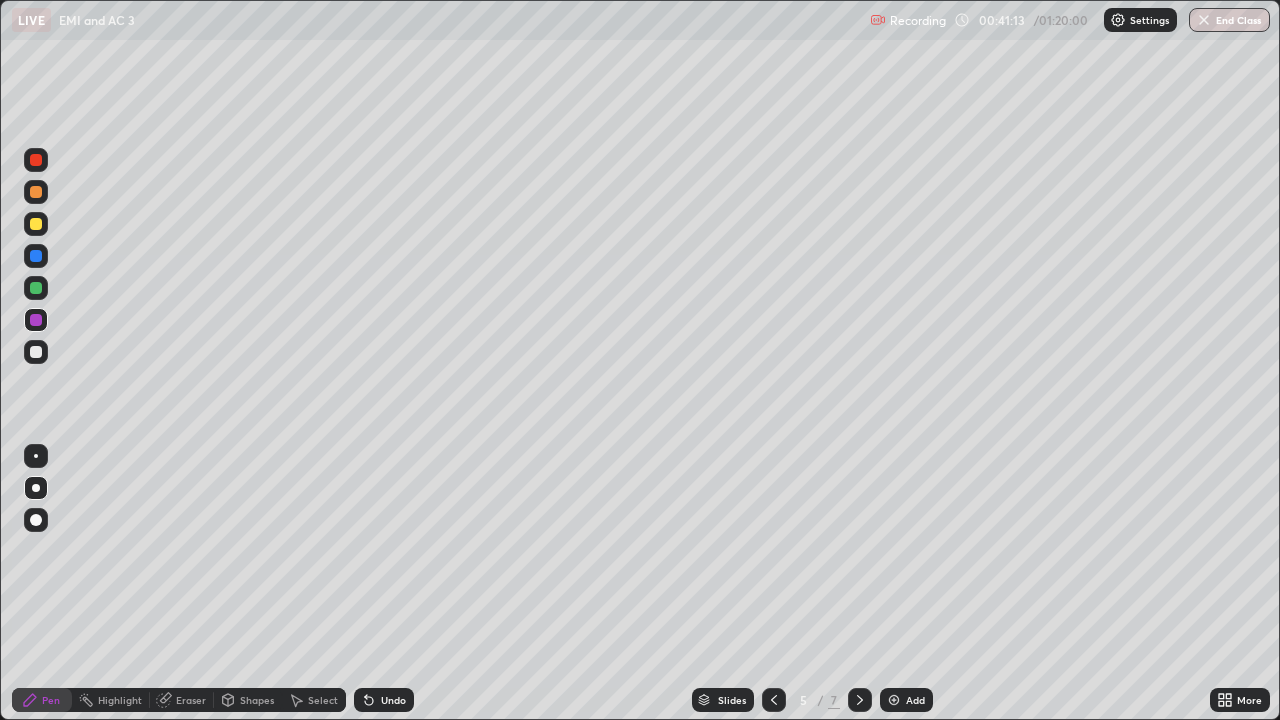 click 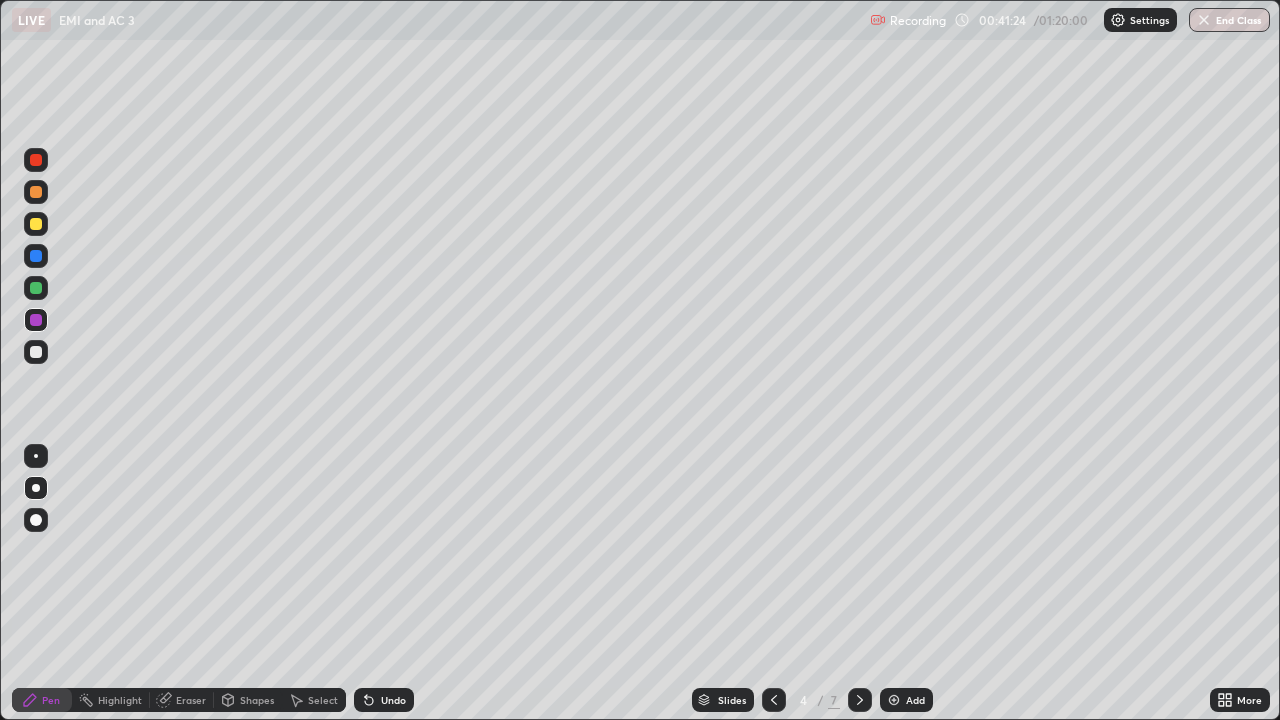click 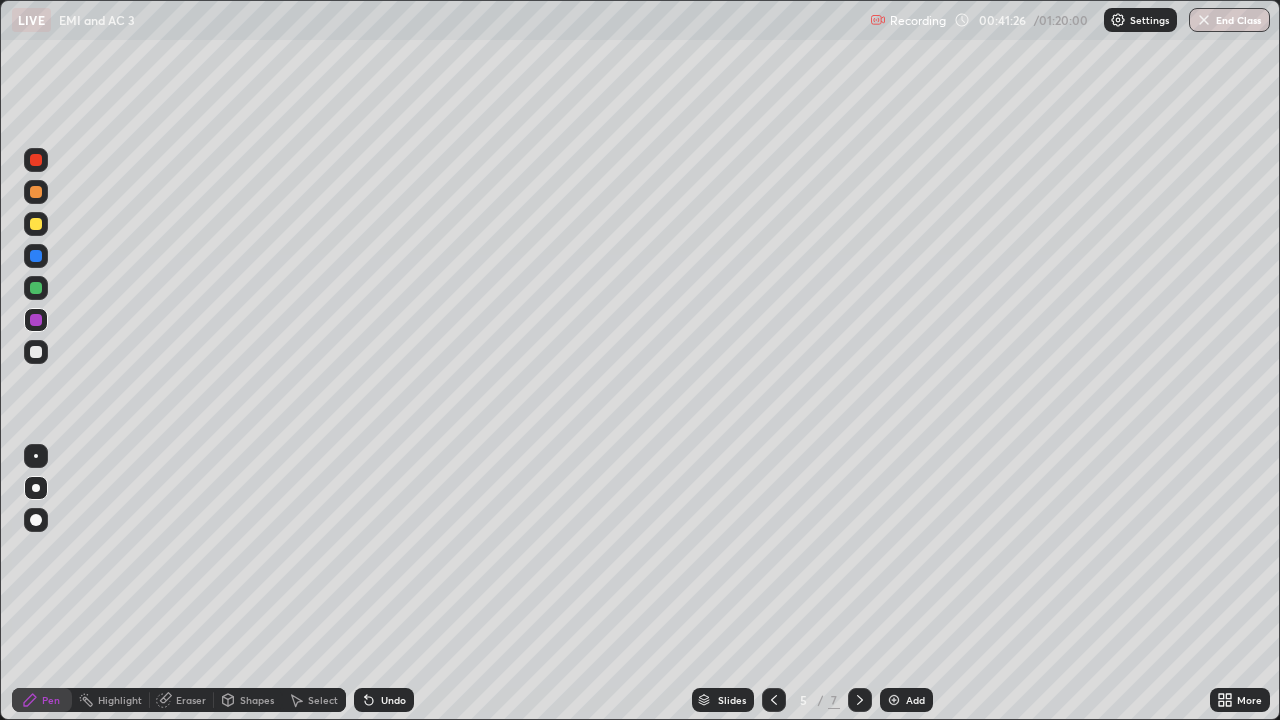 click at bounding box center [36, 352] 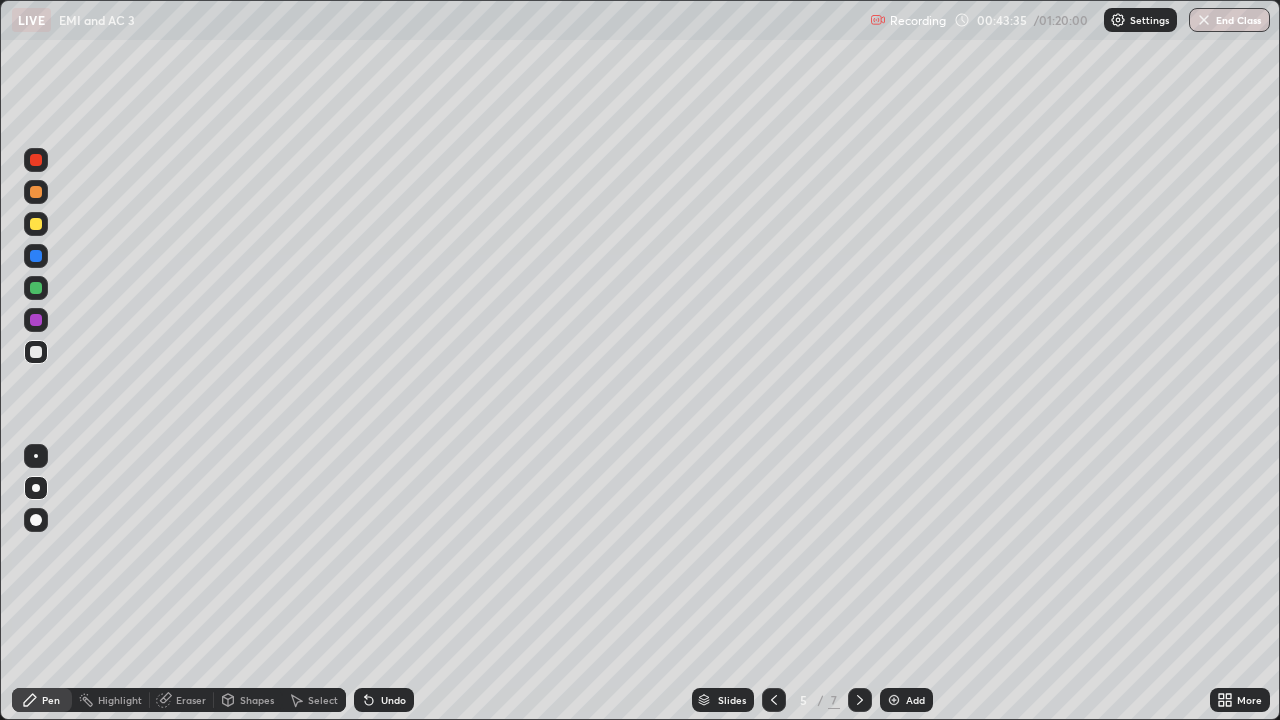 click 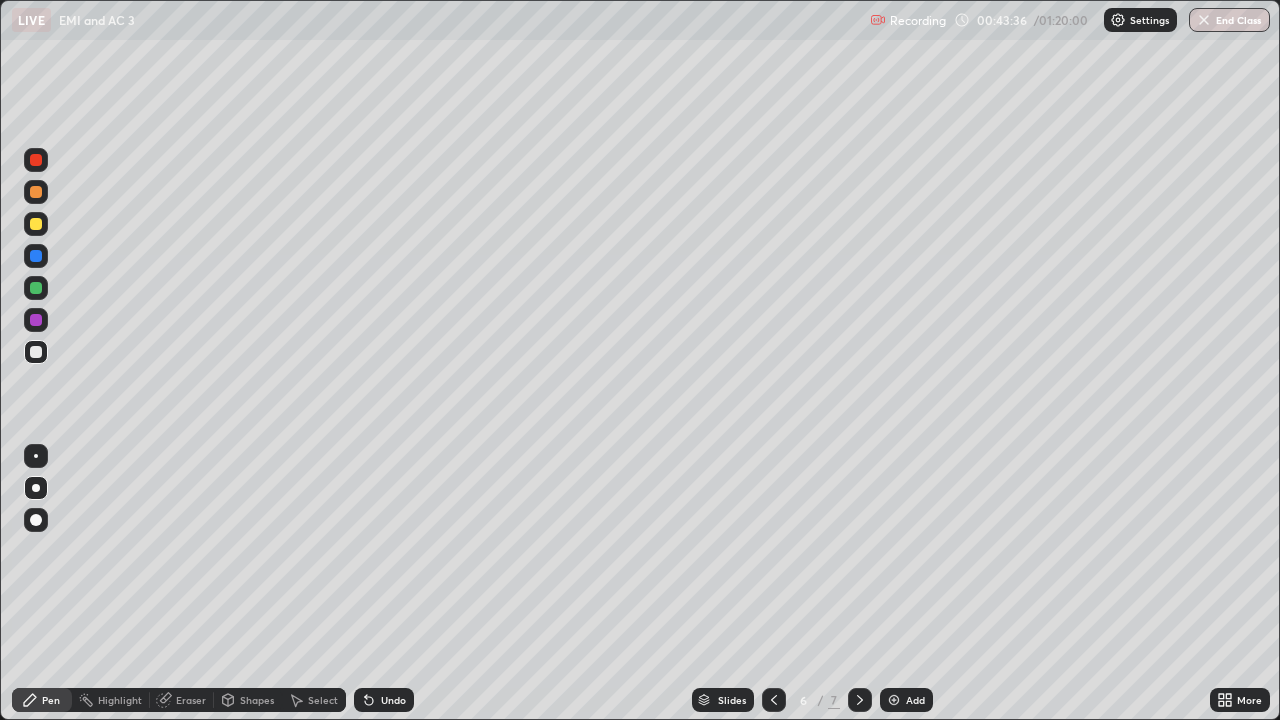 click 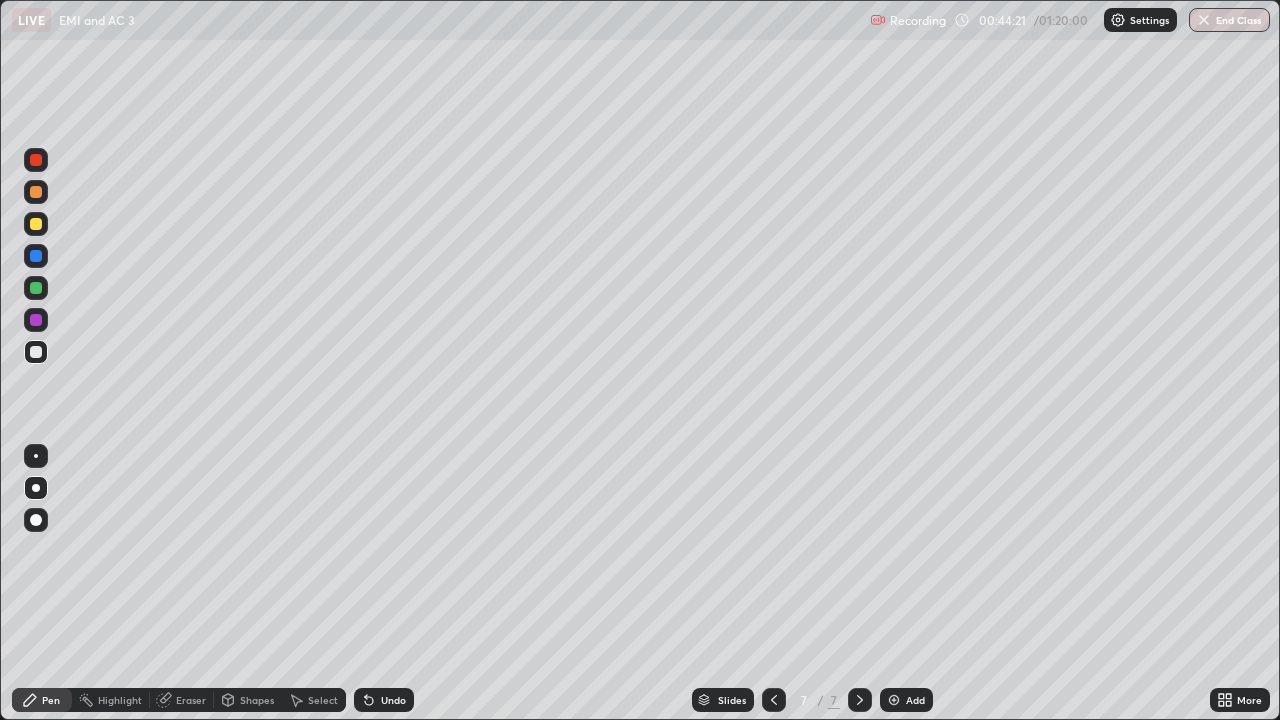 click on "Shapes" at bounding box center (257, 700) 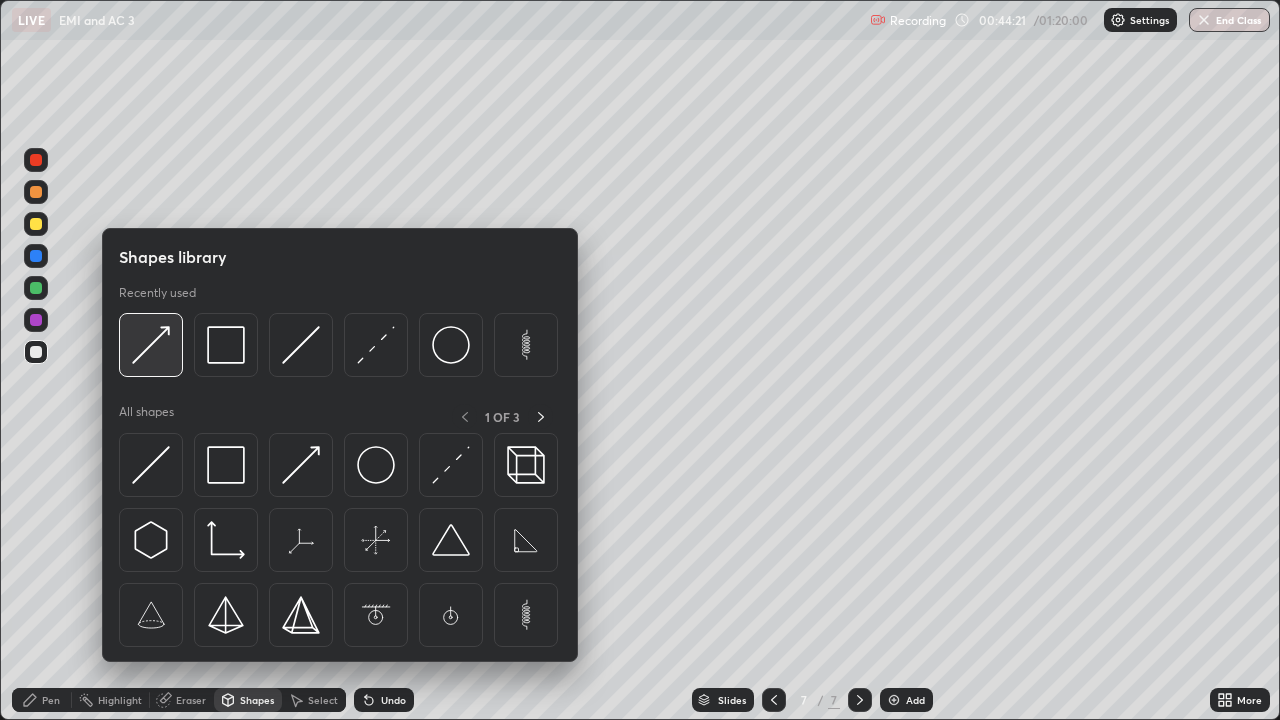 click at bounding box center [151, 345] 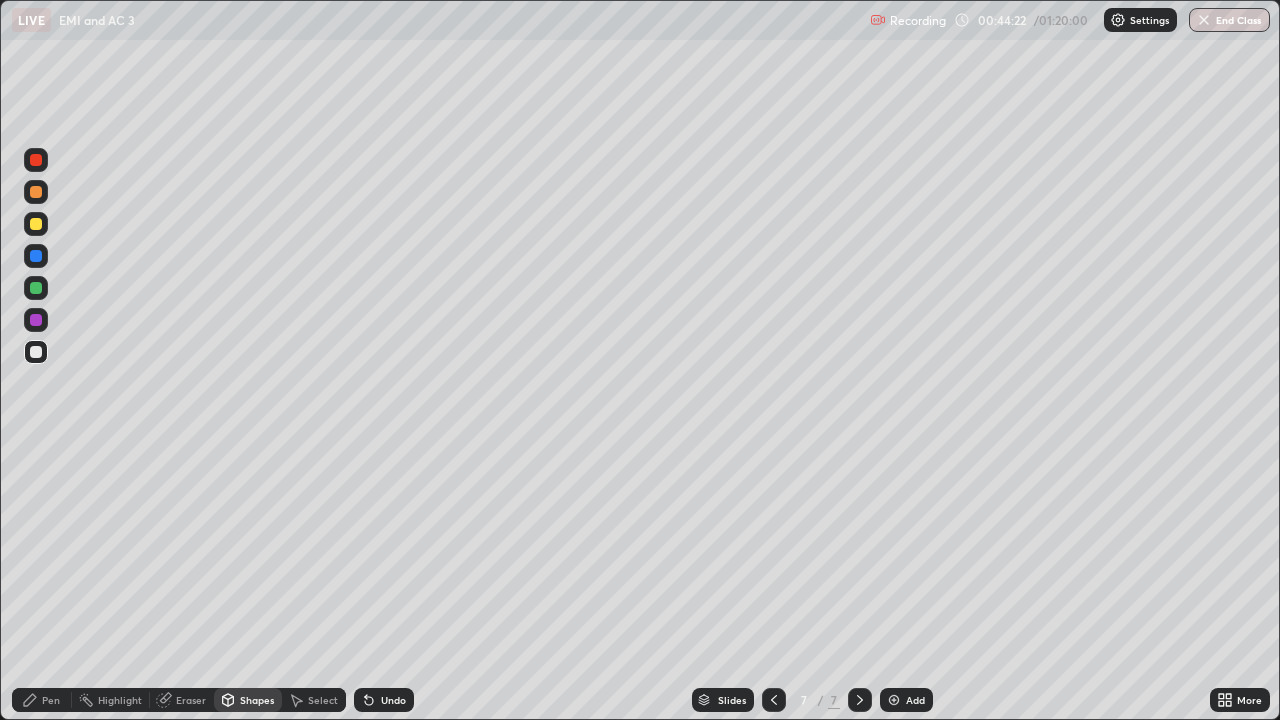 click at bounding box center [36, 192] 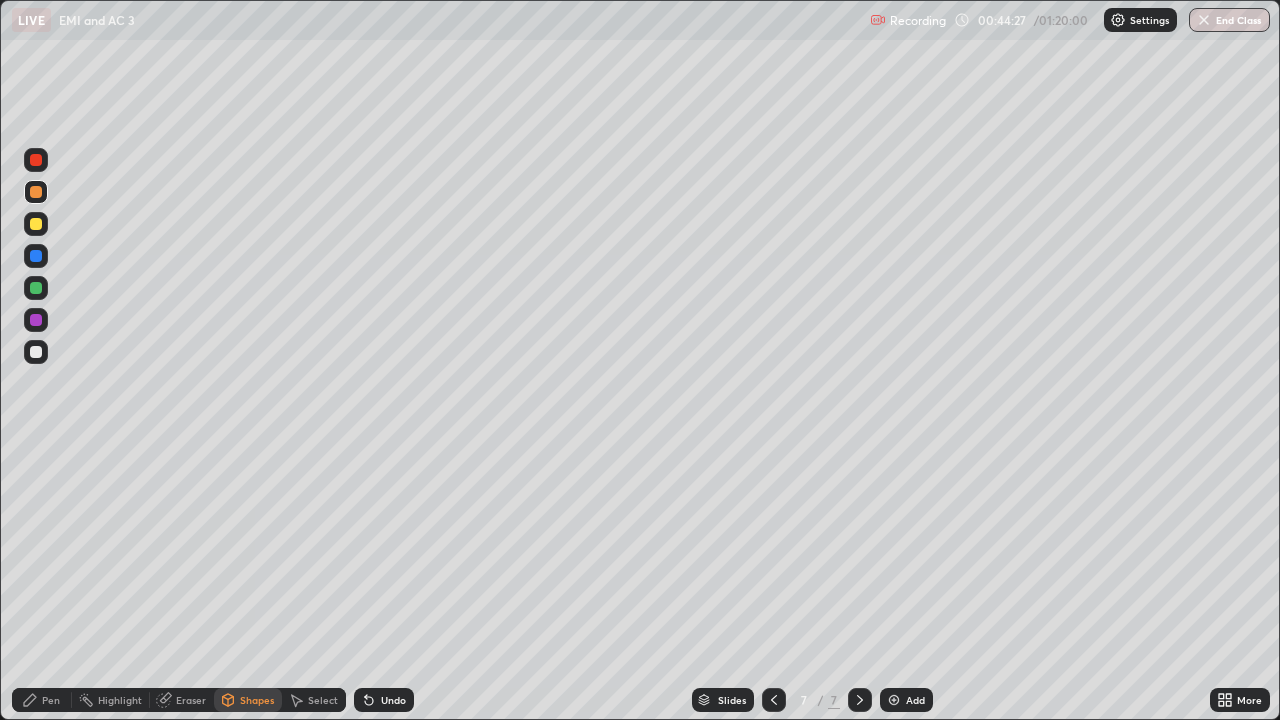 click 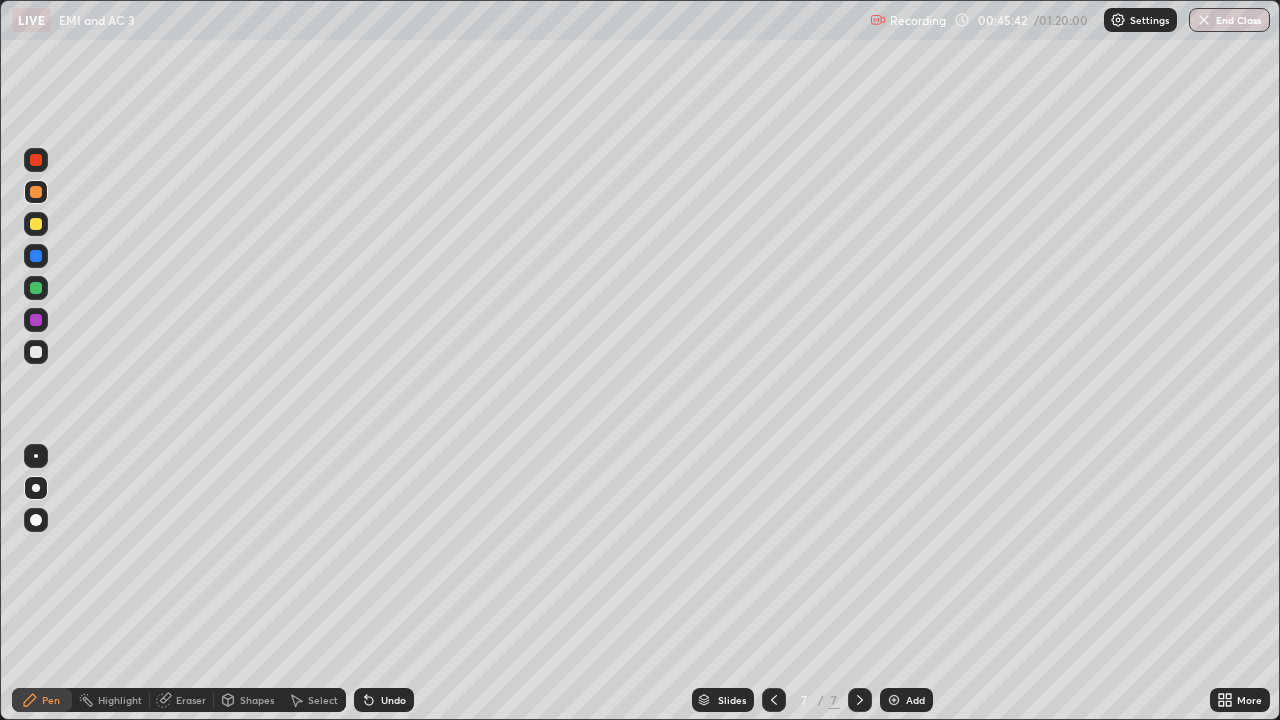 click on "Undo" at bounding box center [393, 700] 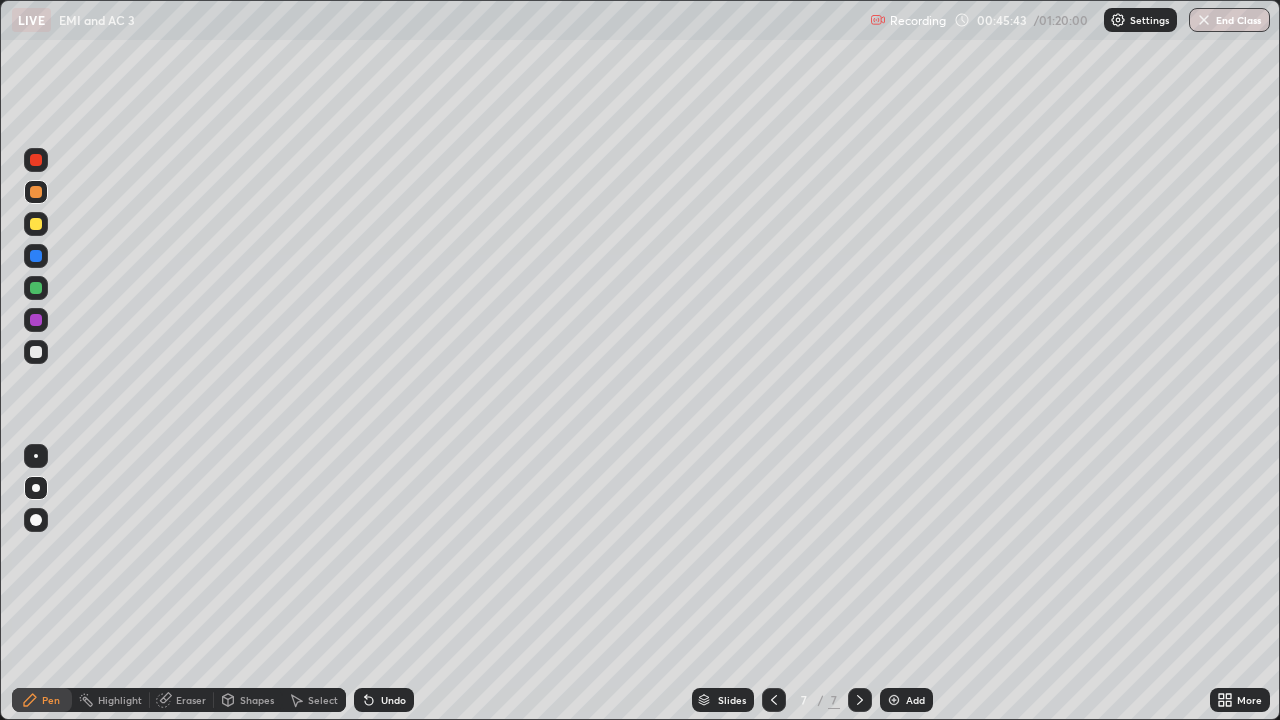 click at bounding box center [36, 352] 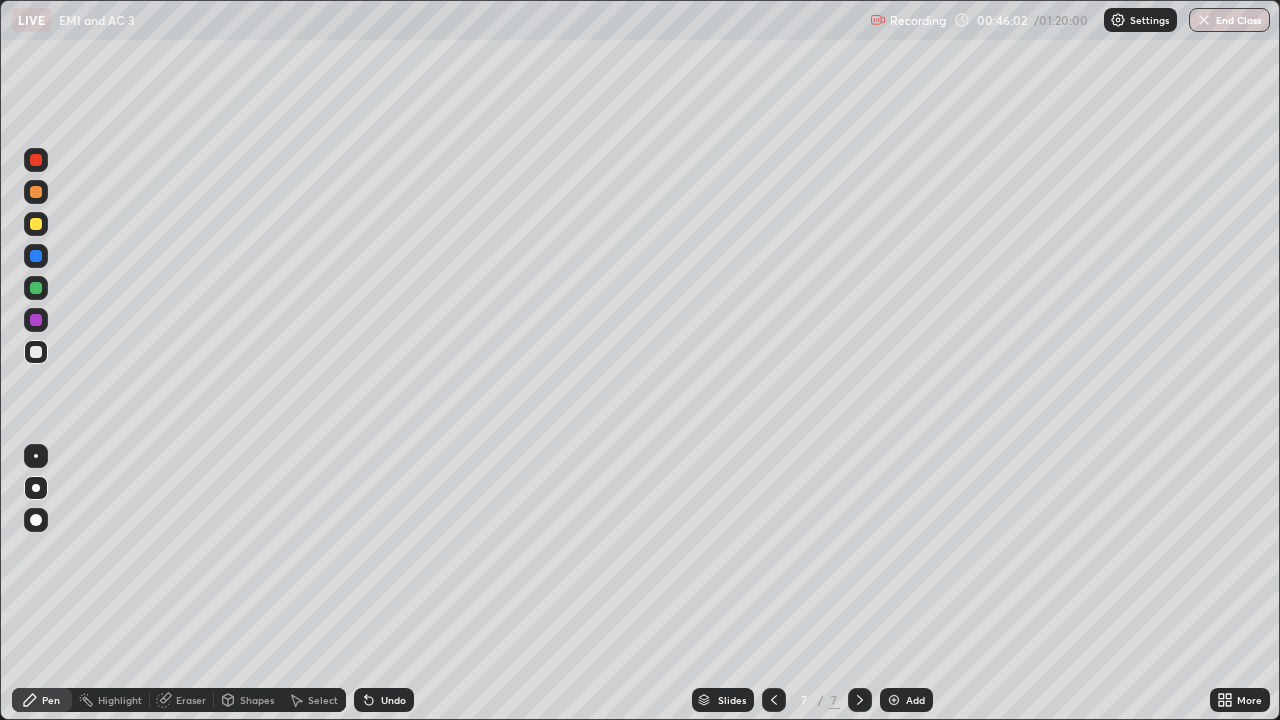 click 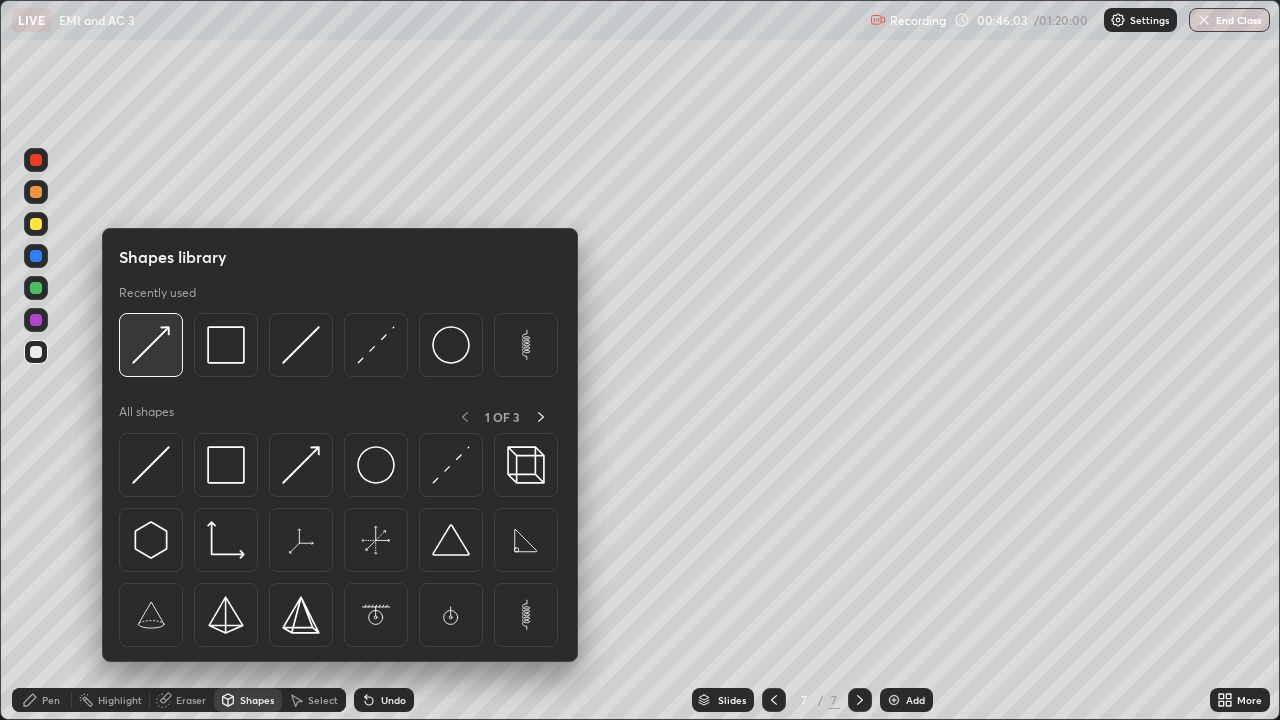 click at bounding box center (151, 345) 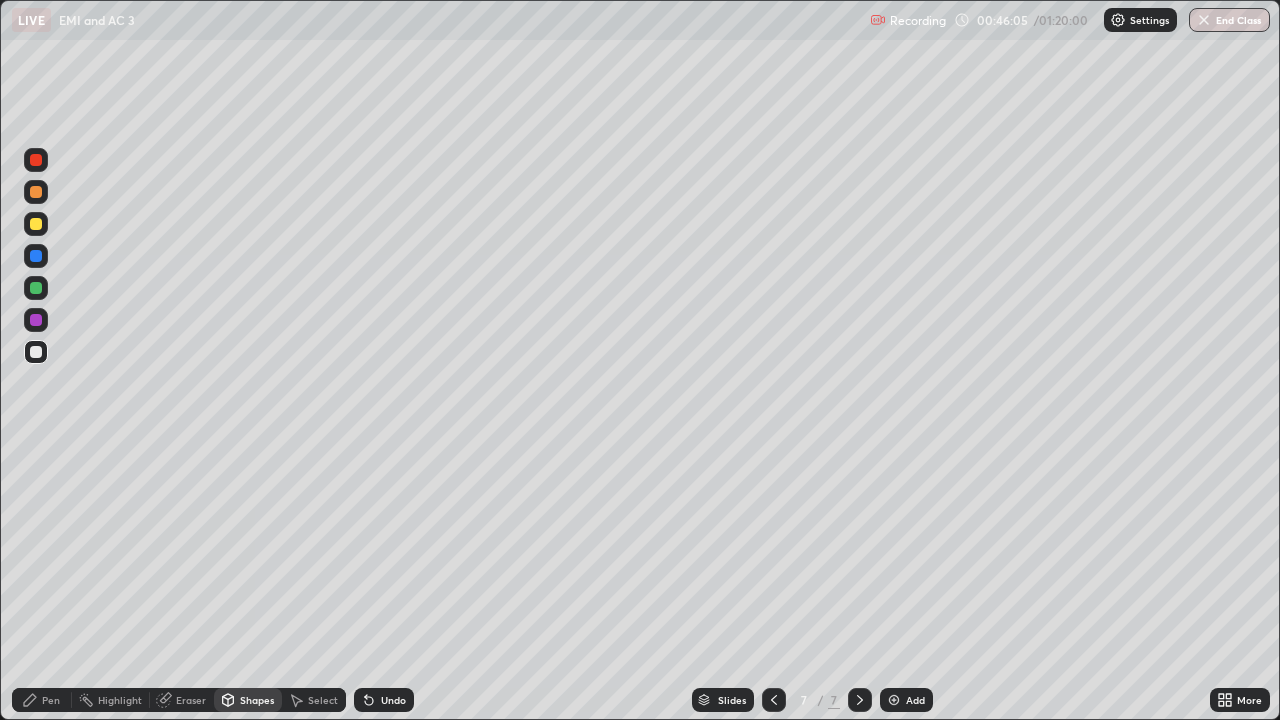 click at bounding box center [36, 256] 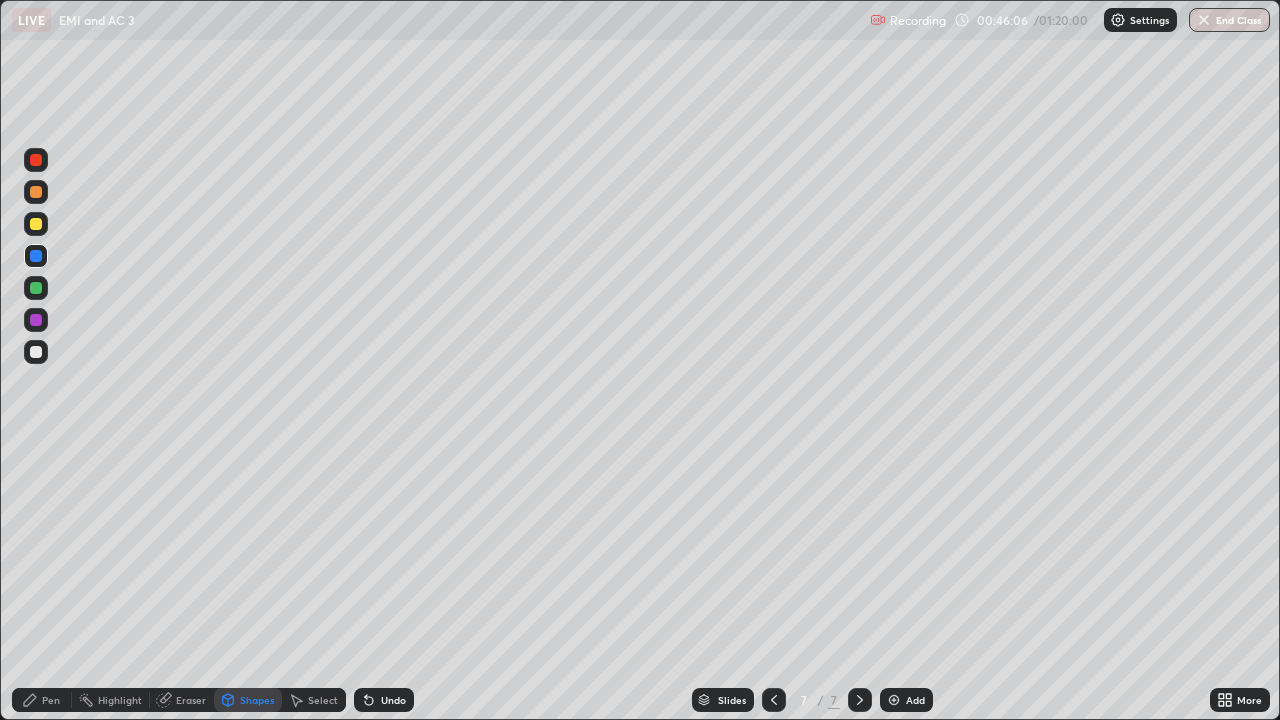 click at bounding box center [36, 288] 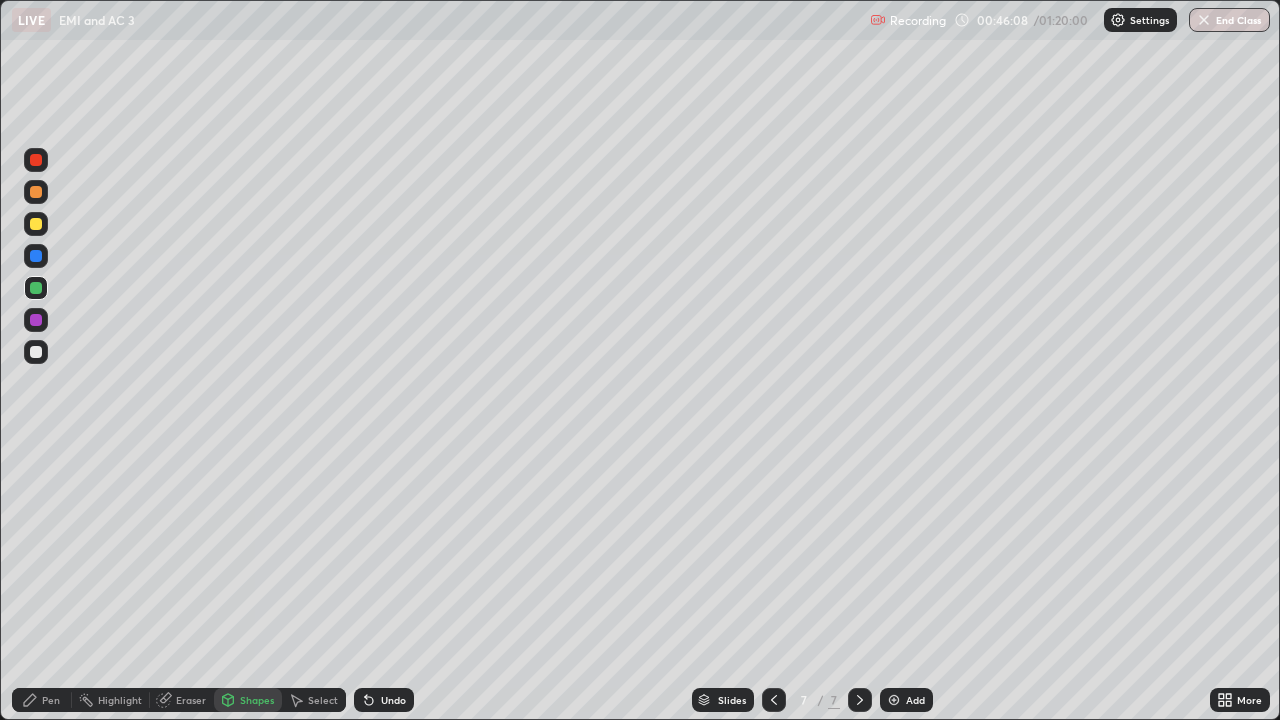 click at bounding box center (36, 320) 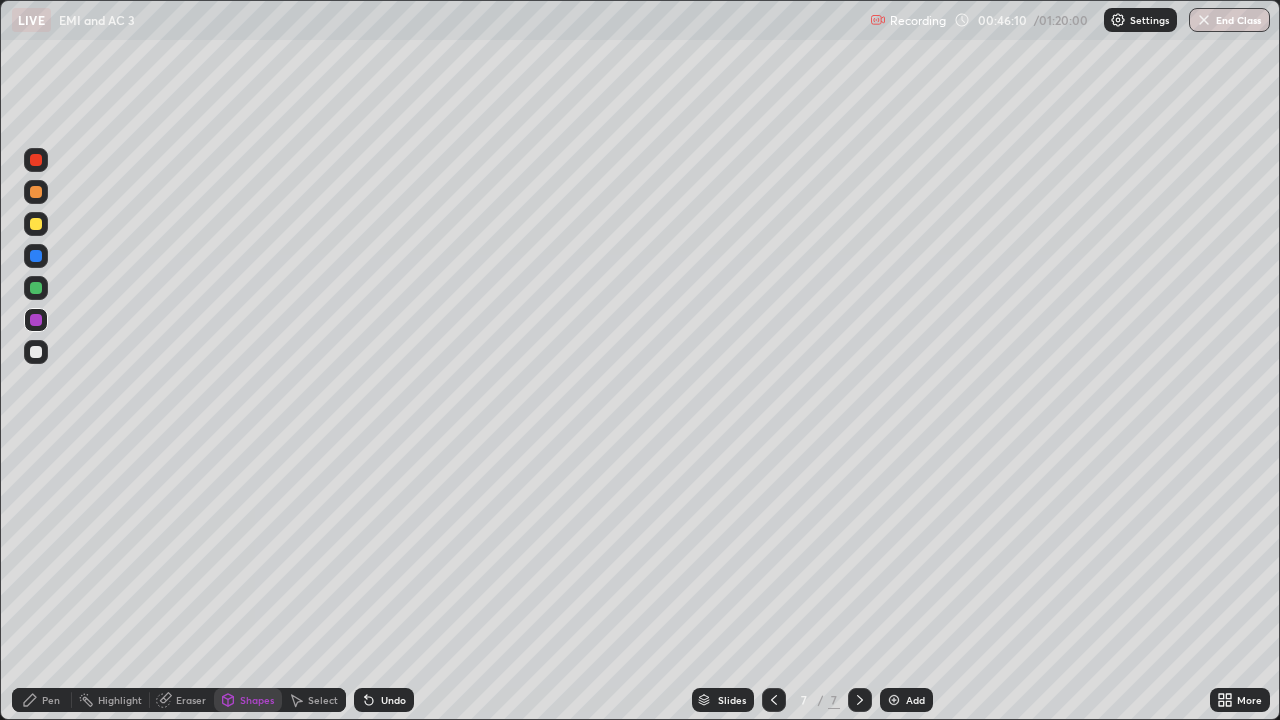 click on "Pen" at bounding box center (42, 700) 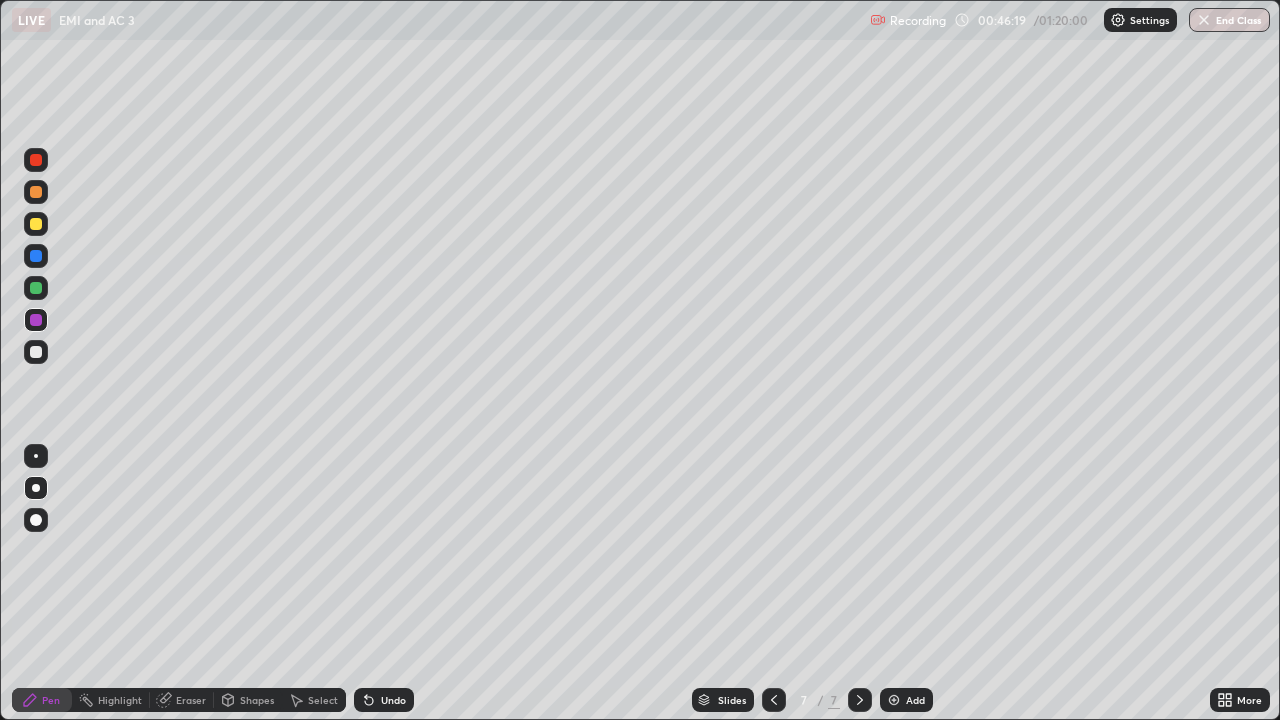 click at bounding box center (894, 700) 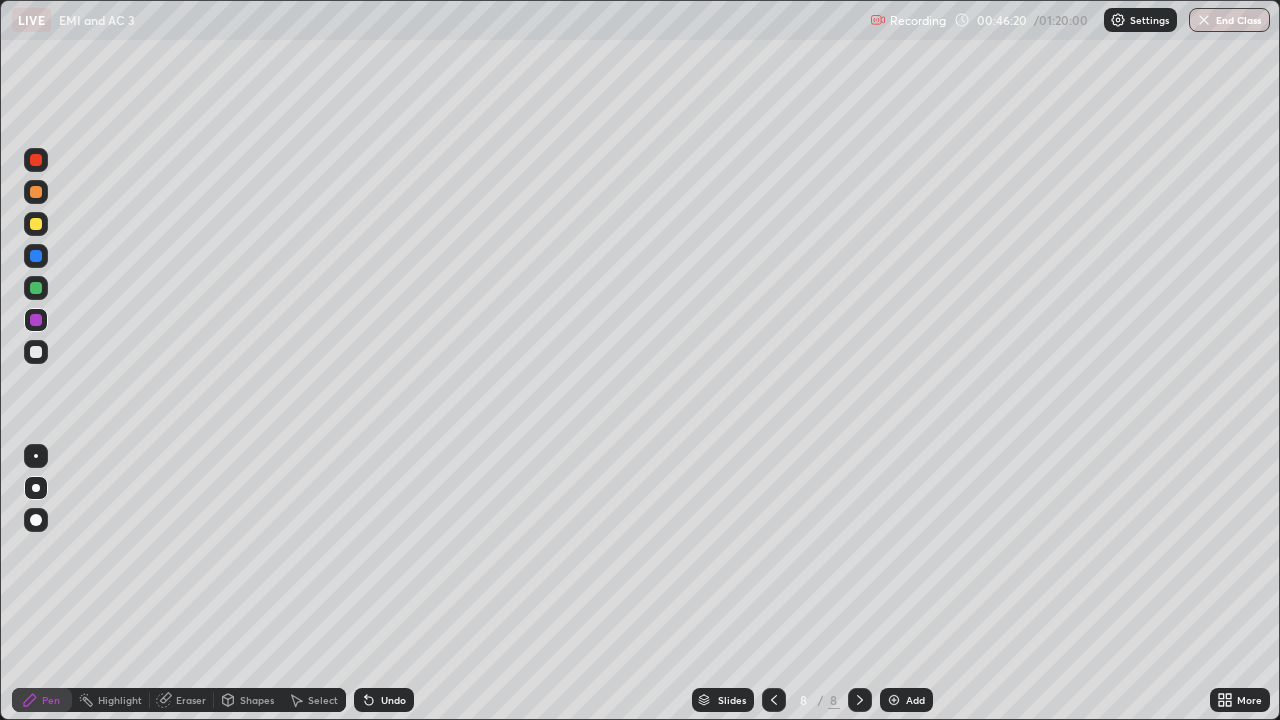 click at bounding box center [36, 352] 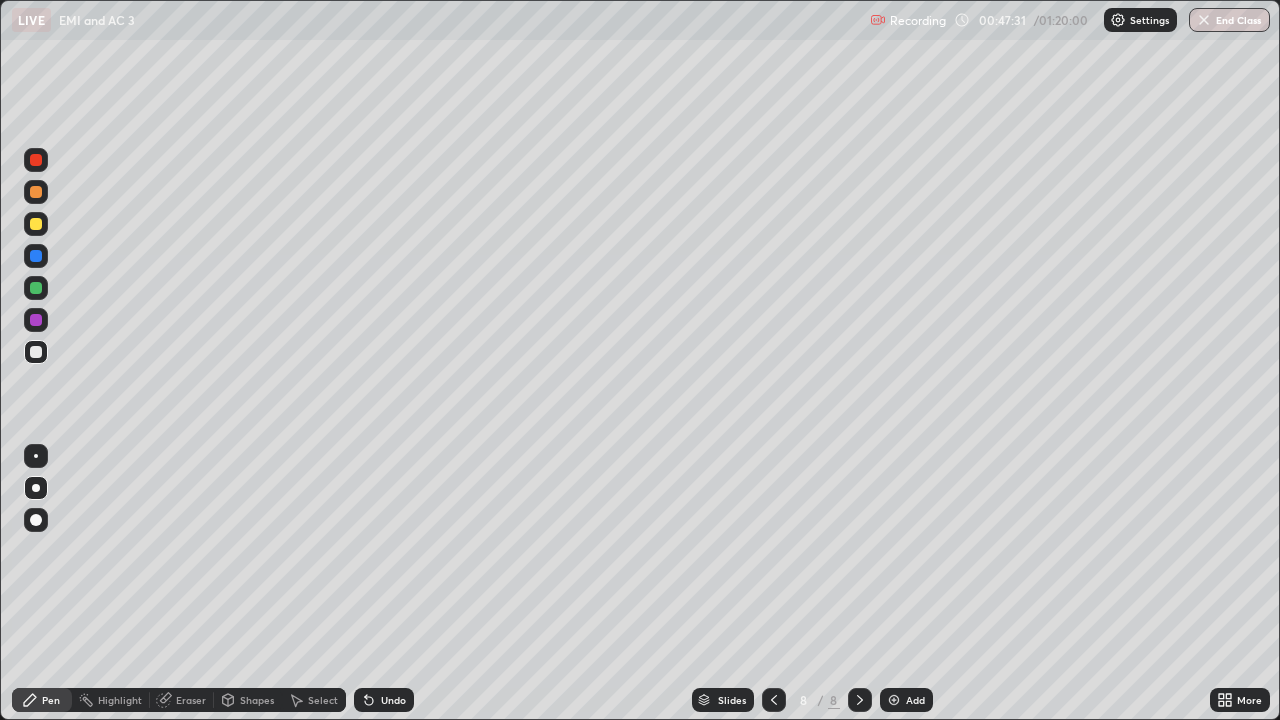 click on "Undo" at bounding box center (393, 700) 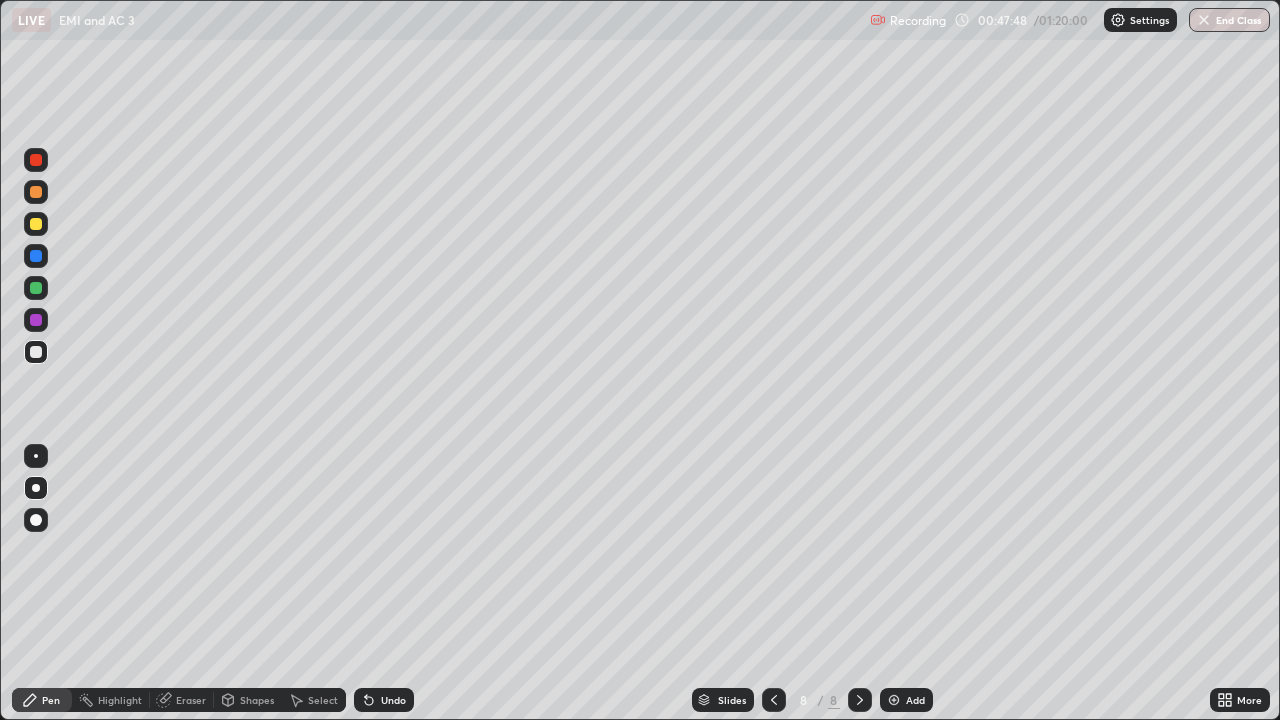 click on "Undo" at bounding box center (393, 700) 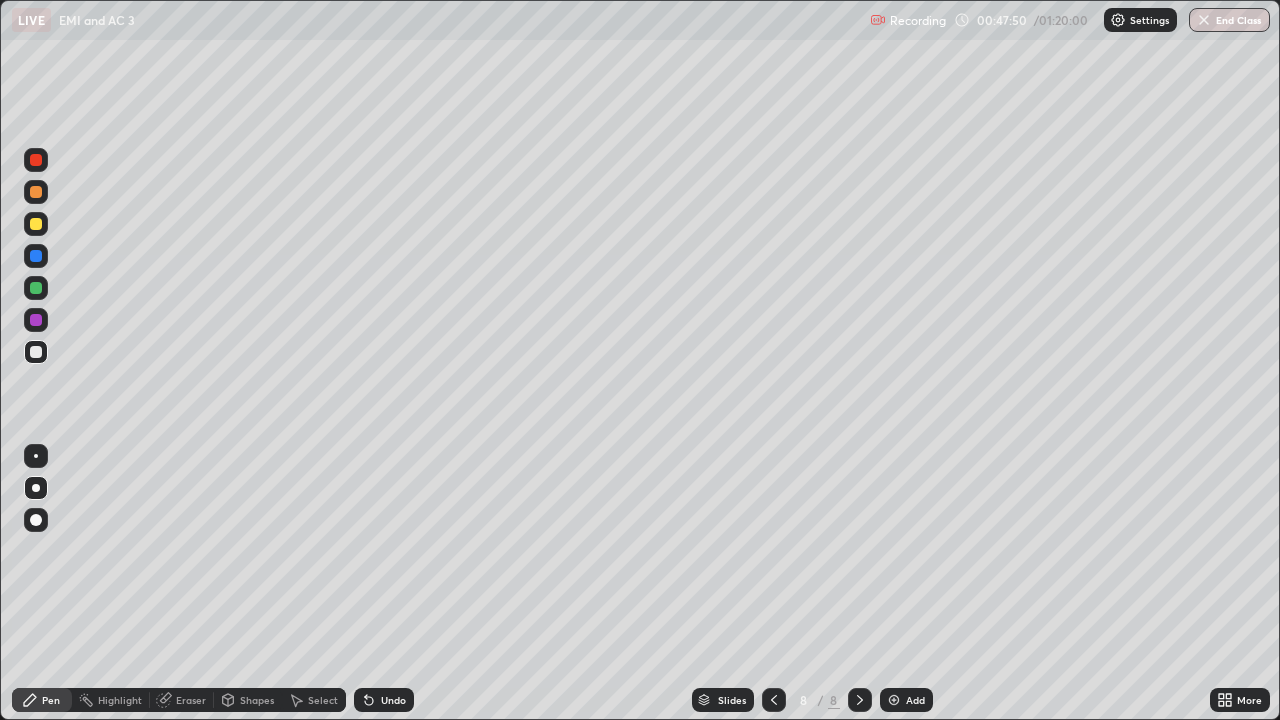 click 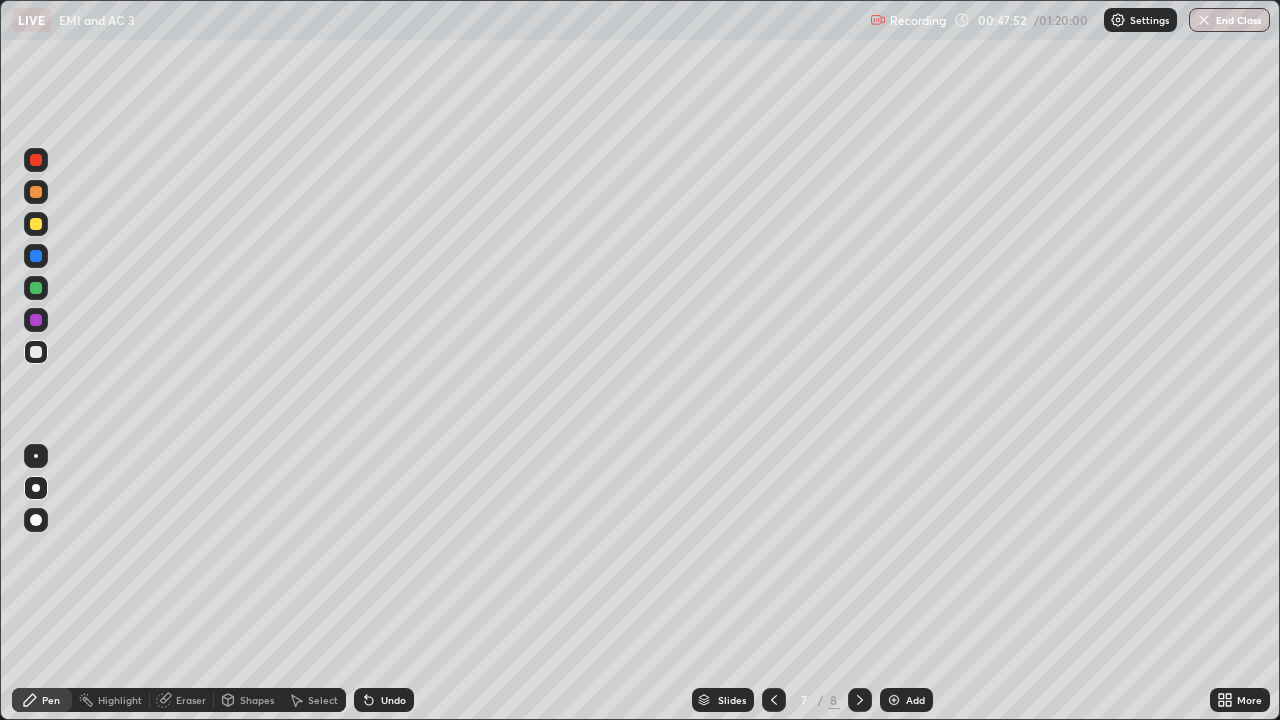 click 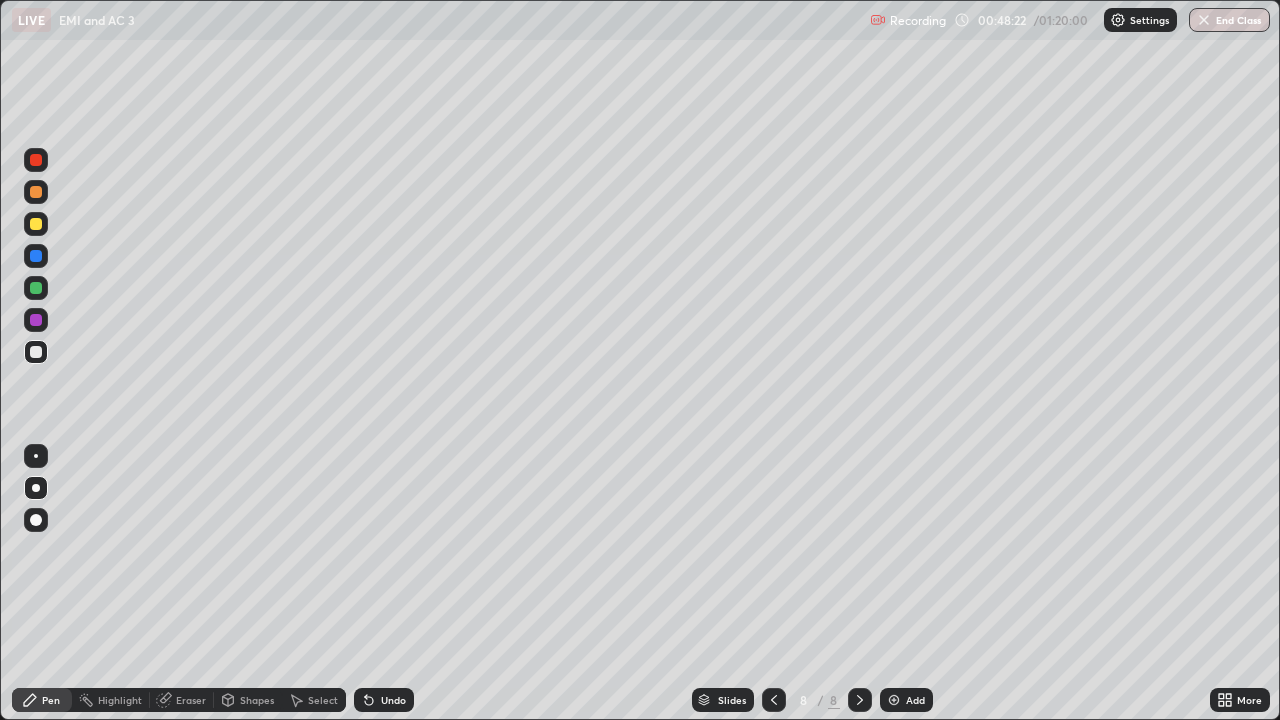 click on "Eraser" at bounding box center (191, 700) 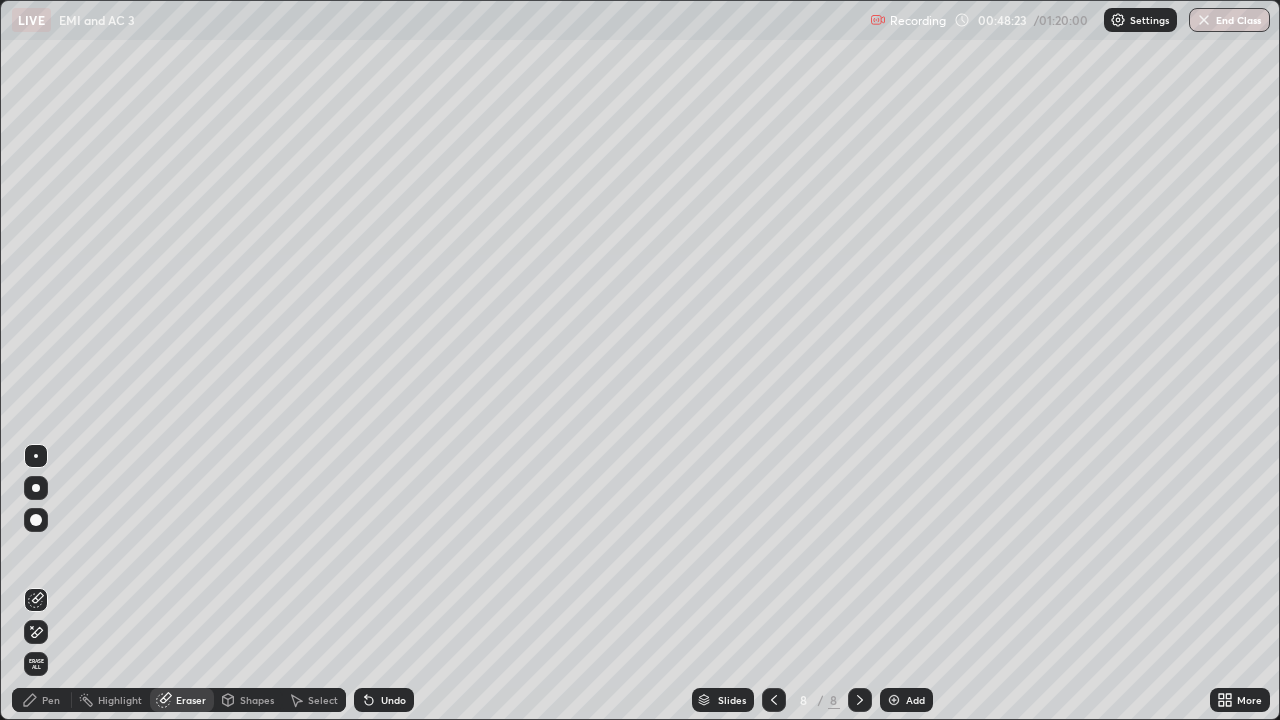 click on "Pen" at bounding box center (42, 700) 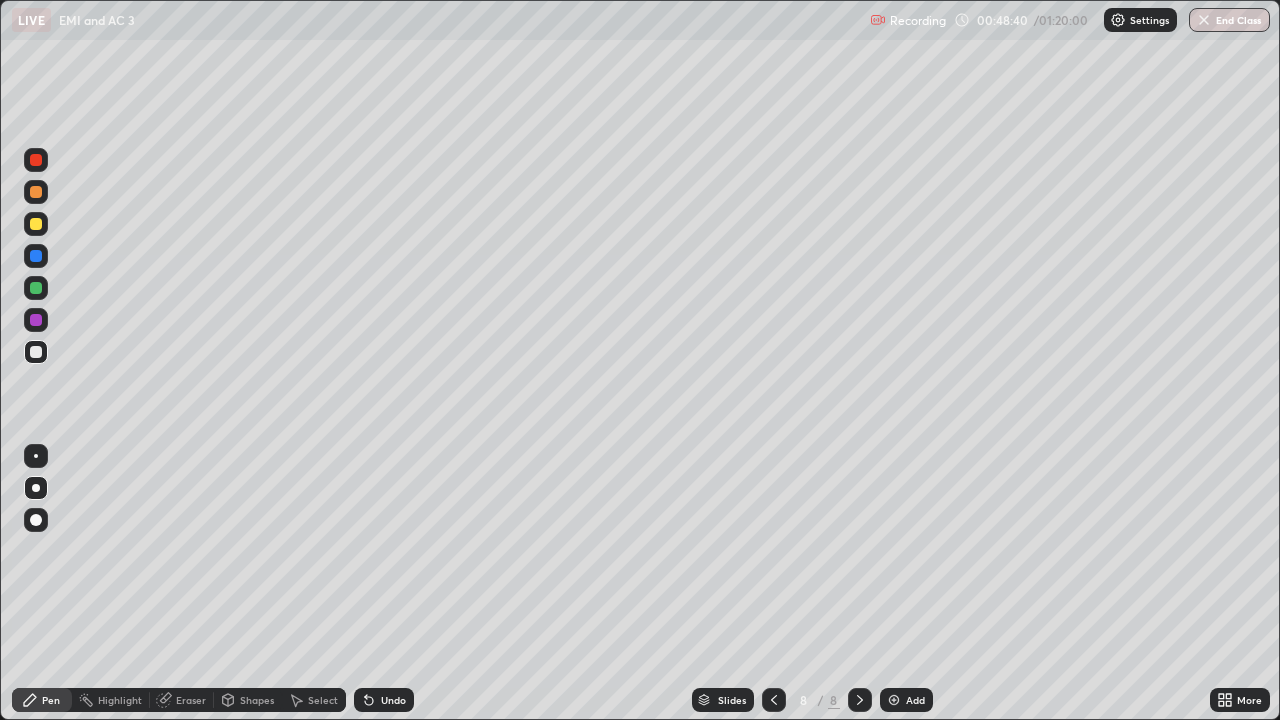 click on "Shapes" at bounding box center [257, 700] 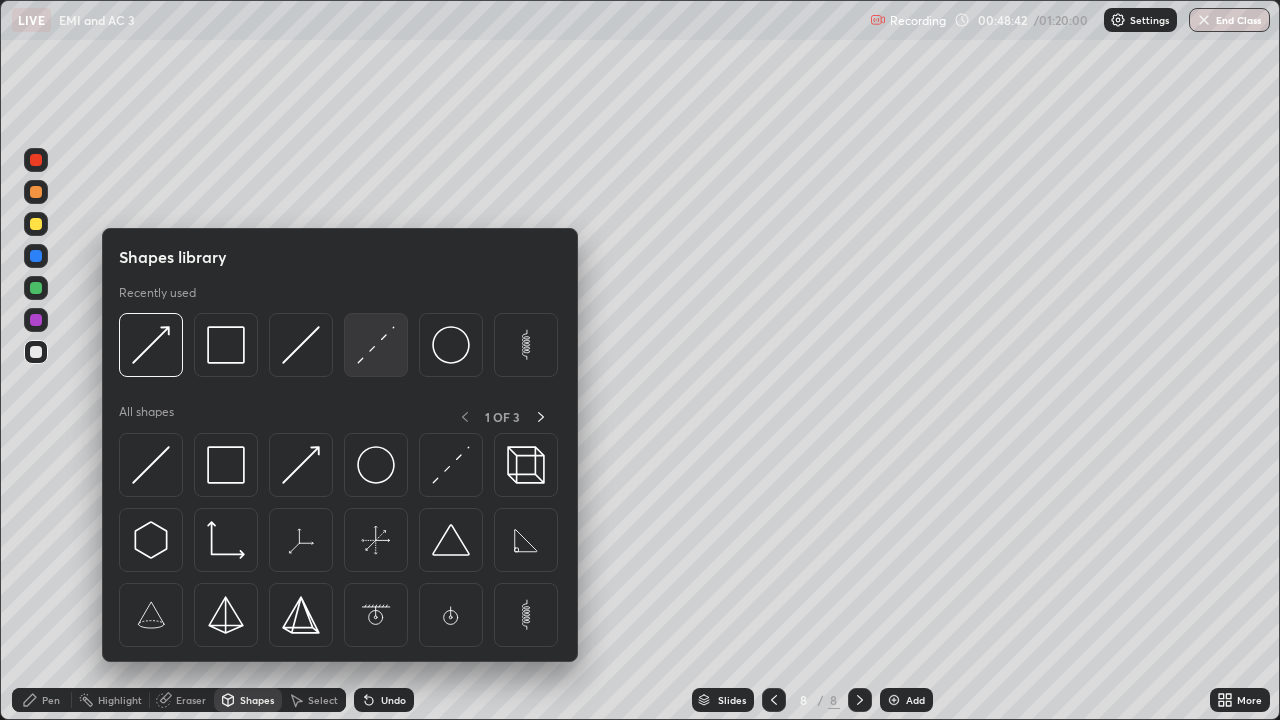click at bounding box center (376, 345) 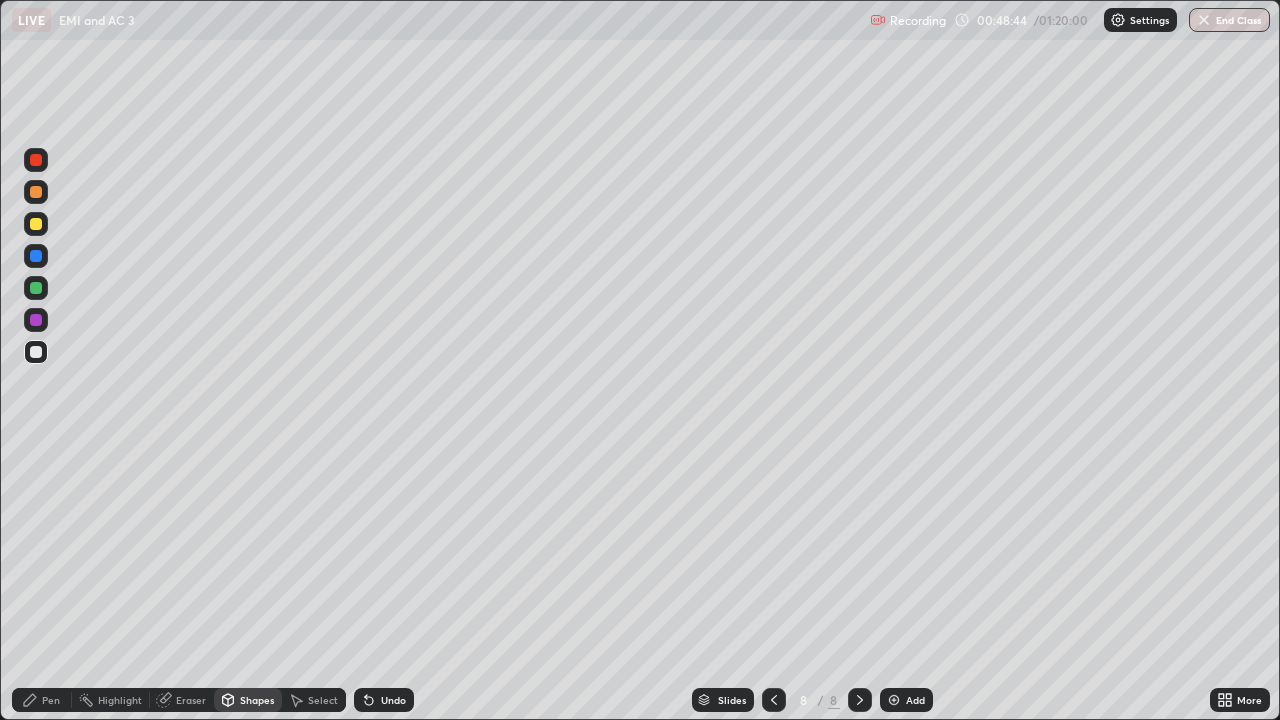 click on "Pen" at bounding box center [51, 700] 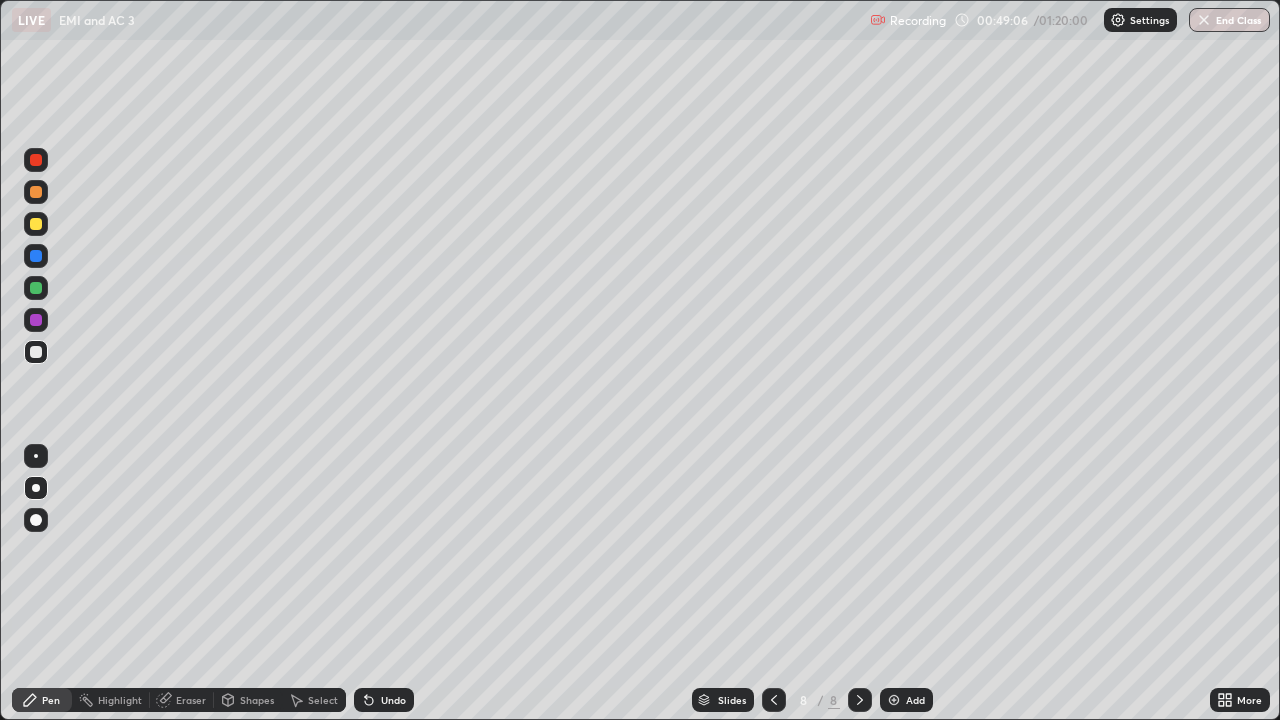 click 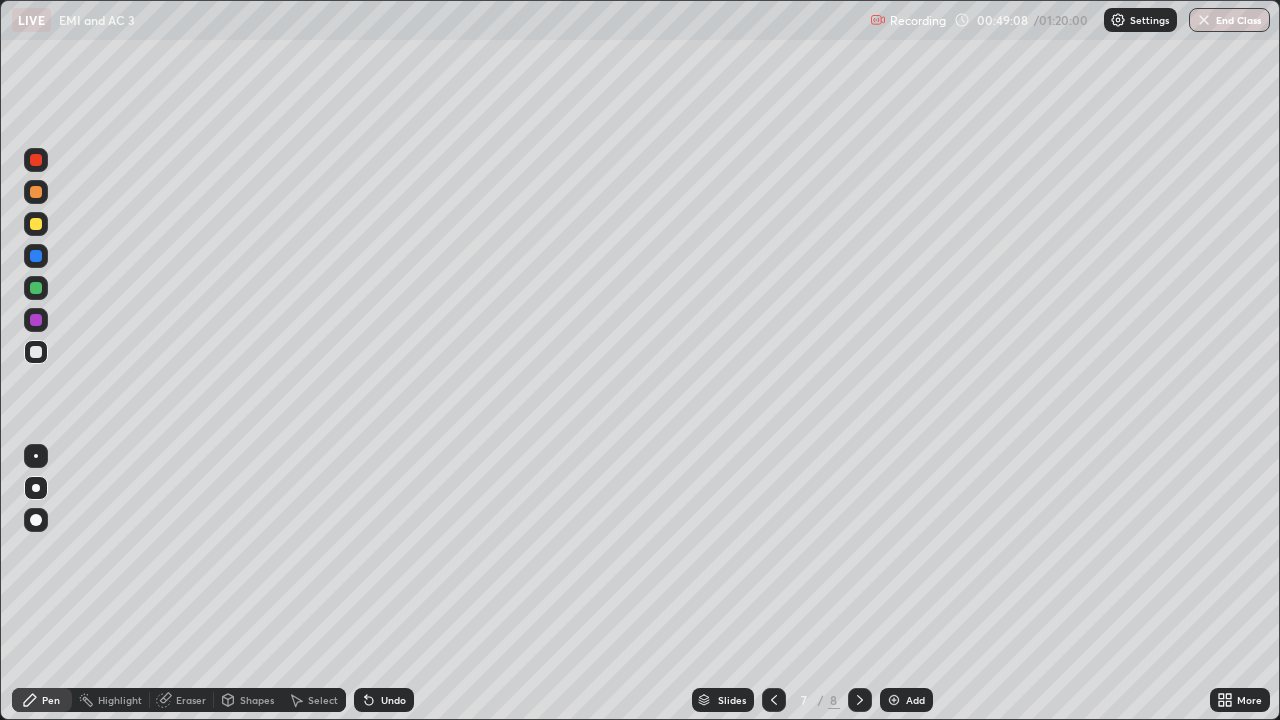 click 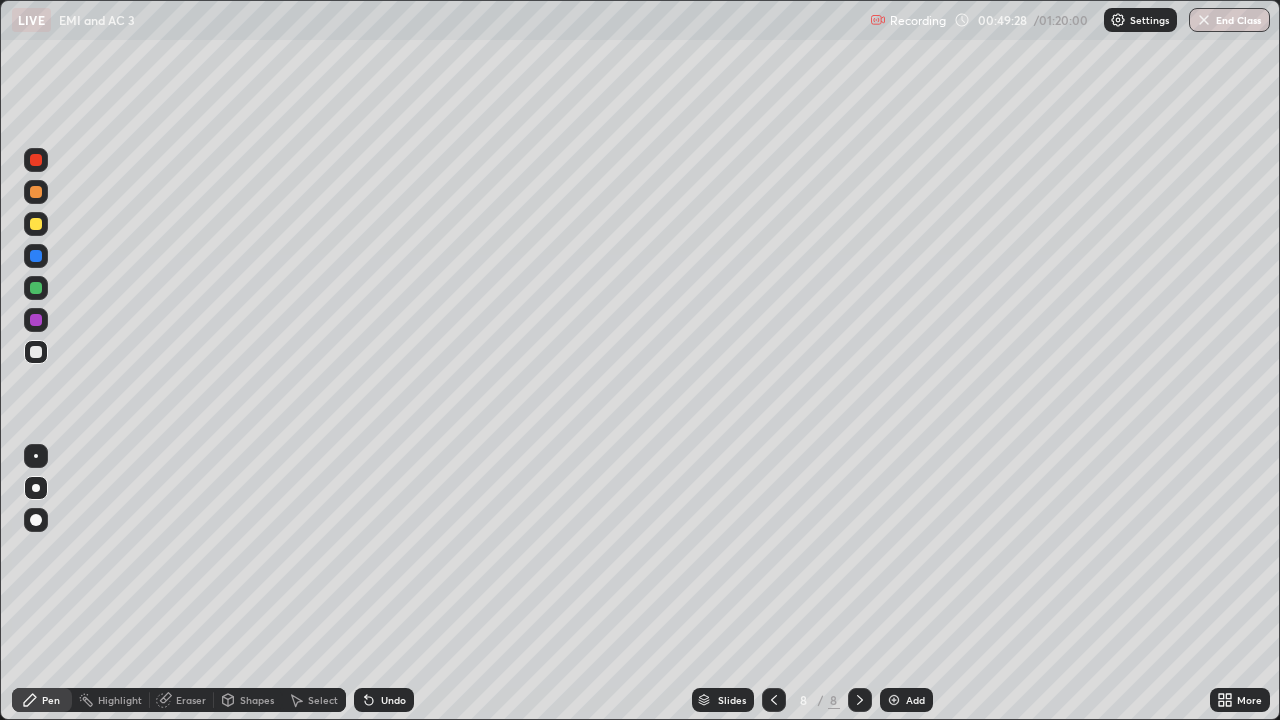 click at bounding box center (36, 224) 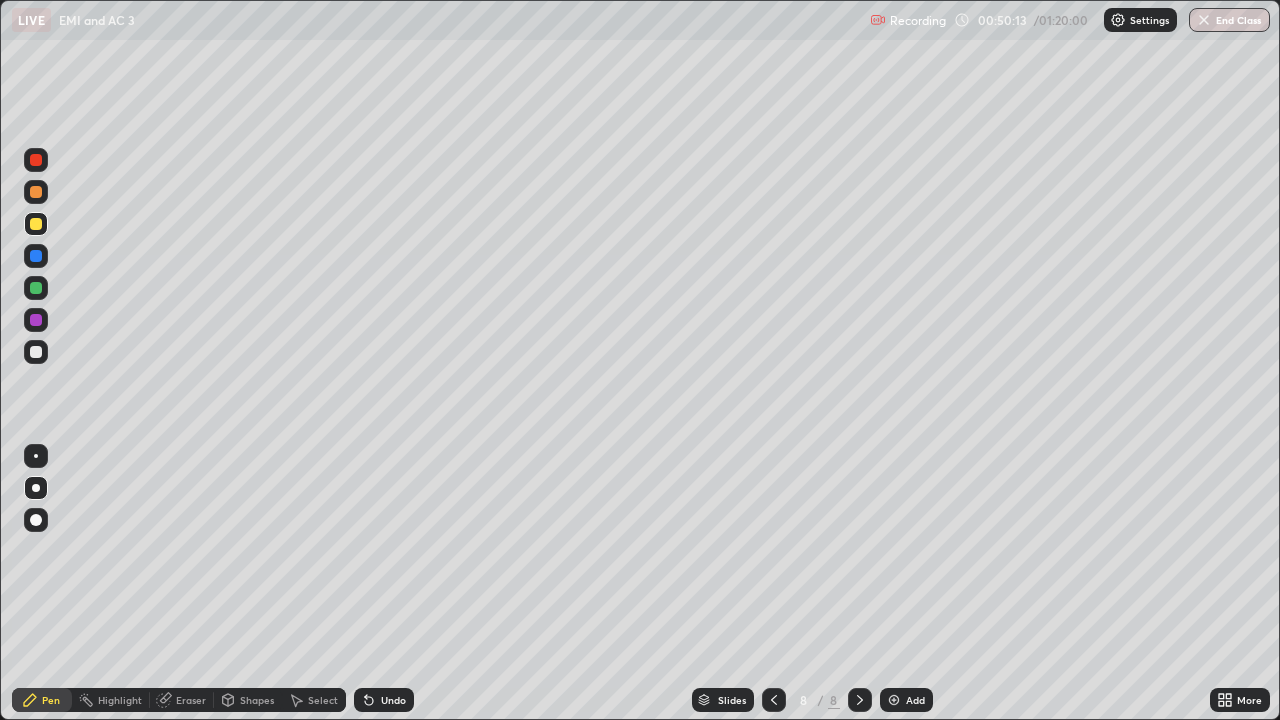click at bounding box center (36, 352) 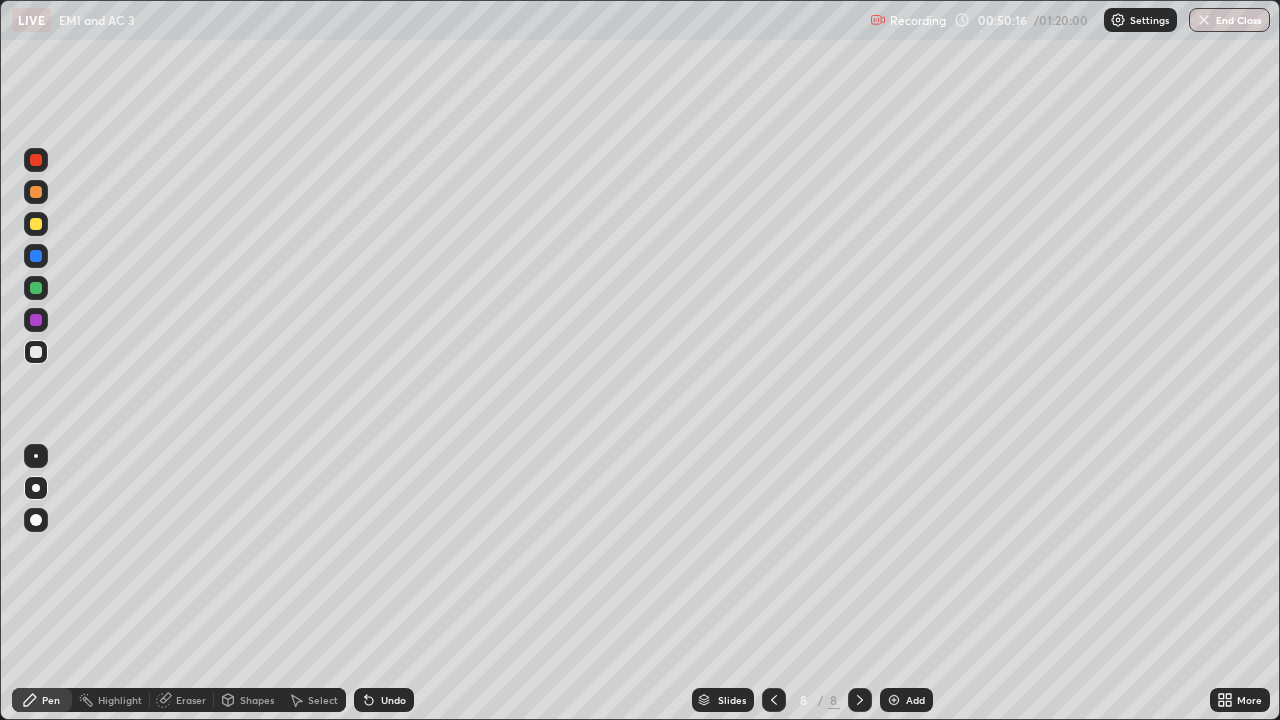 click at bounding box center [36, 224] 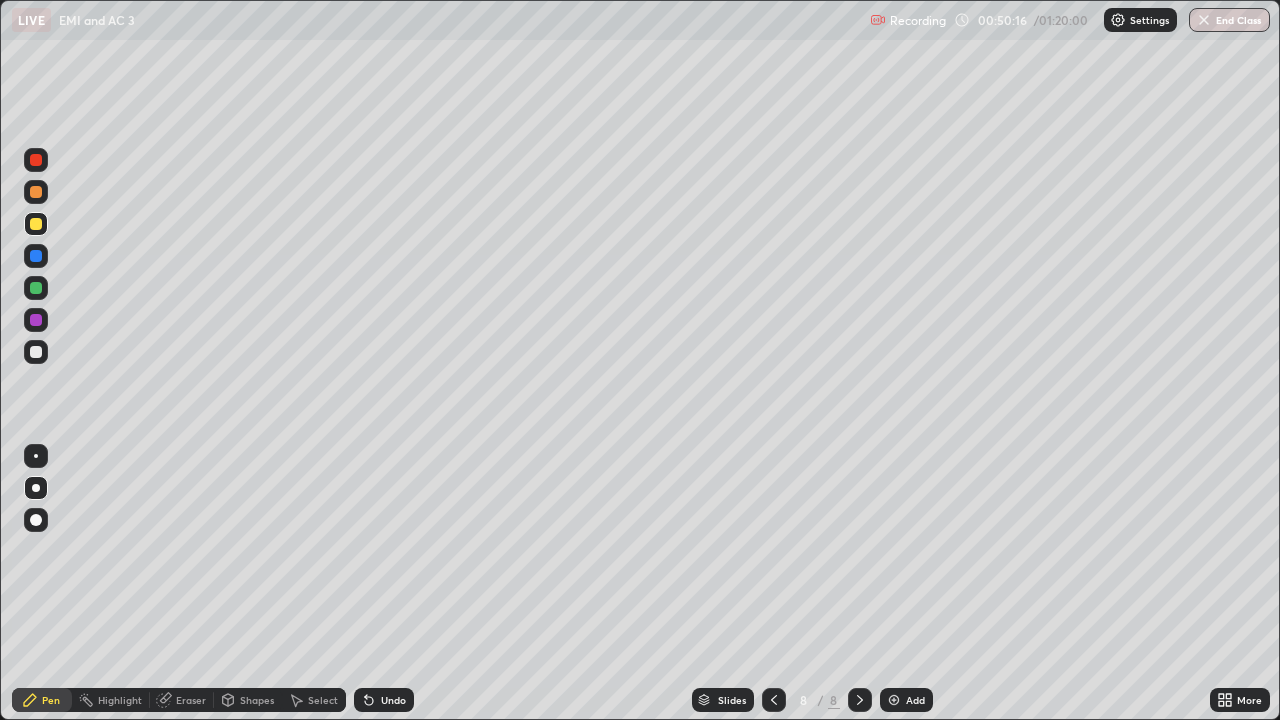 click on "Pen" at bounding box center [42, 700] 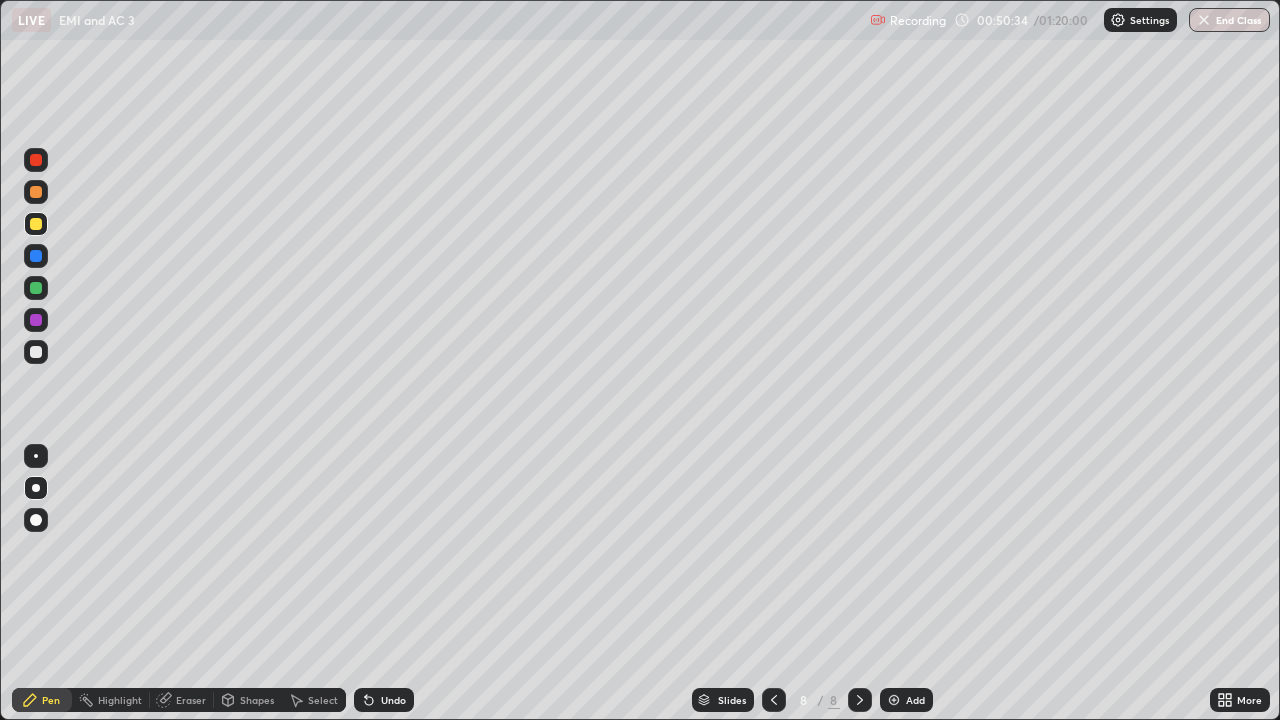 click 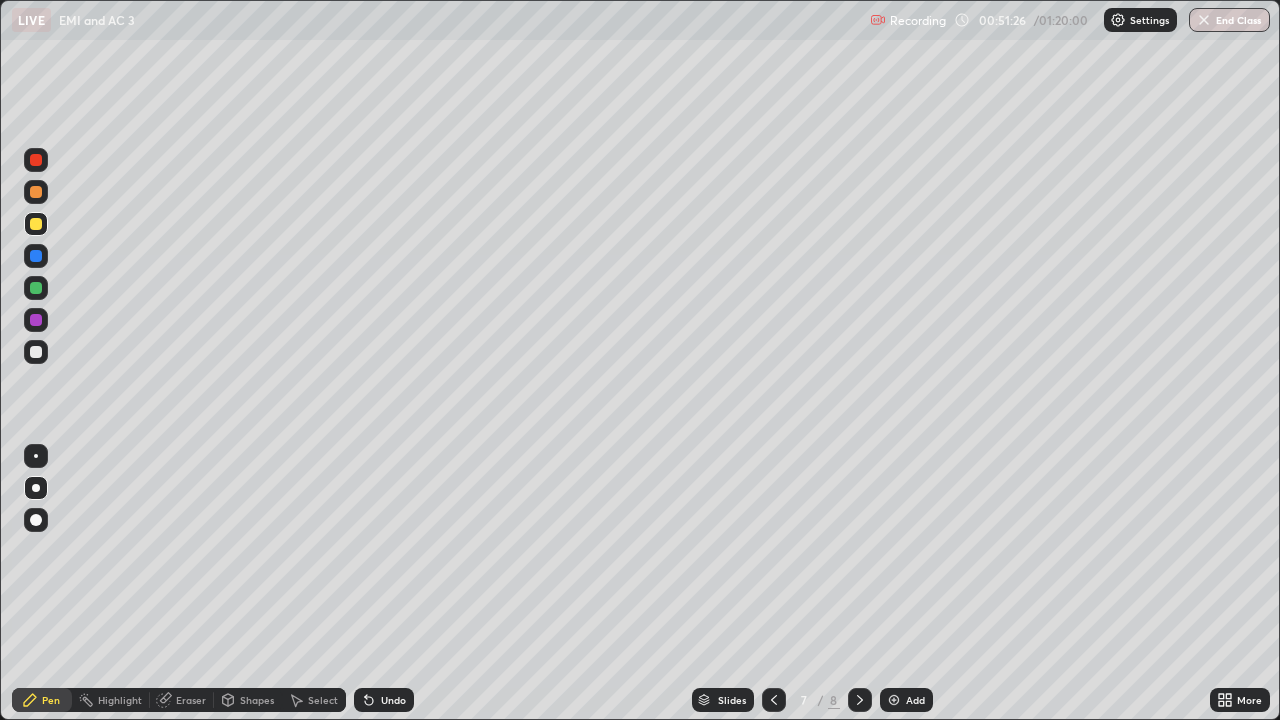 click 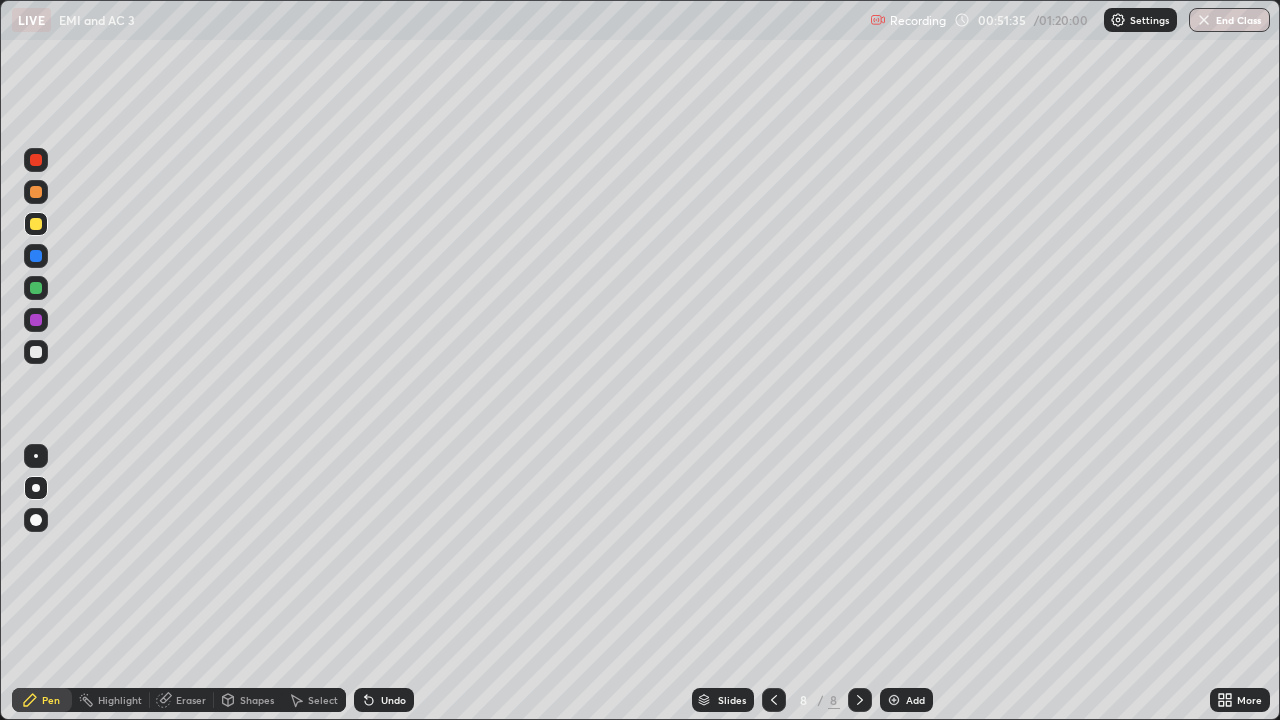 click on "Shapes" at bounding box center [257, 700] 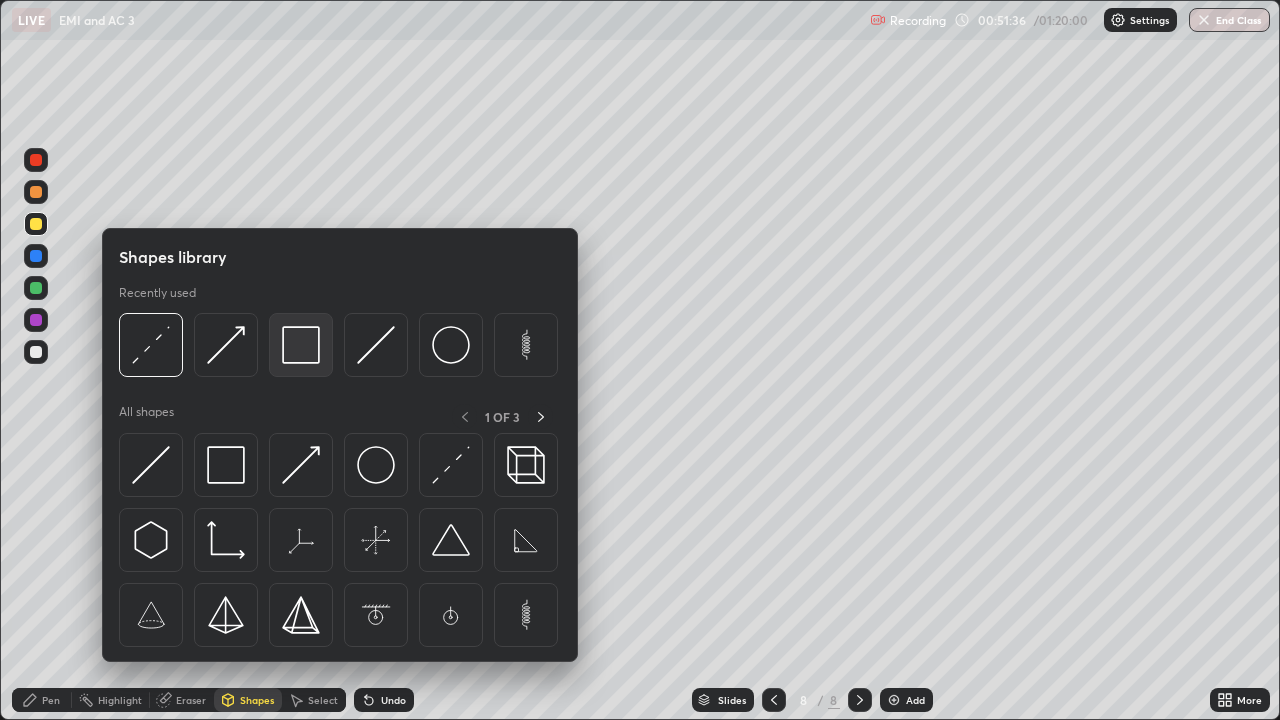 click at bounding box center (301, 345) 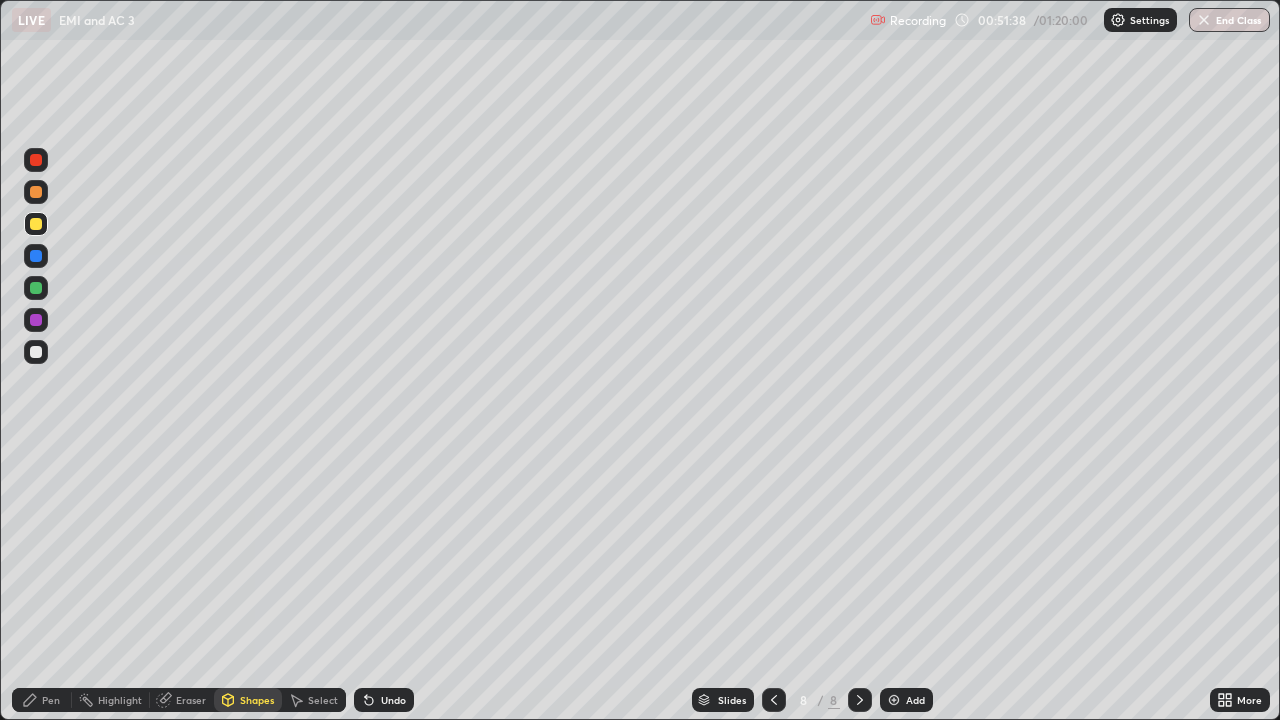 click on "Pen" at bounding box center (51, 700) 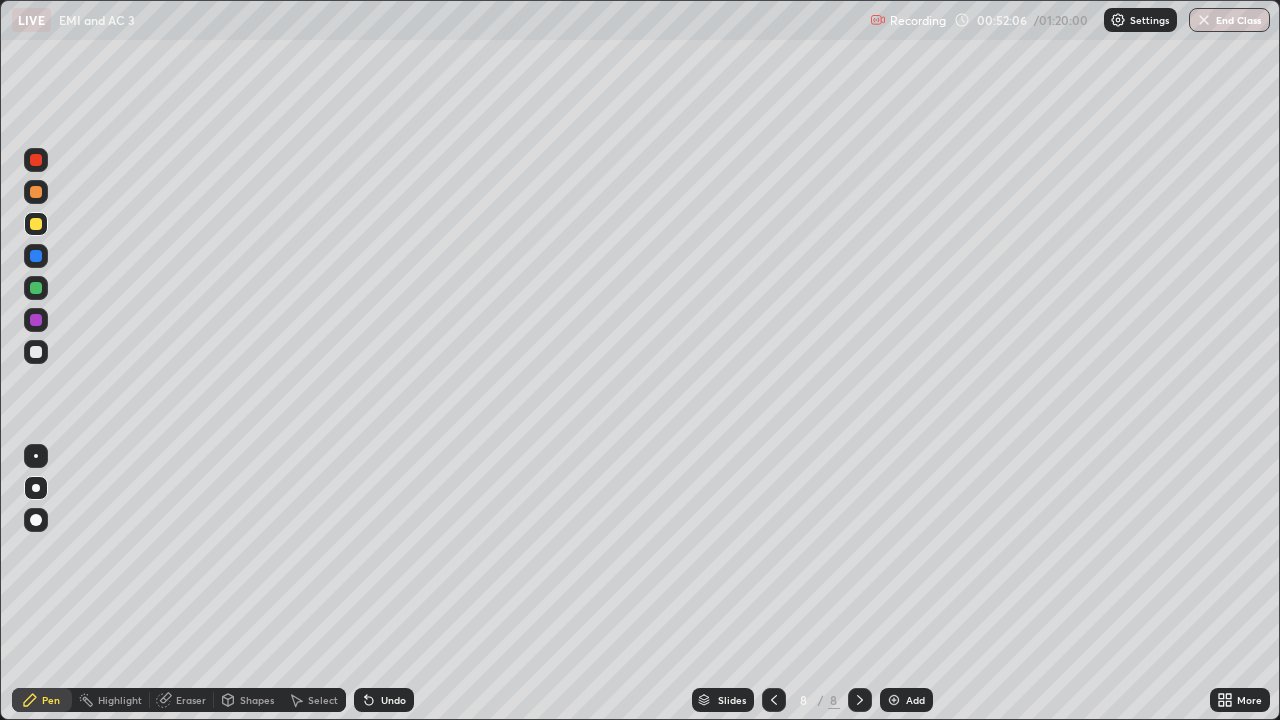 click on "Slides 8 / 8 Add" at bounding box center [812, 700] 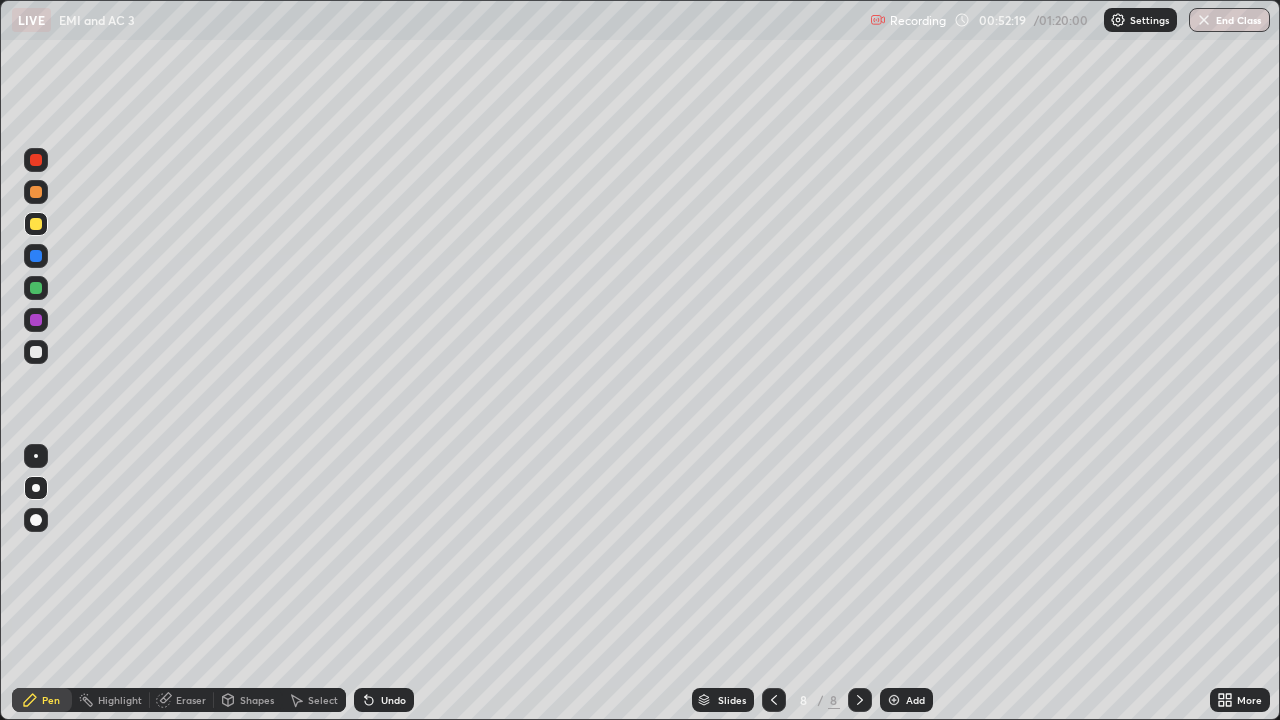 click 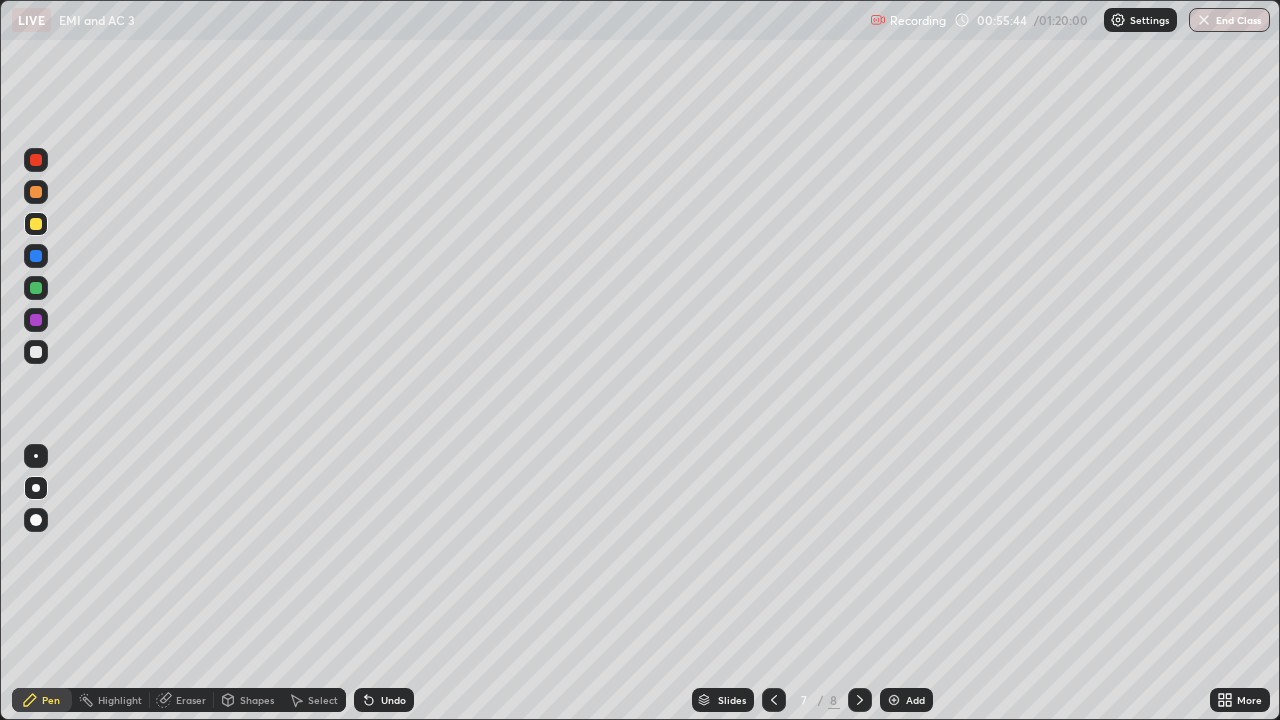 click 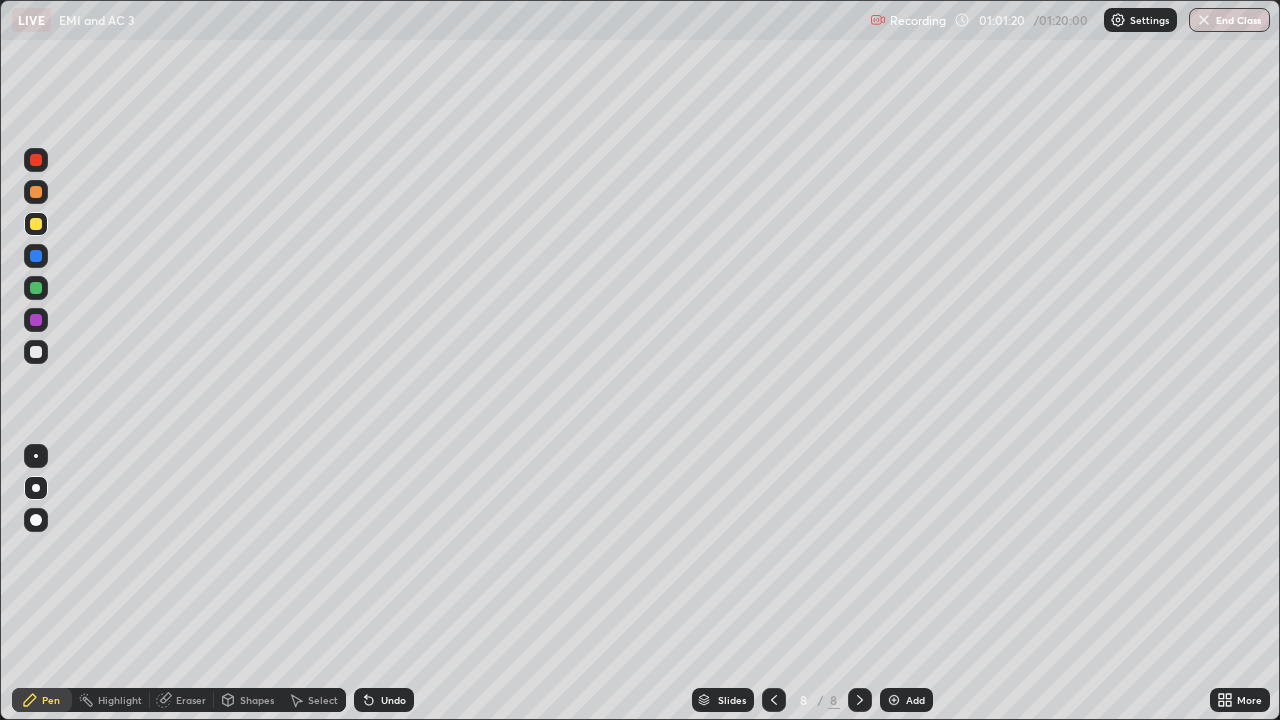 click on "Add" at bounding box center (906, 700) 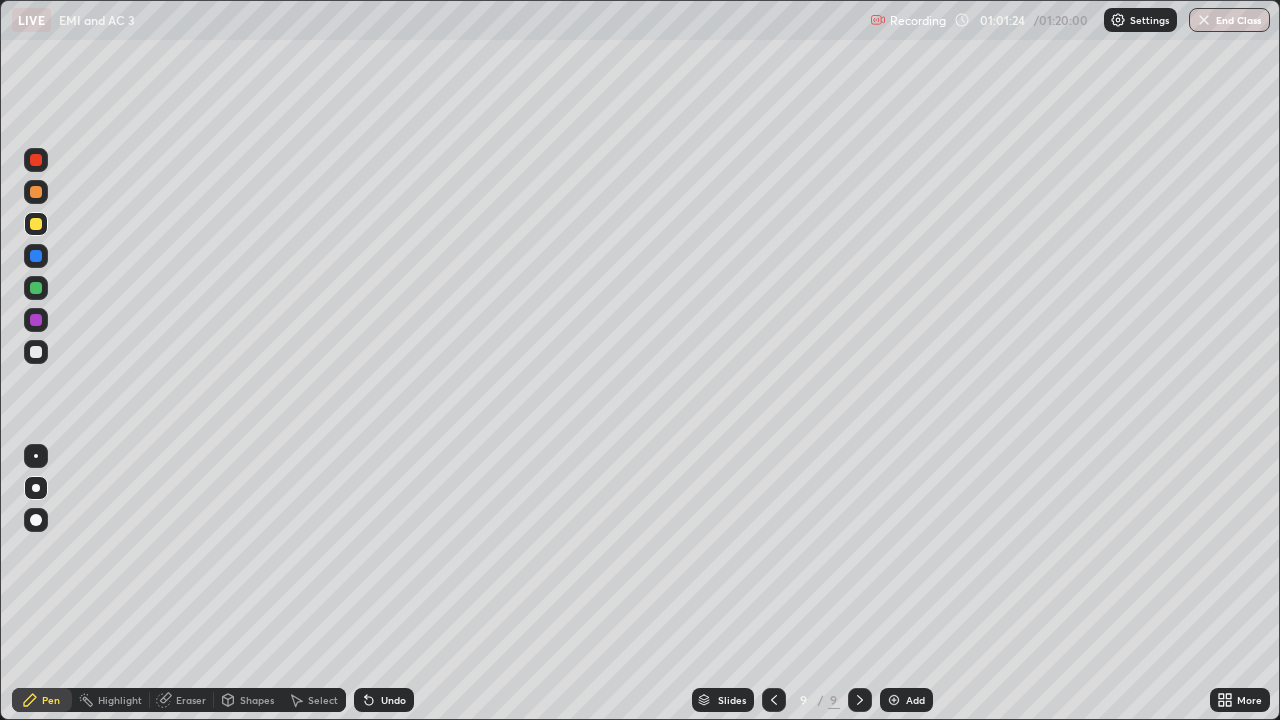 click at bounding box center [36, 352] 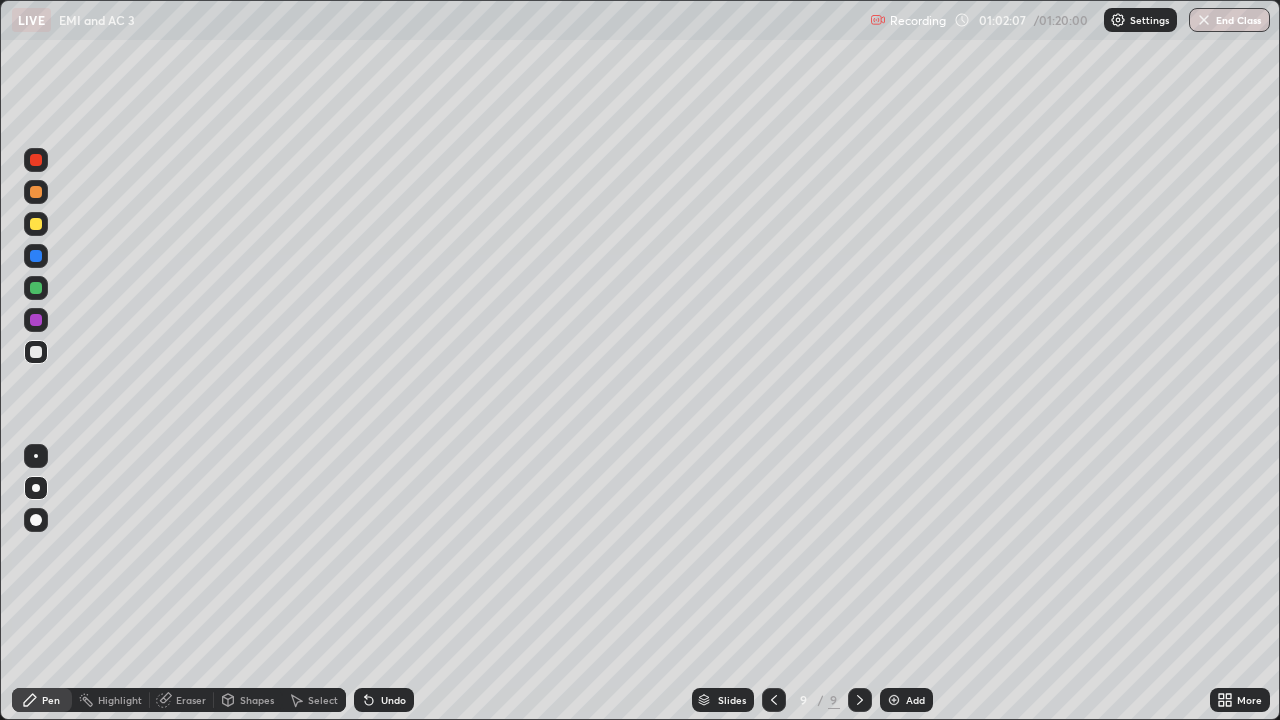 click on "Undo" at bounding box center [393, 700] 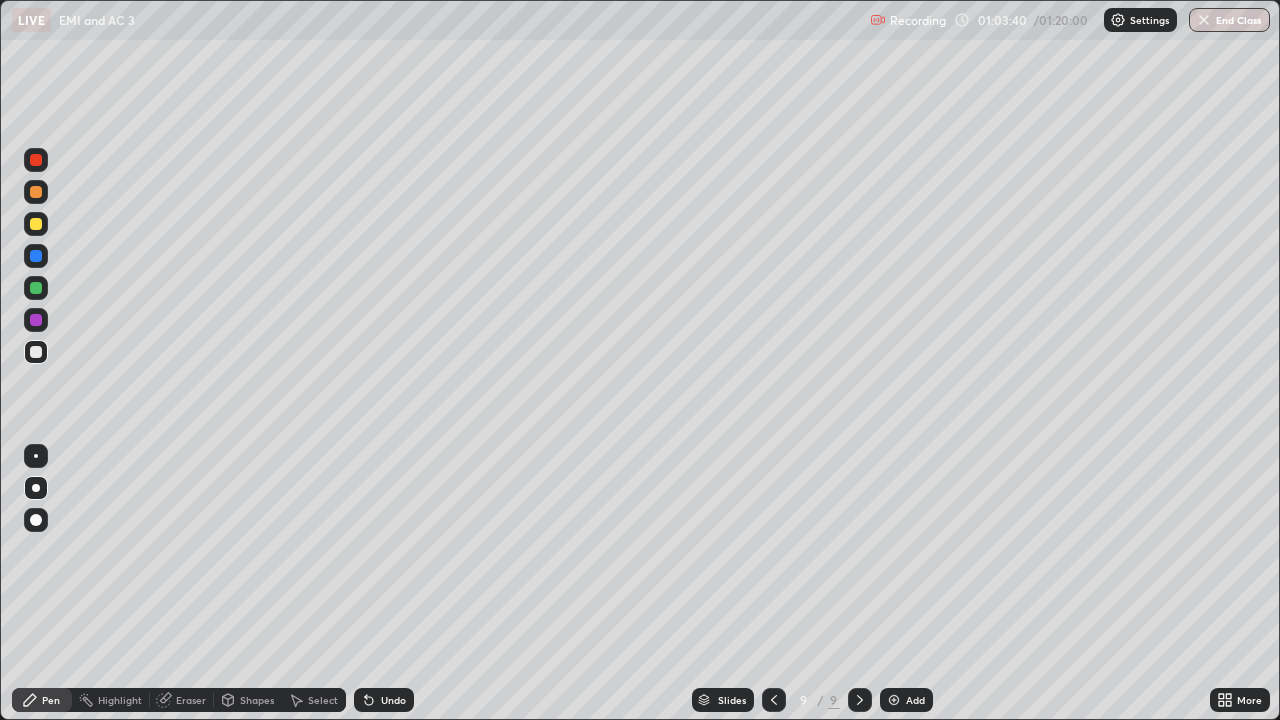 click on "Eraser" at bounding box center (191, 700) 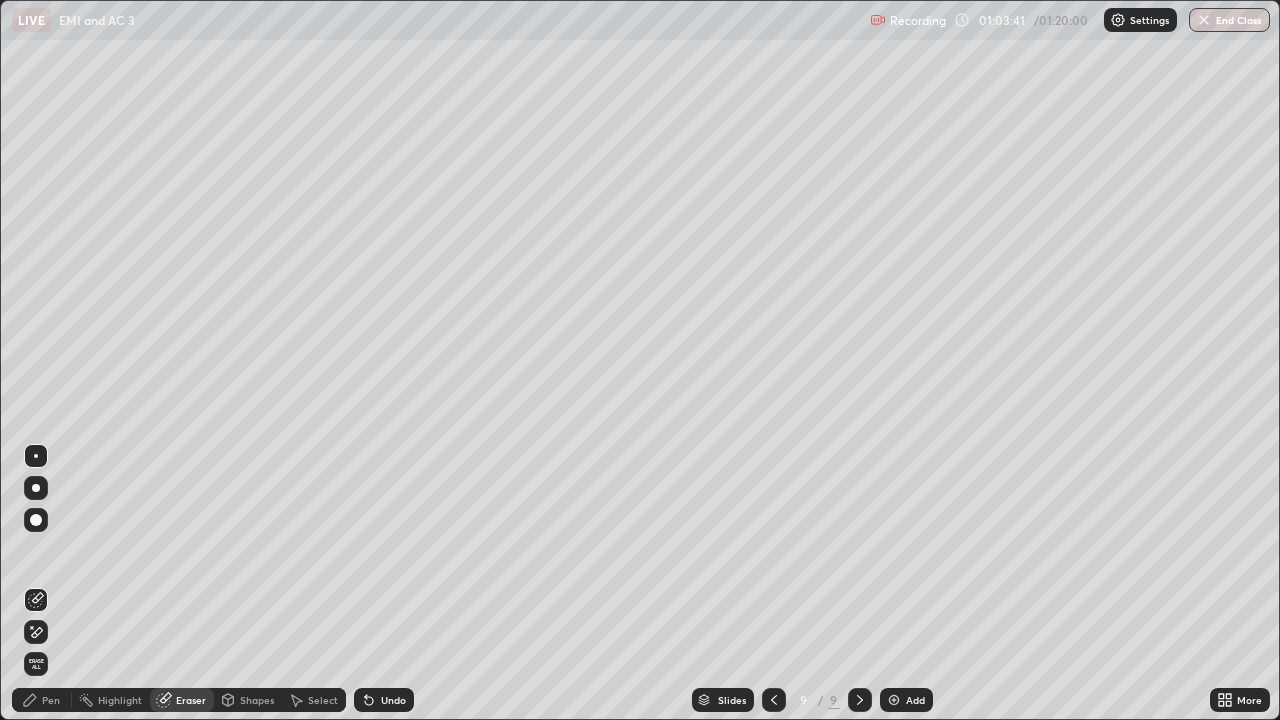 click 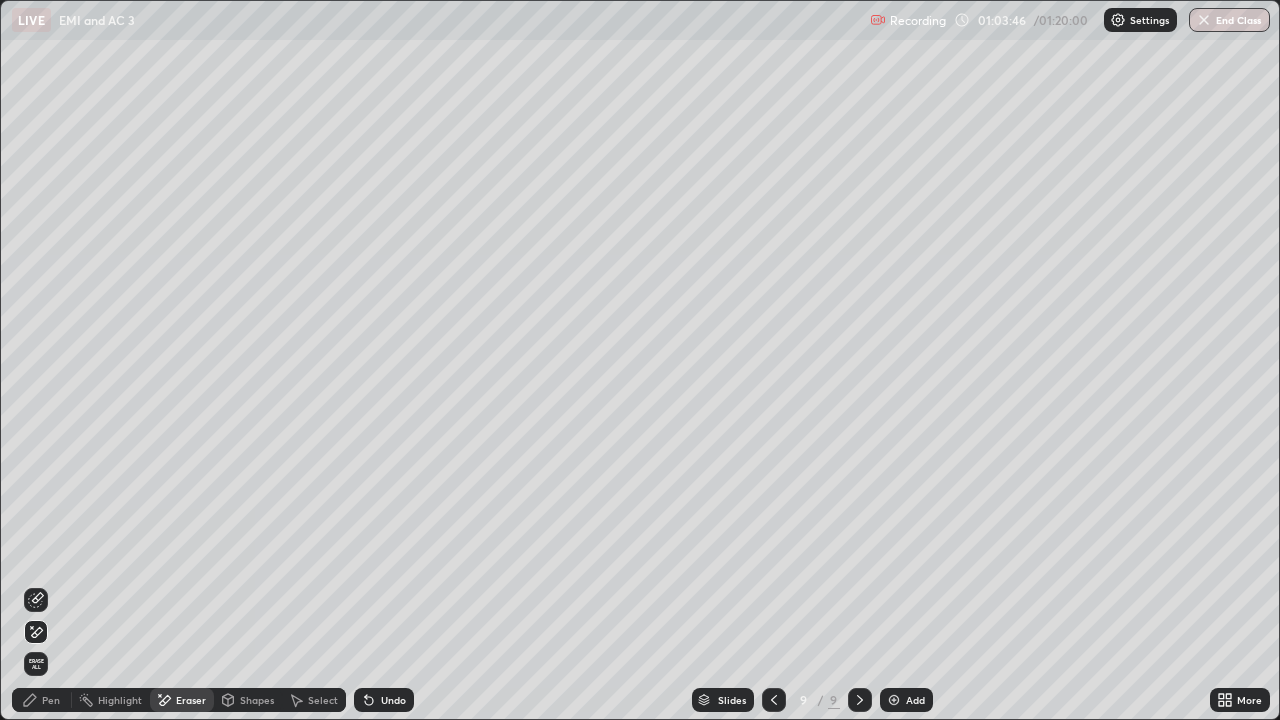click on "Pen" at bounding box center (42, 700) 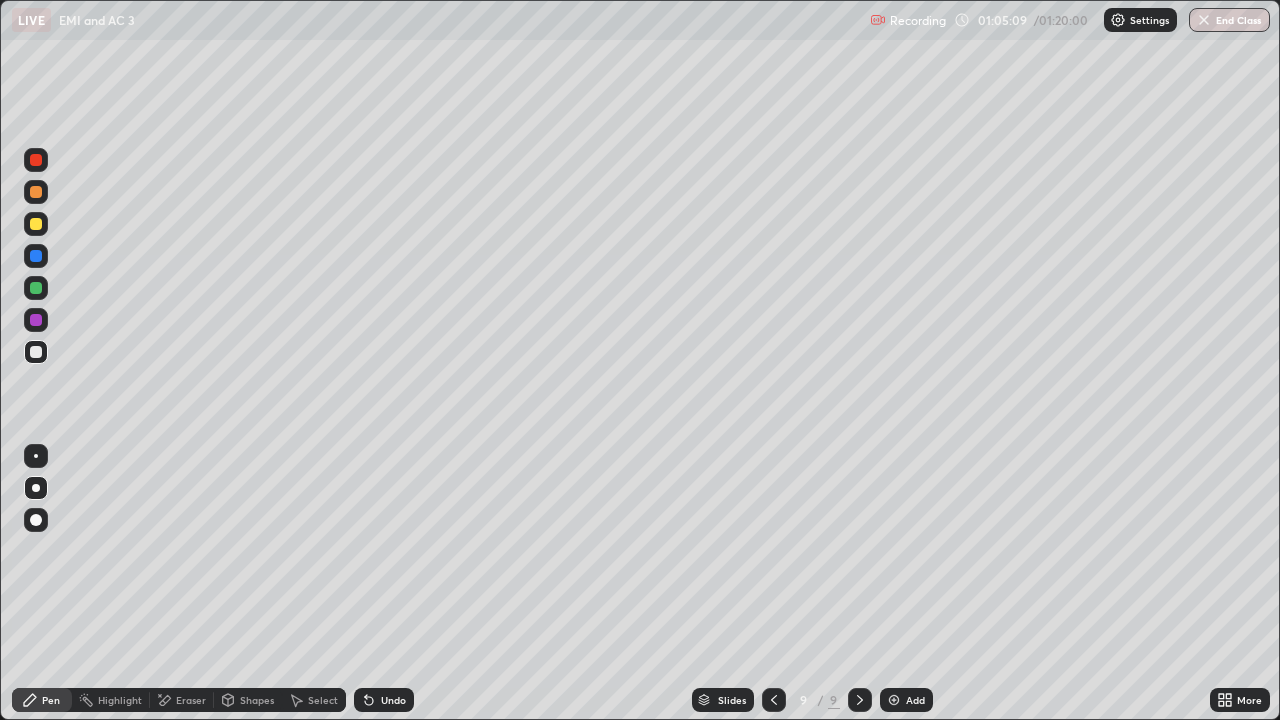 click at bounding box center [774, 700] 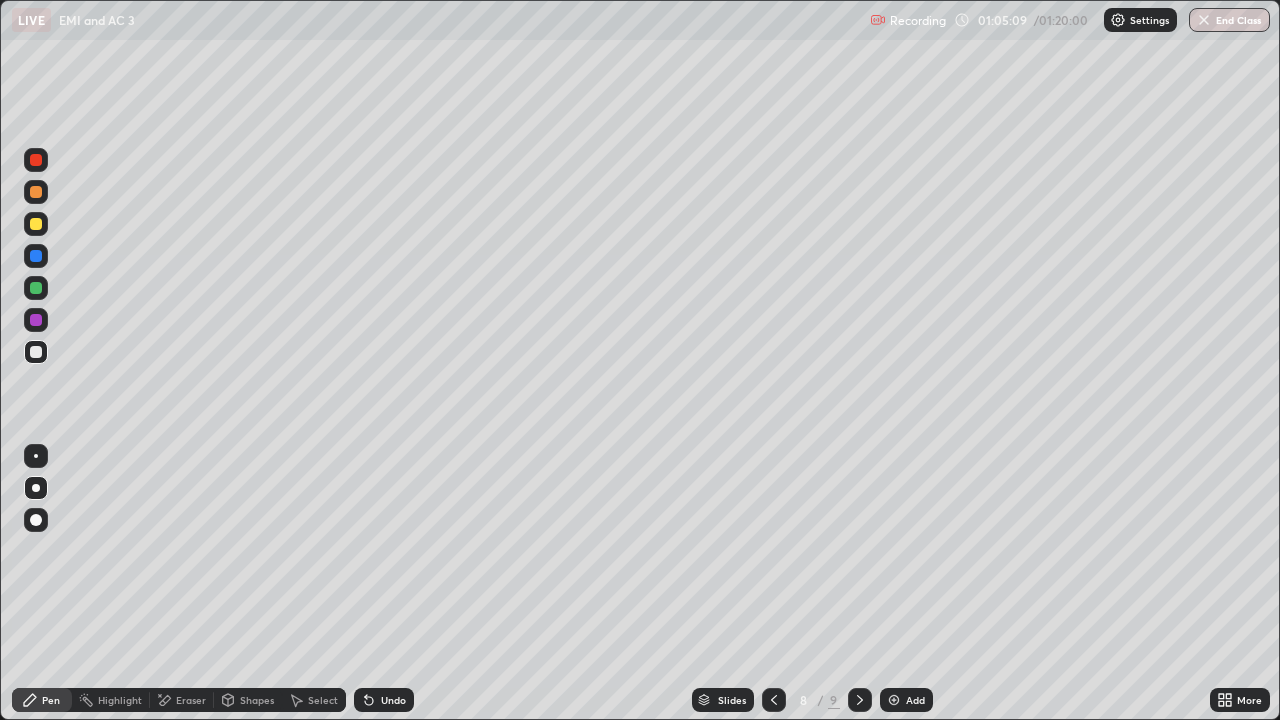 click at bounding box center [774, 700] 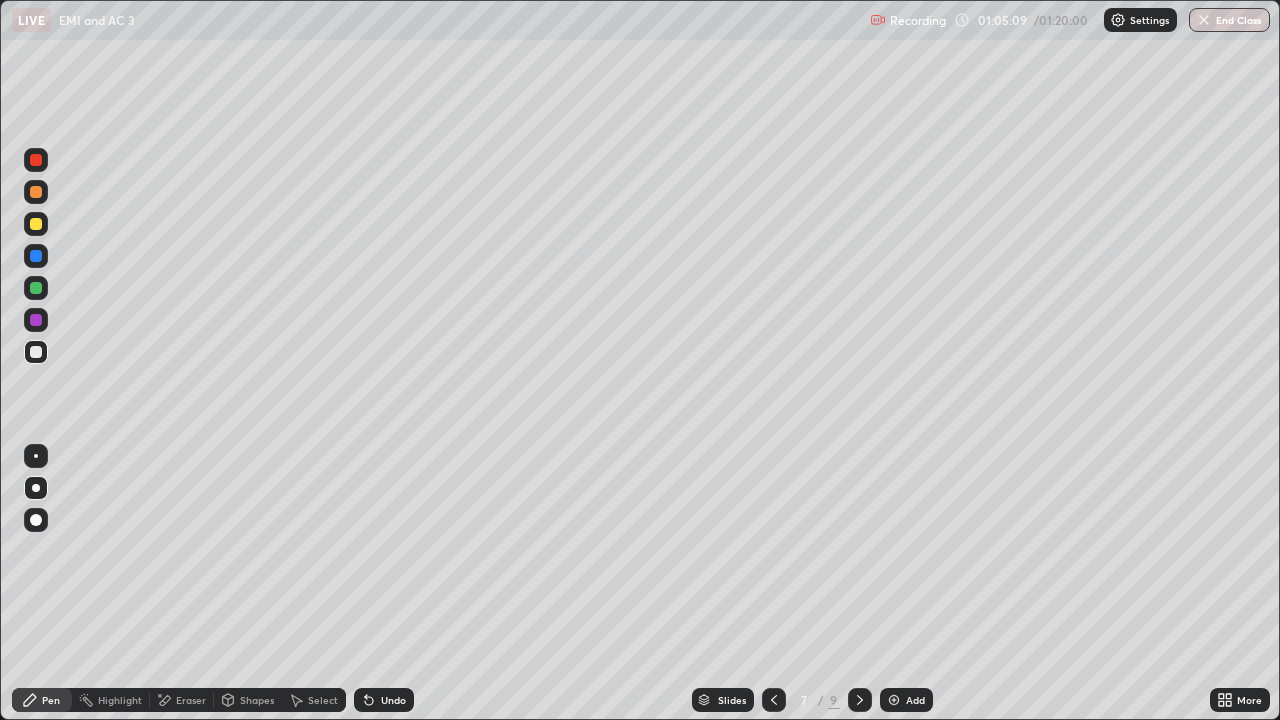 click at bounding box center (774, 700) 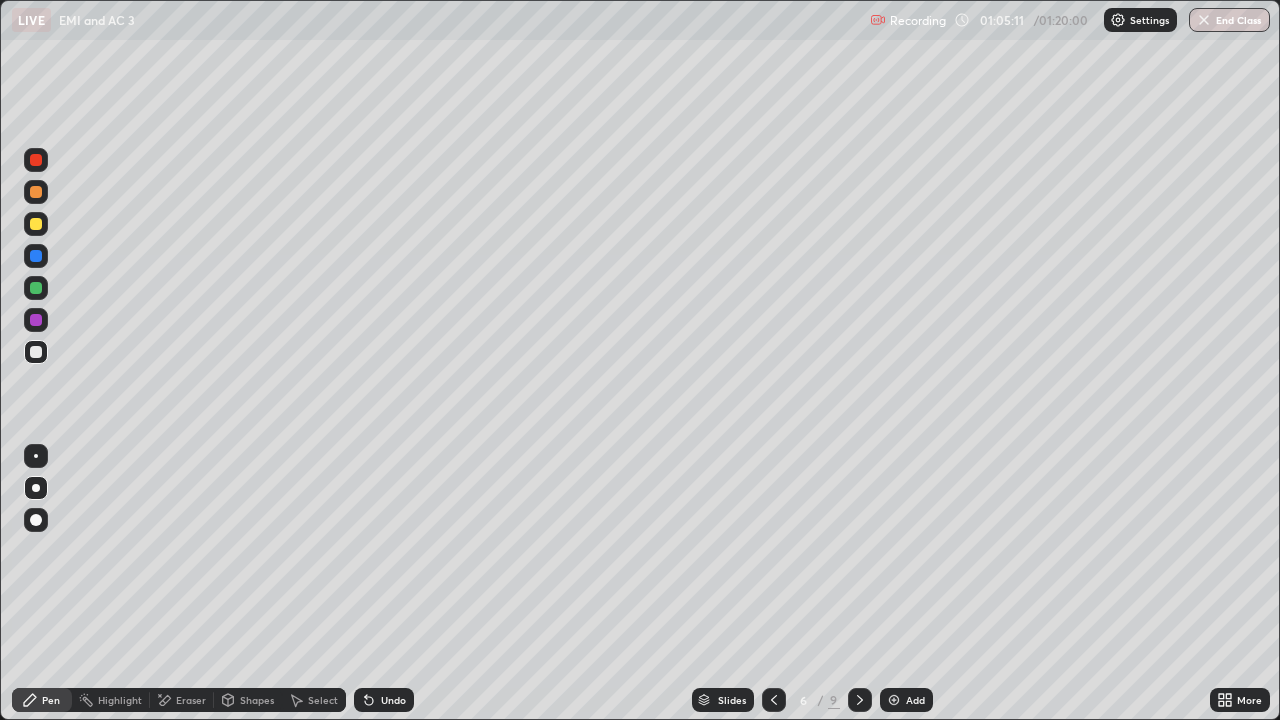 click at bounding box center [774, 700] 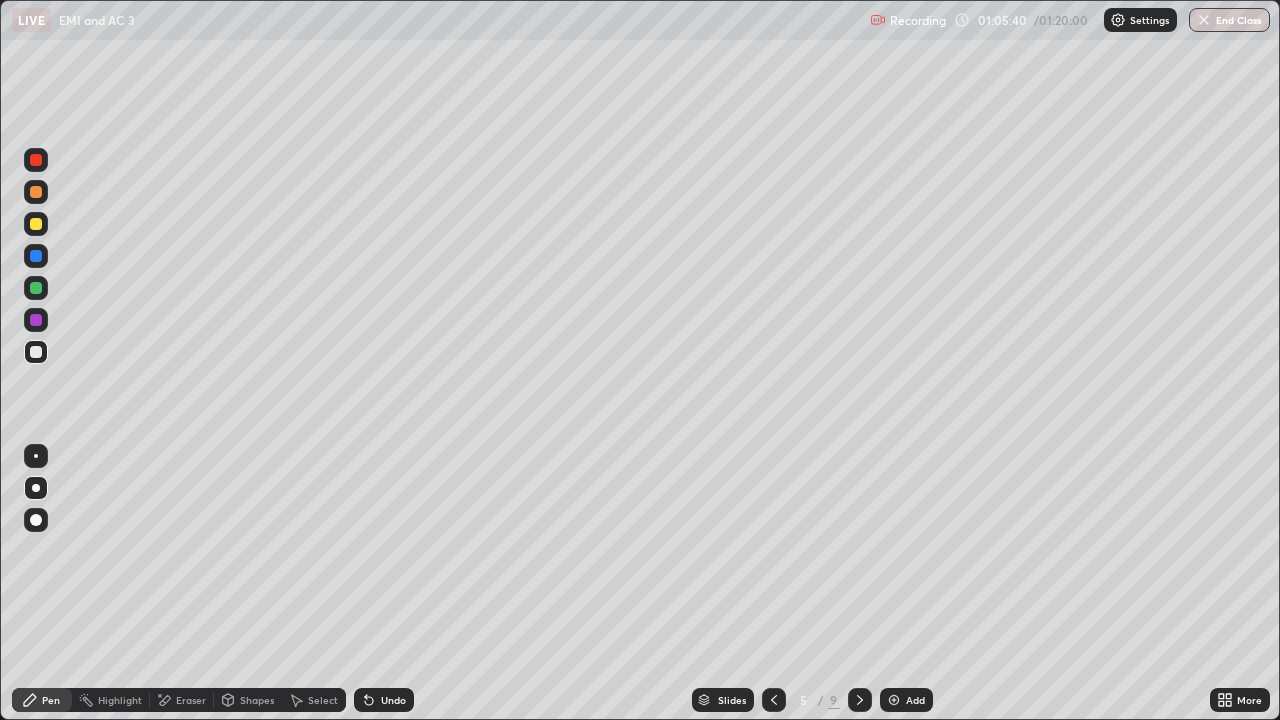 click on "Undo" at bounding box center [393, 700] 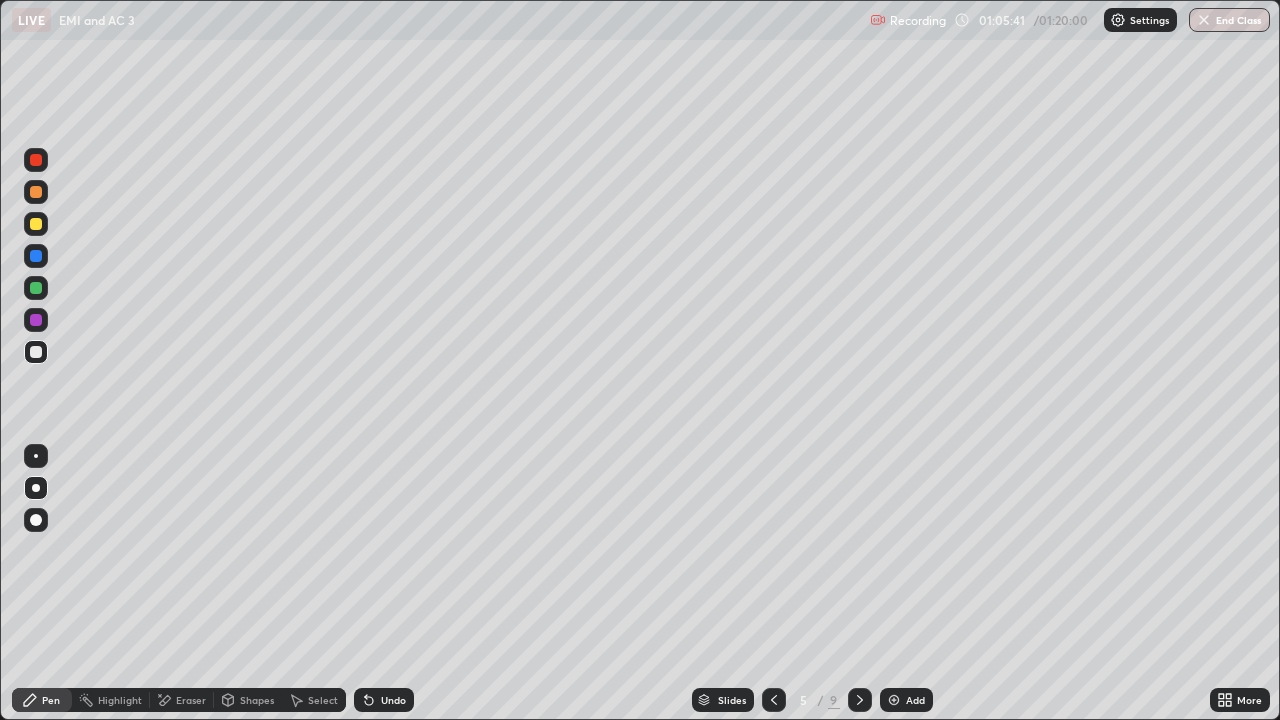 click on "Undo" at bounding box center (384, 700) 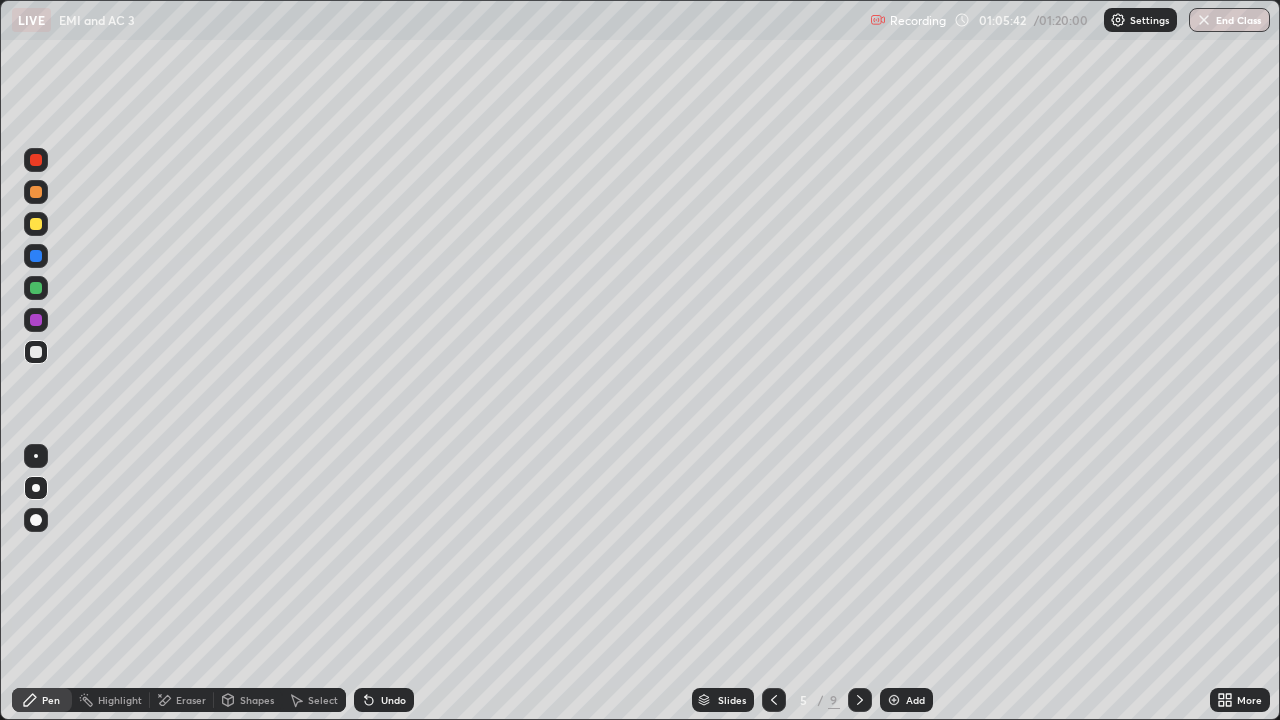 click on "Undo" at bounding box center [384, 700] 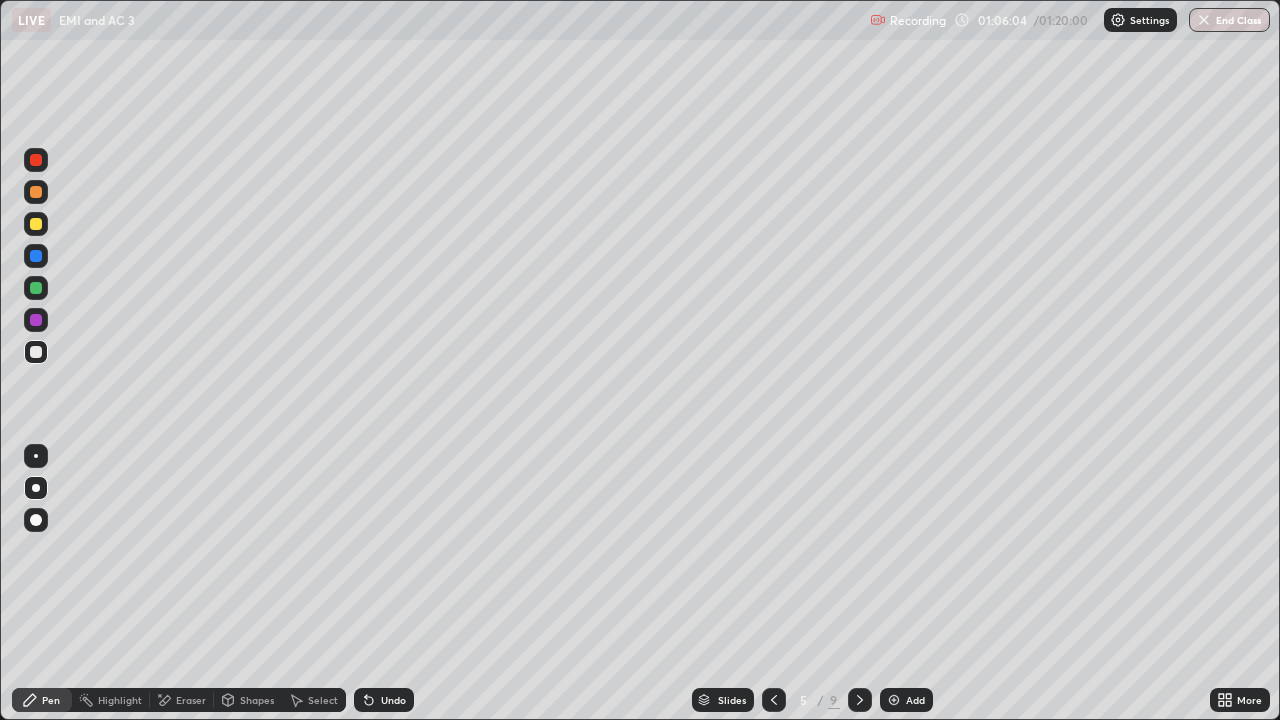 click on "Undo" at bounding box center (384, 700) 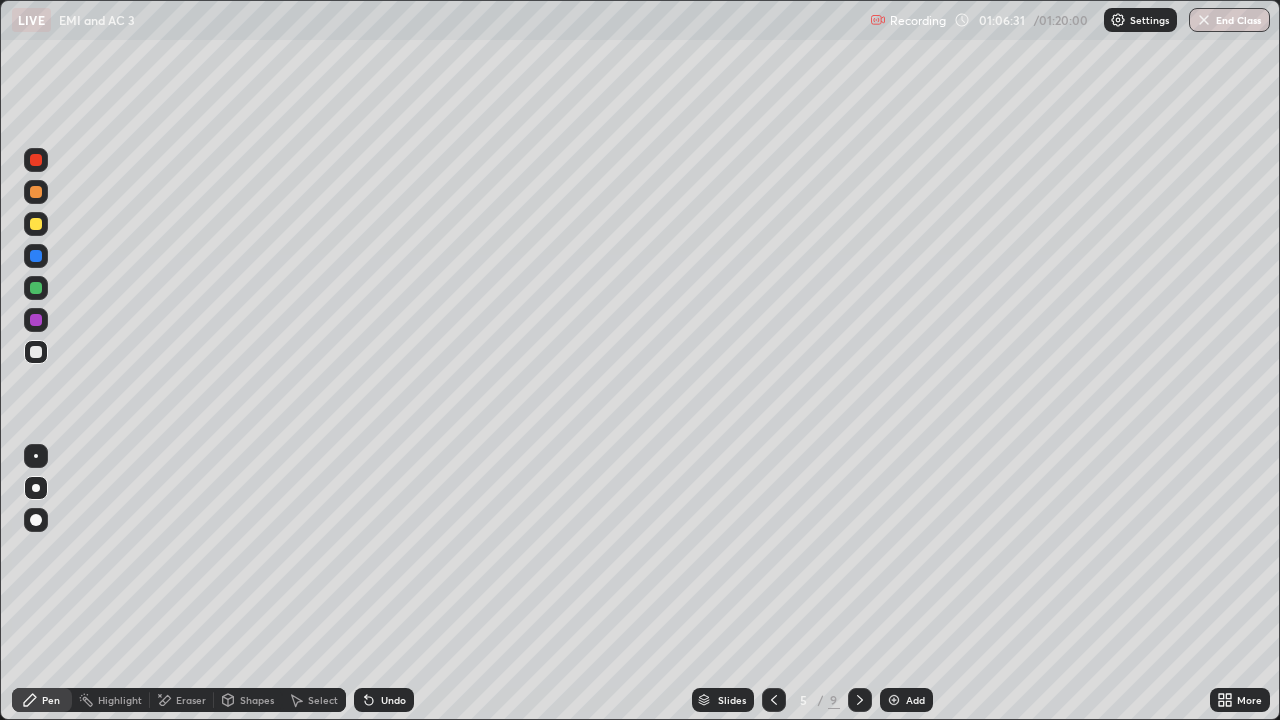 click 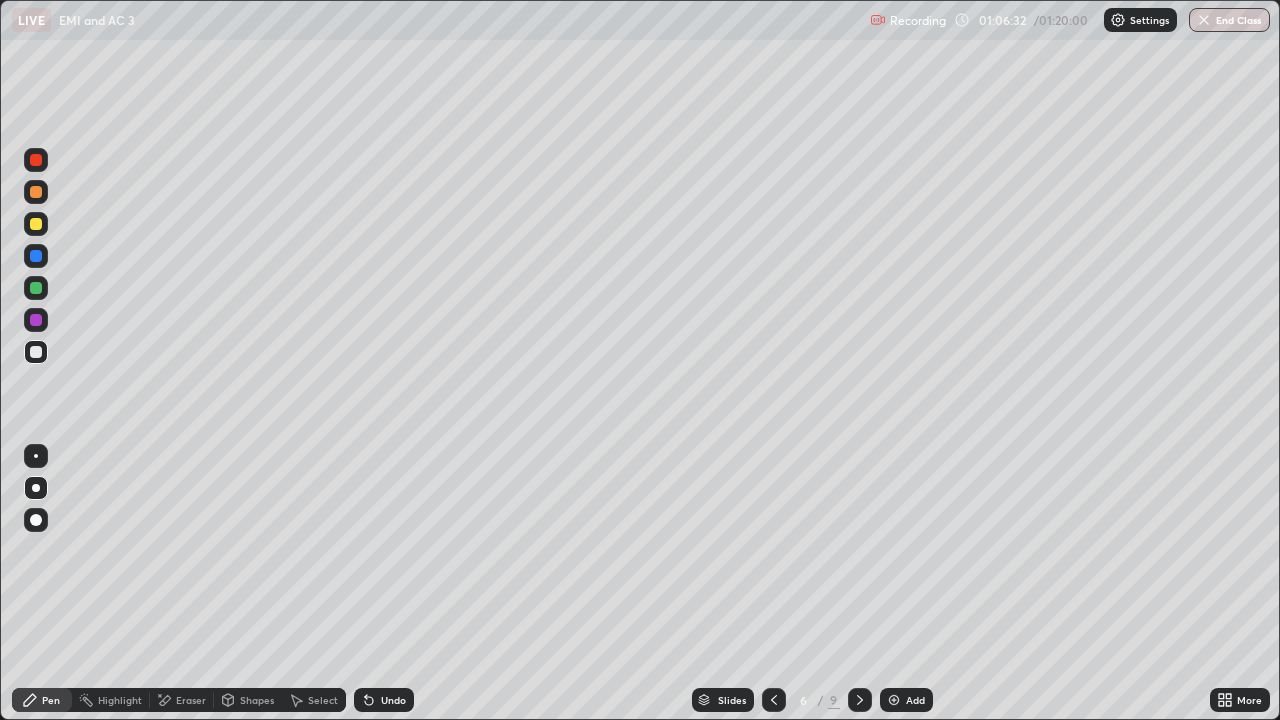 click 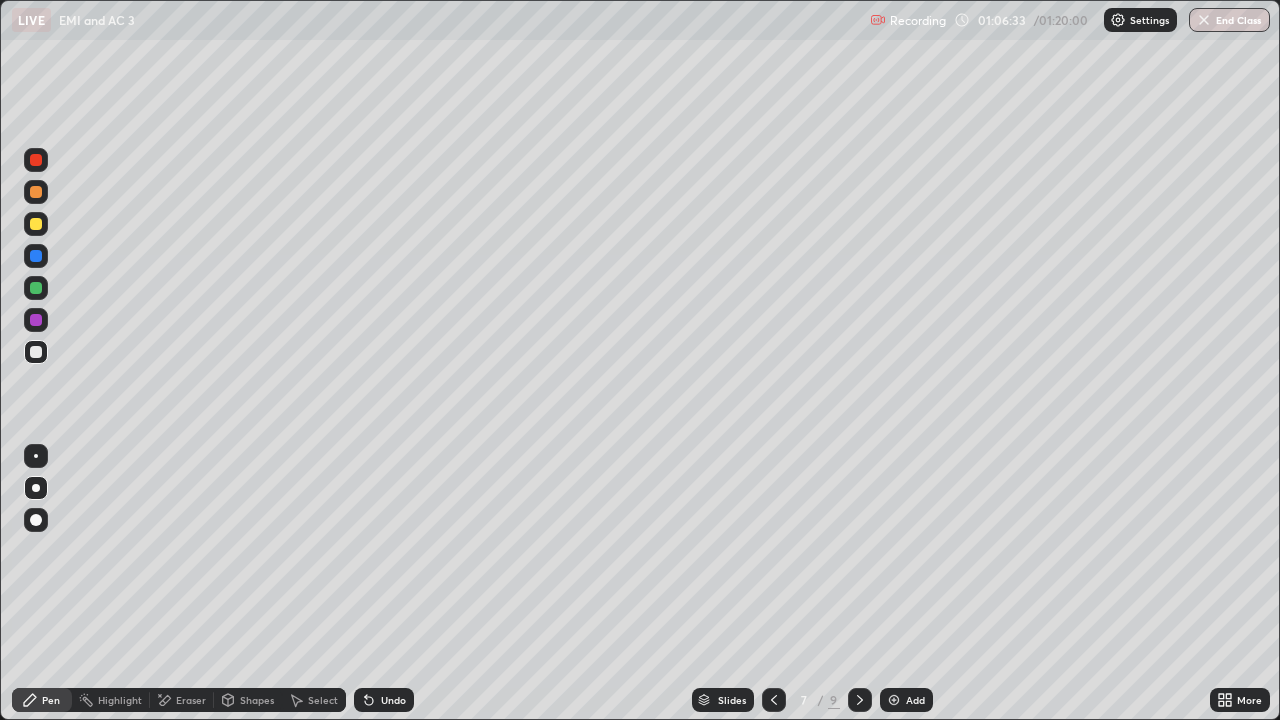 click 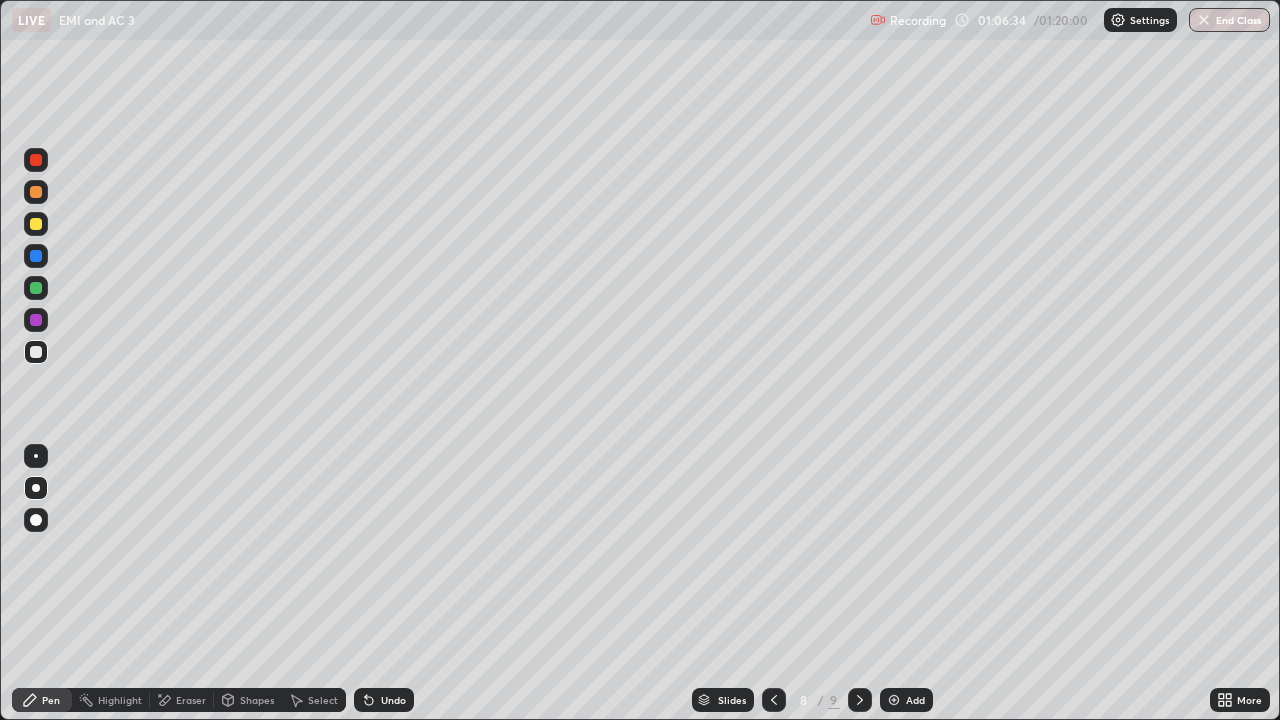 click 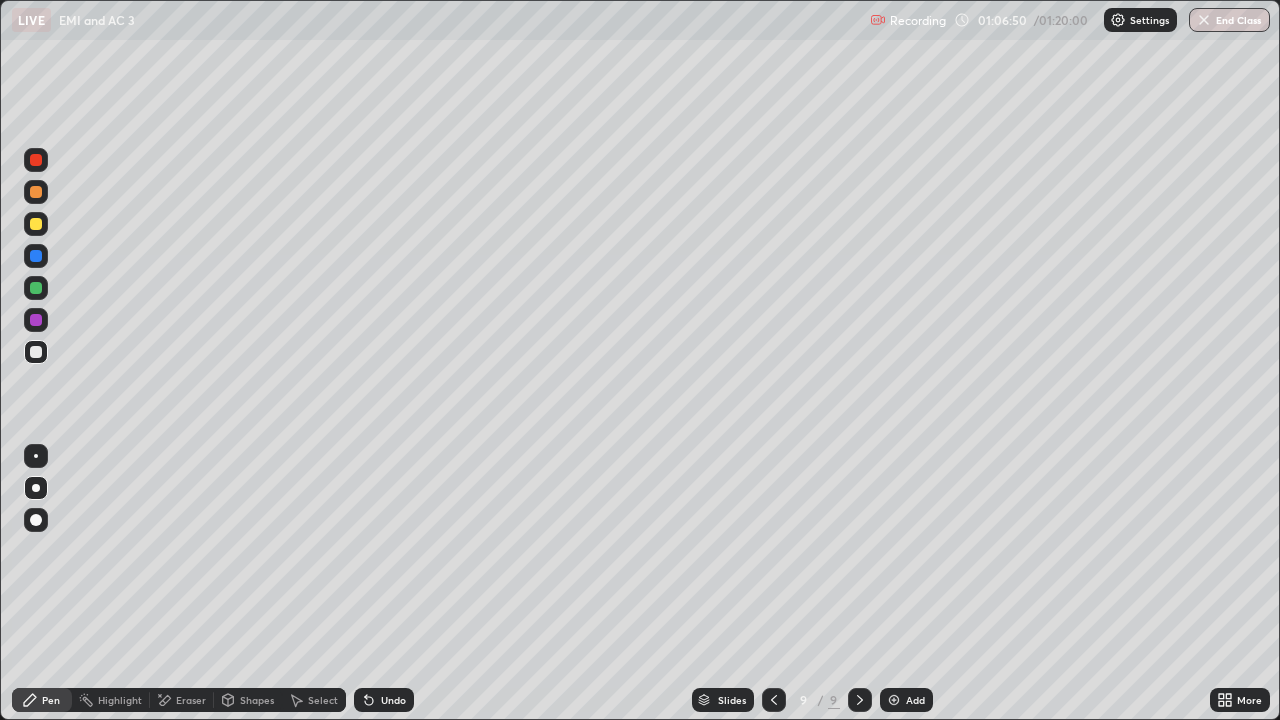click at bounding box center [894, 700] 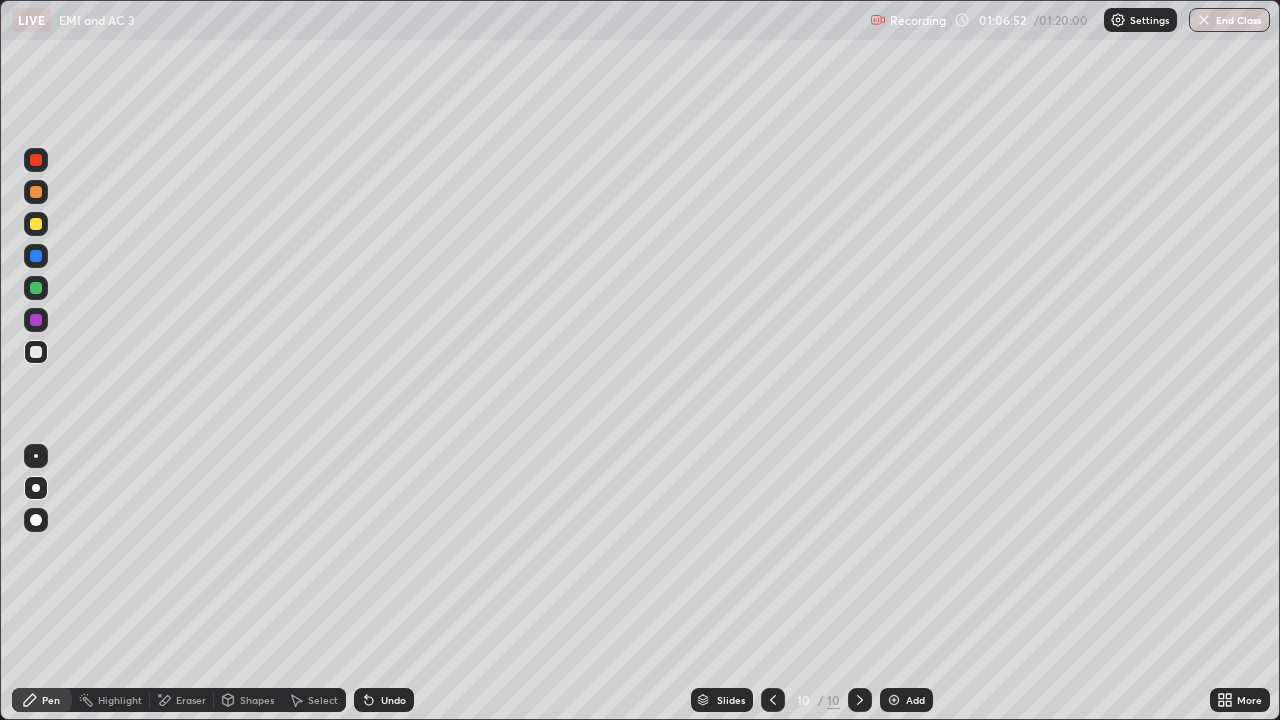 click on "Shapes" at bounding box center (257, 700) 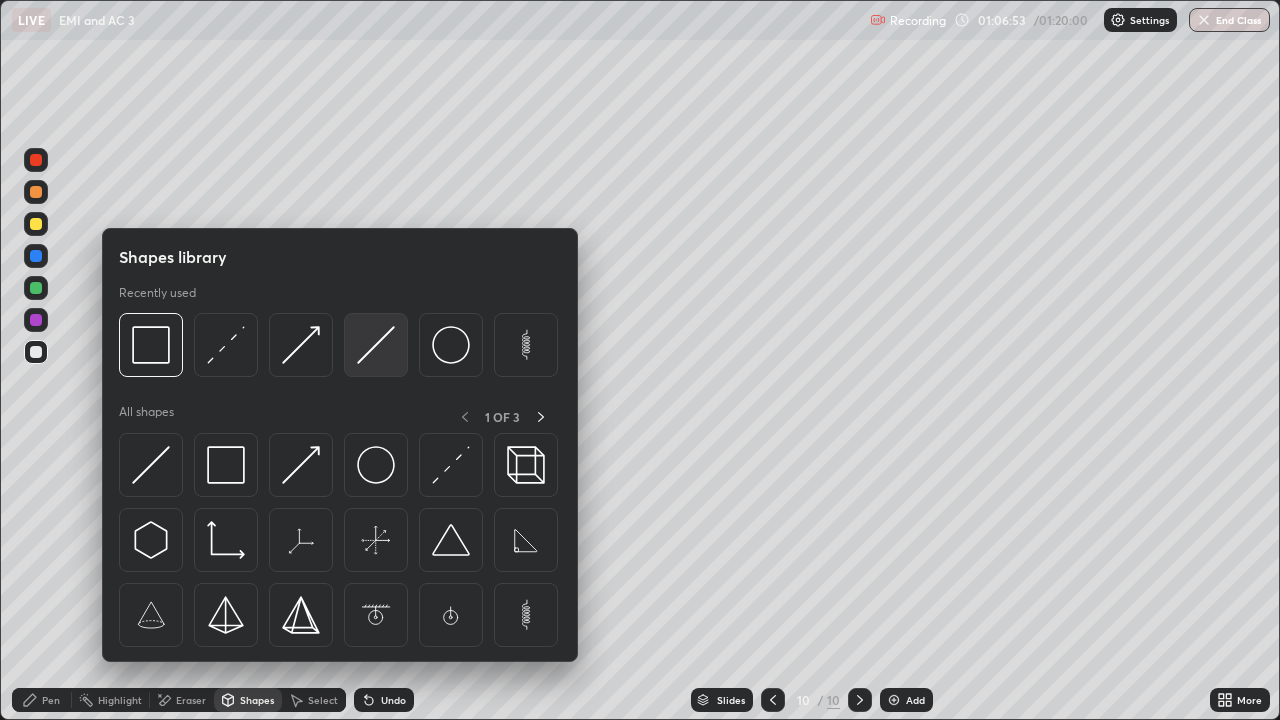 click at bounding box center [376, 345] 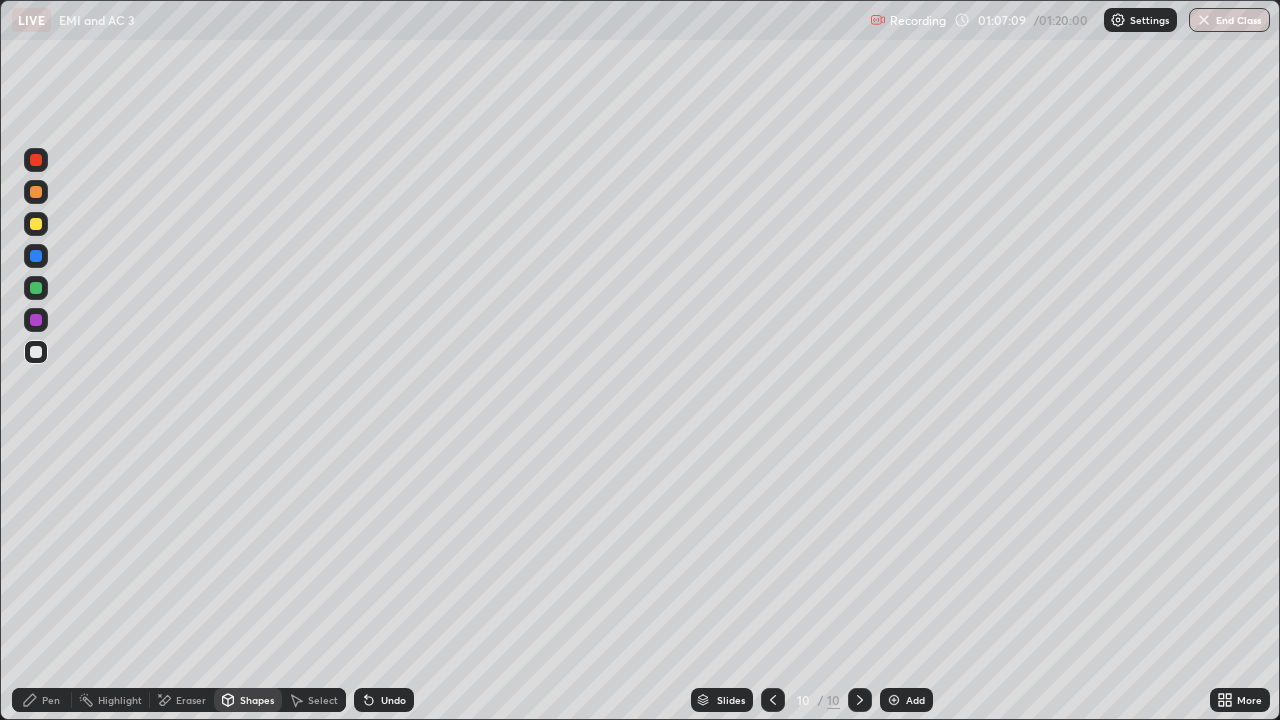click on "Eraser" at bounding box center (191, 700) 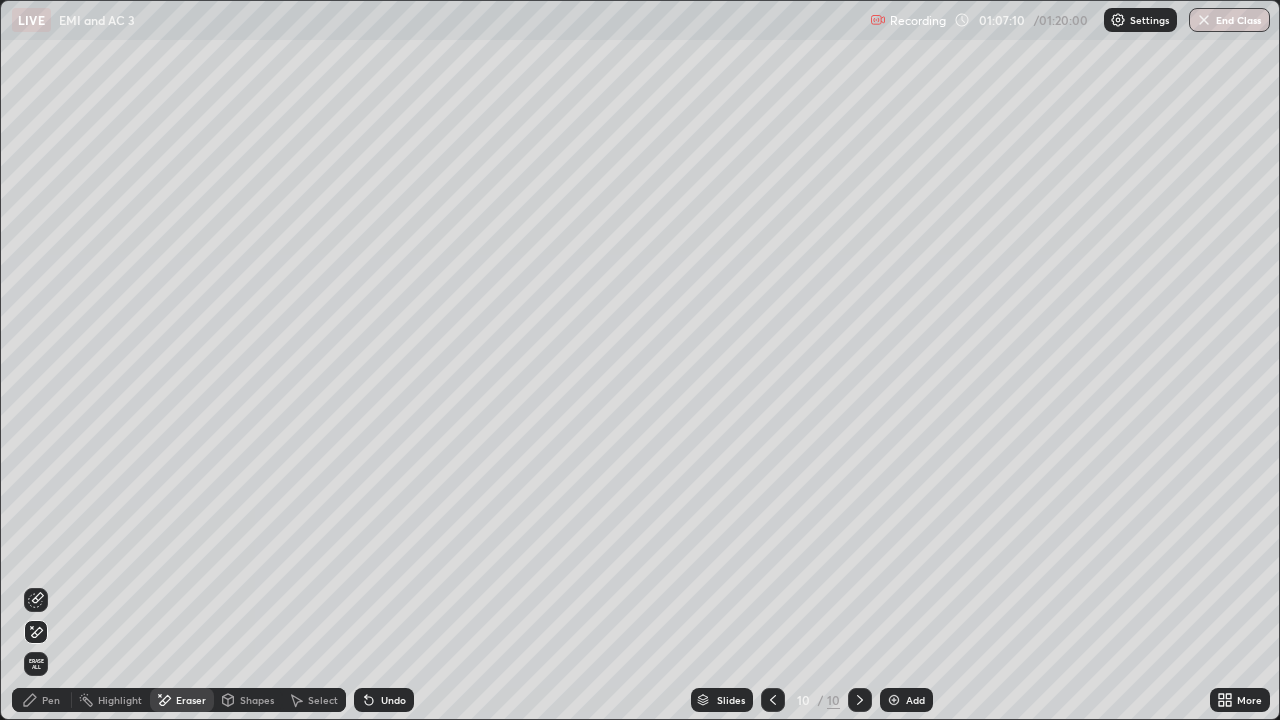 click 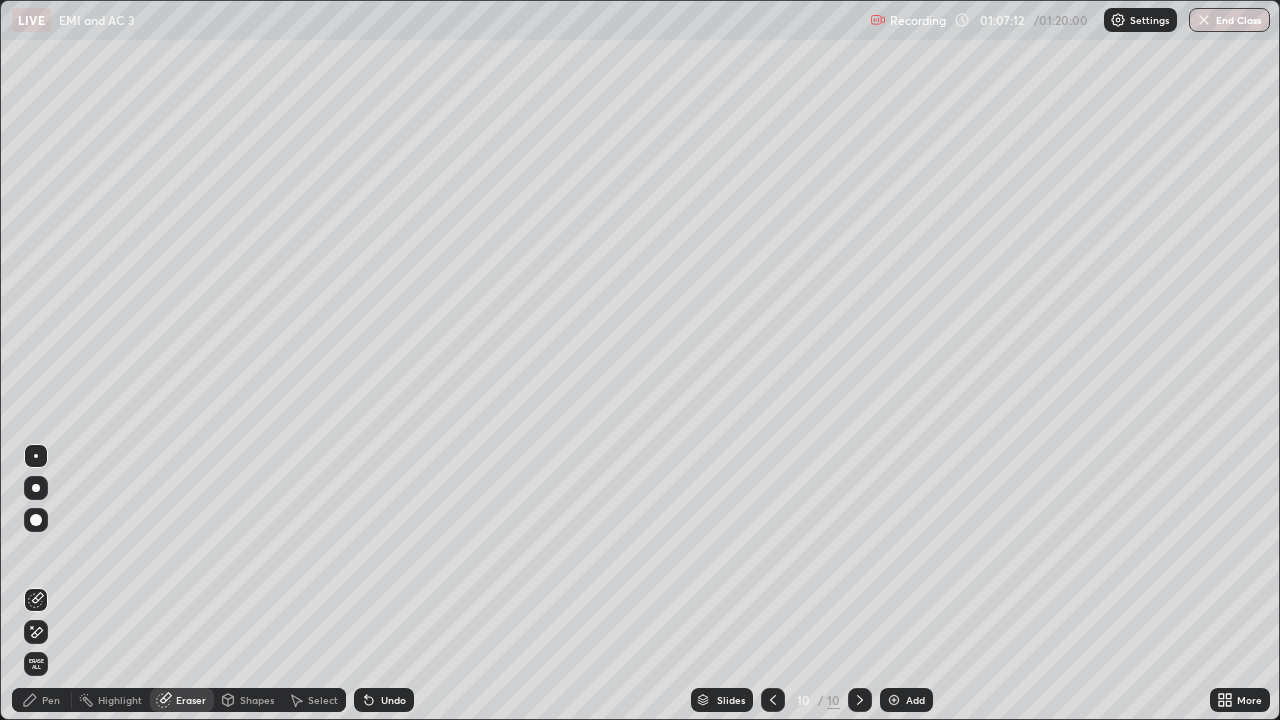 click on "Pen" at bounding box center [51, 700] 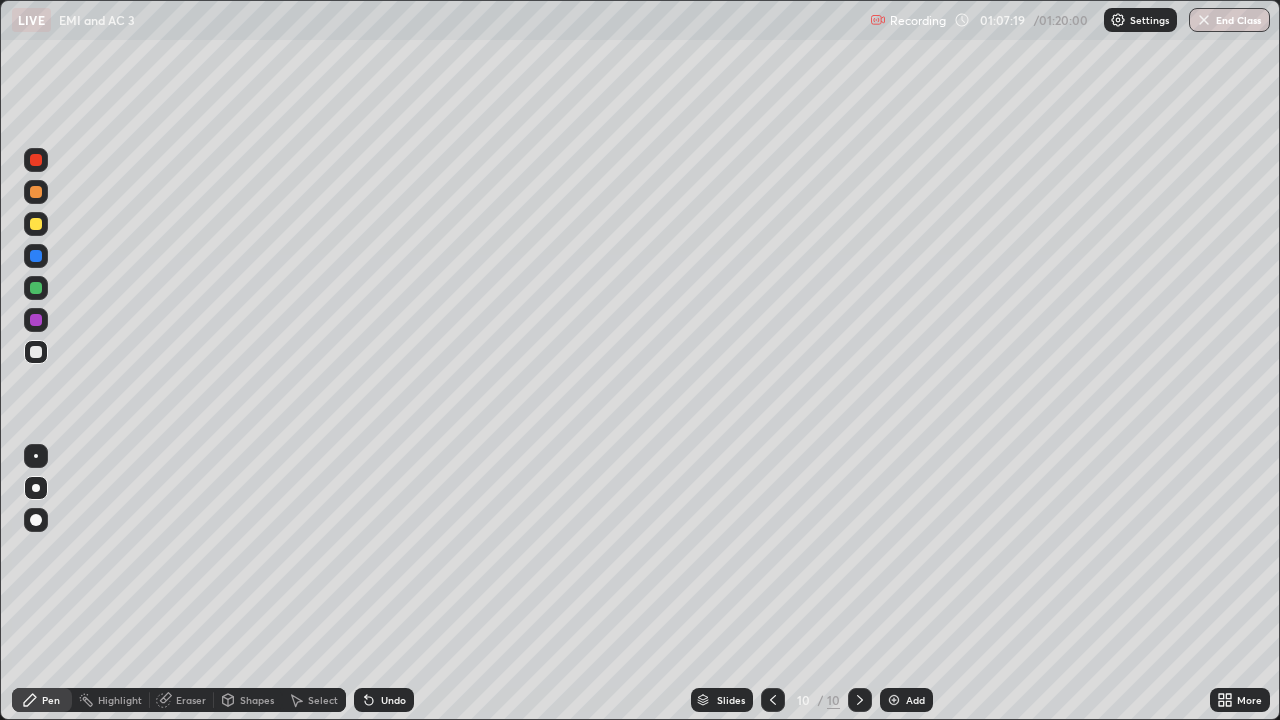 click 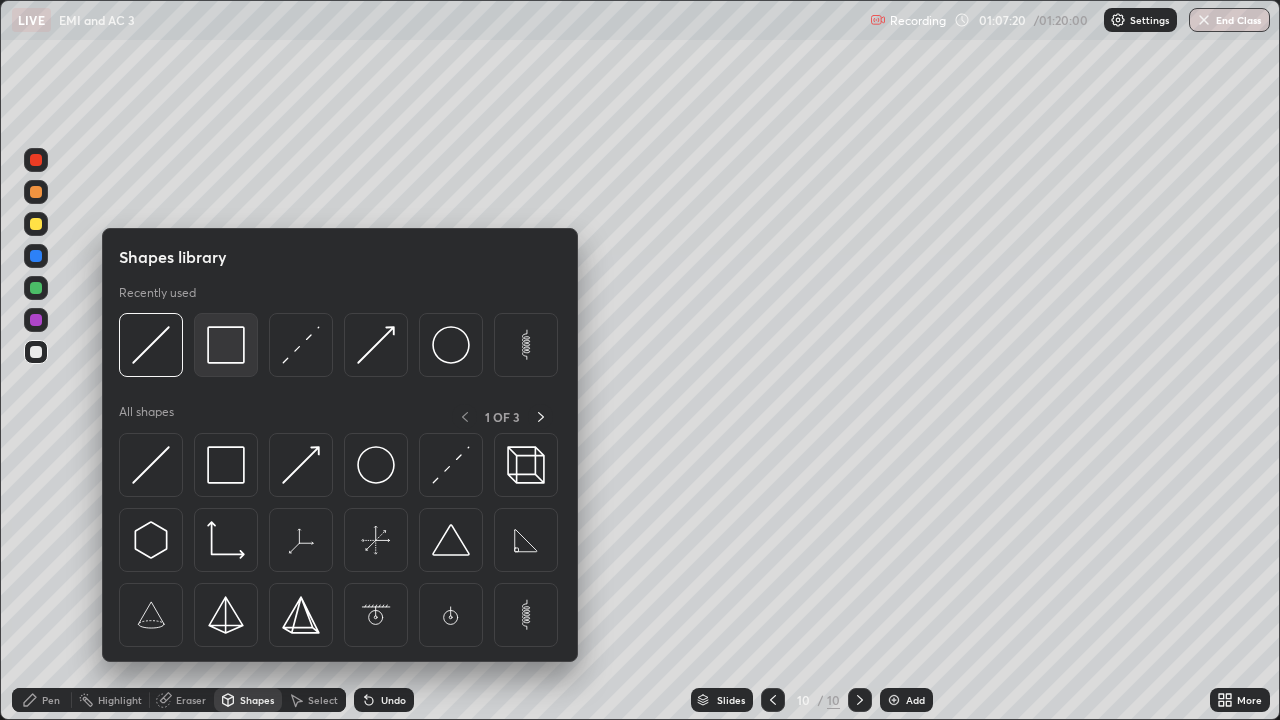 click at bounding box center [226, 345] 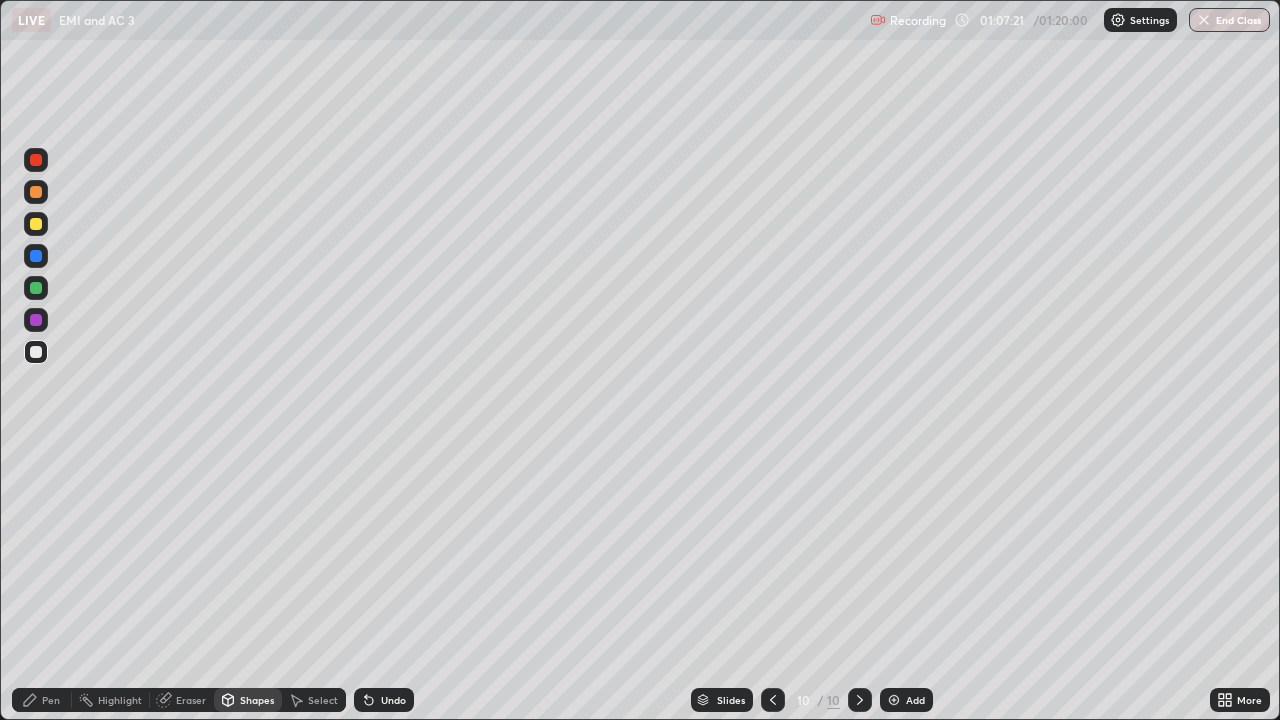 click at bounding box center (36, 288) 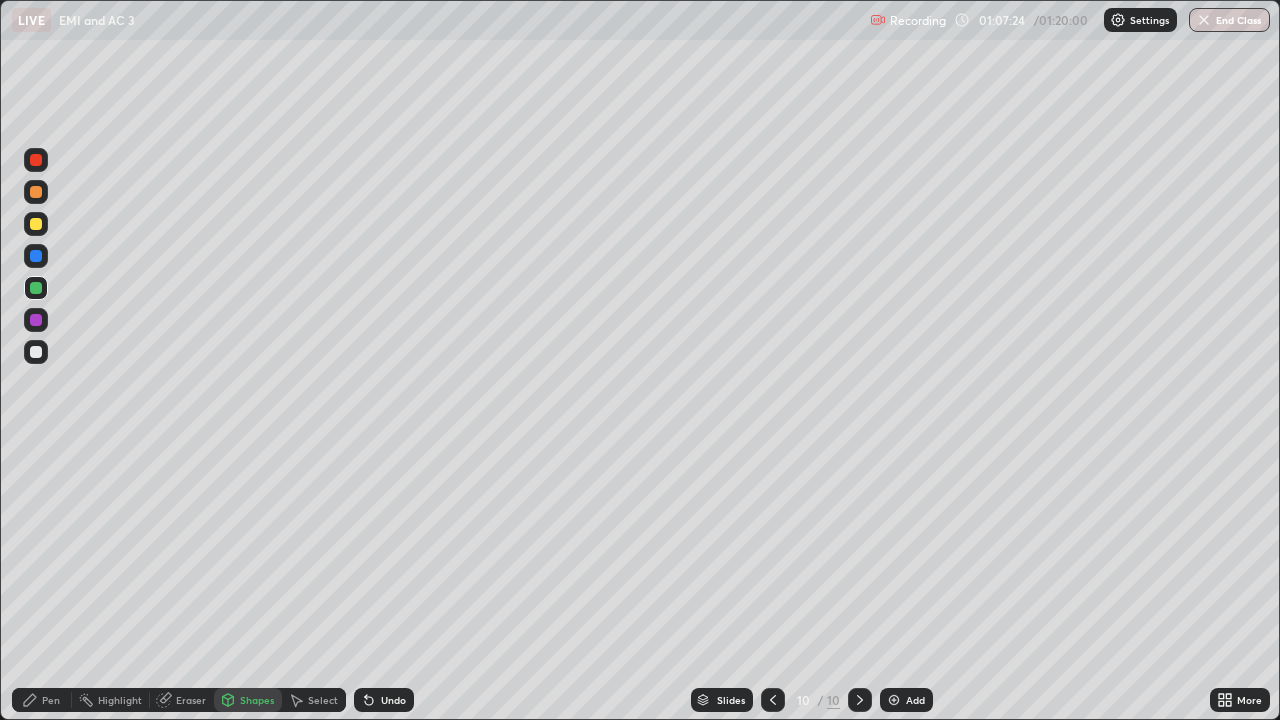 click 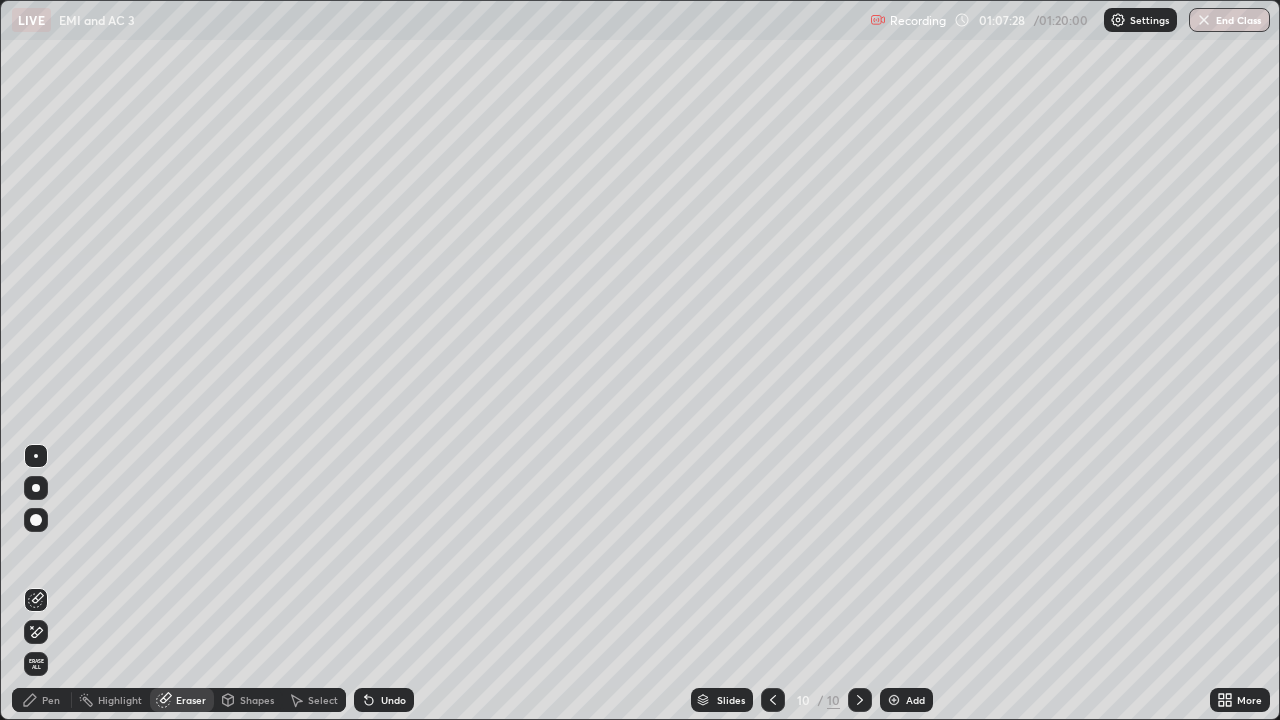click on "Pen" at bounding box center [51, 700] 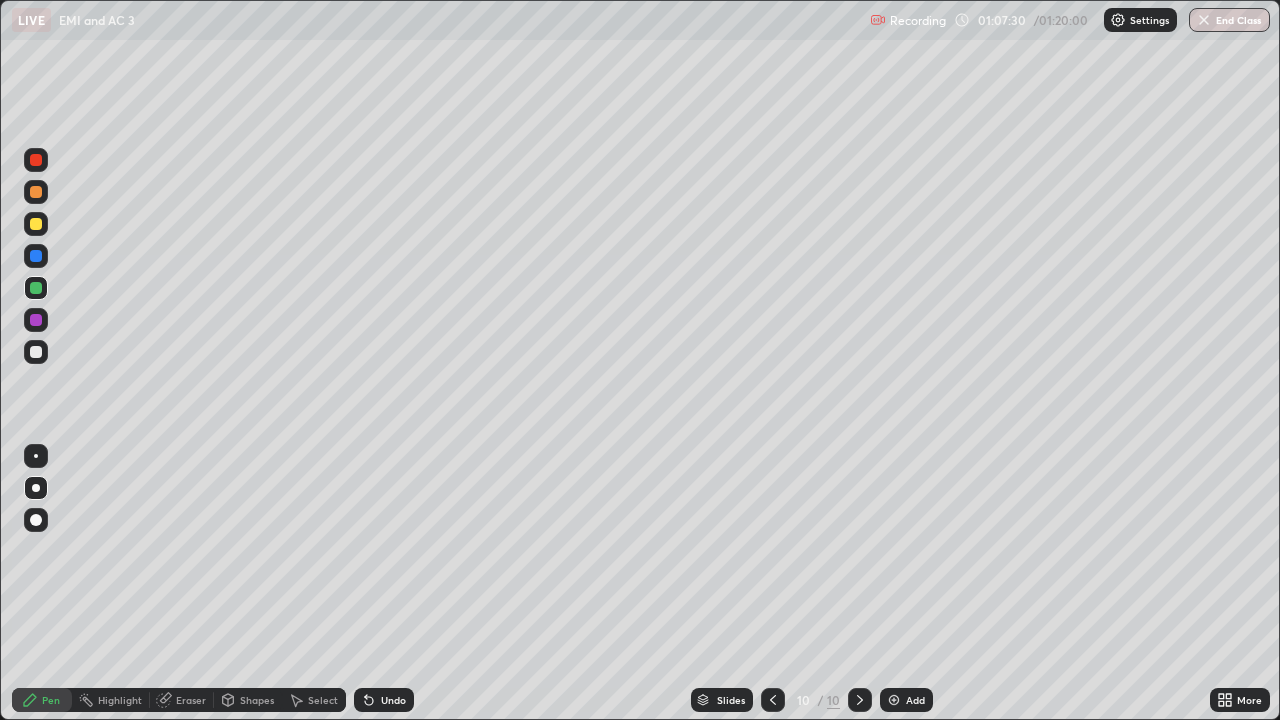 click at bounding box center [36, 352] 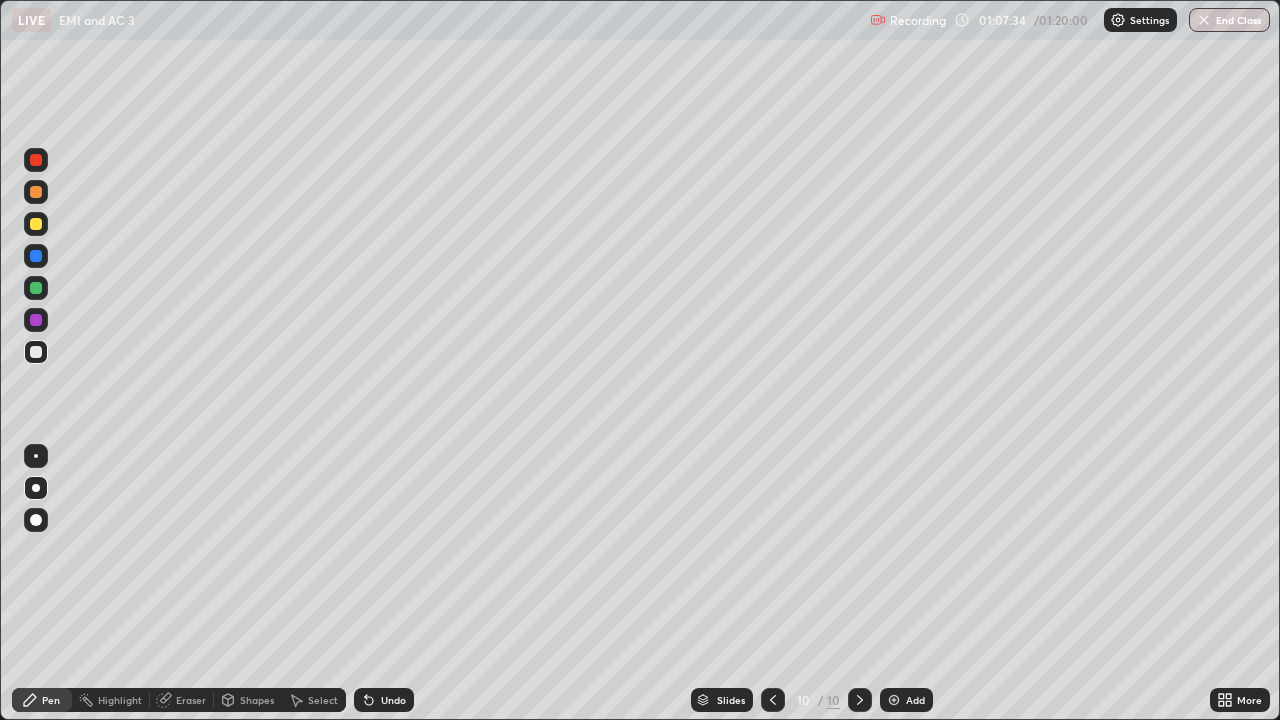 click 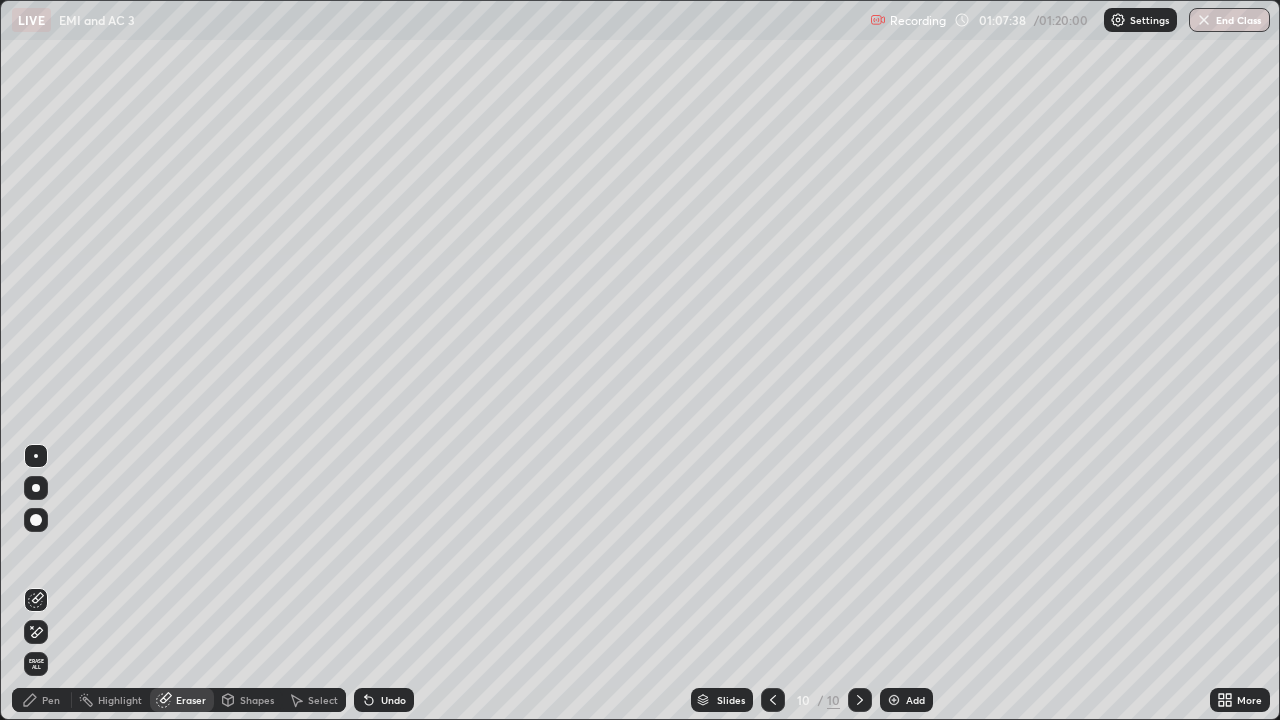 click on "Pen" at bounding box center [42, 700] 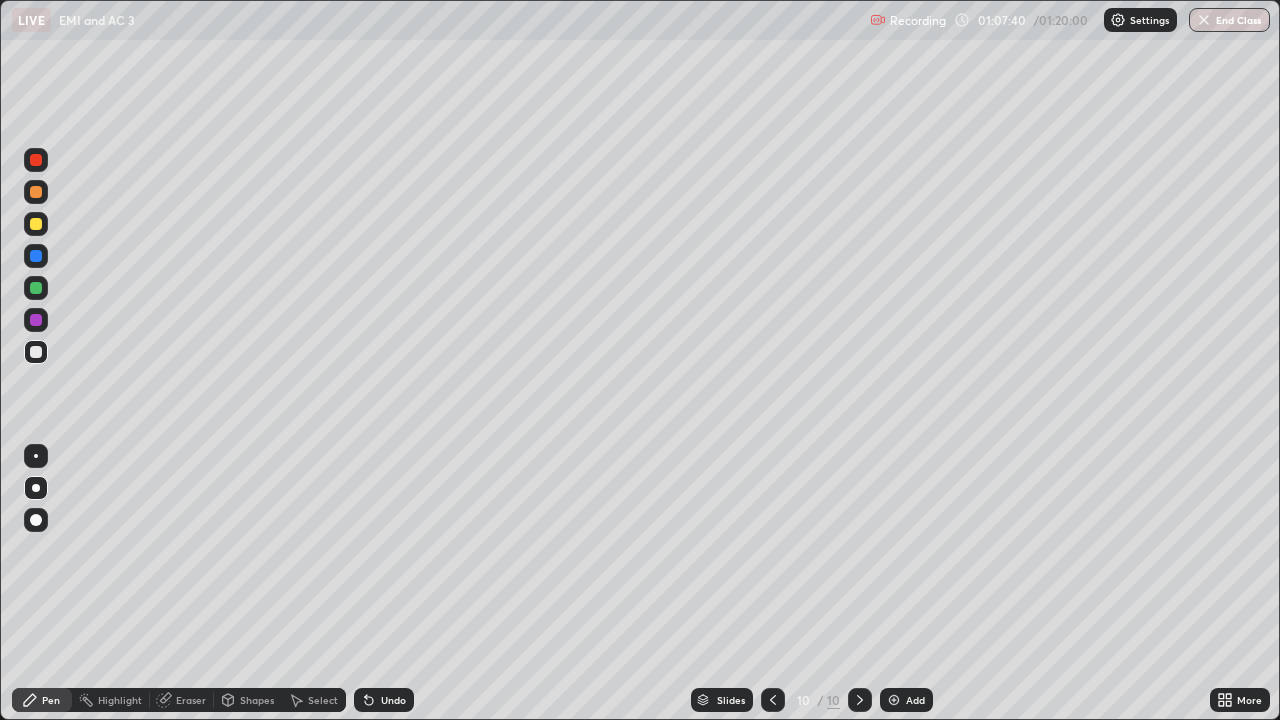 click on "Undo" at bounding box center (393, 700) 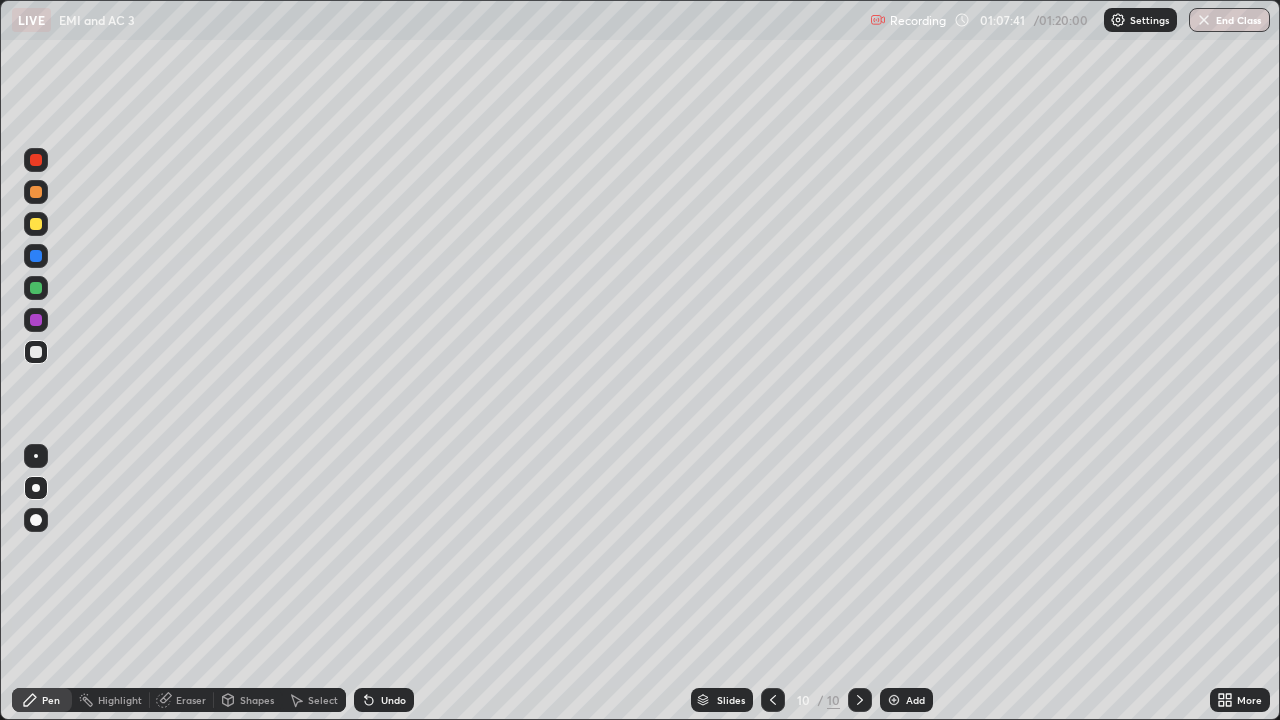 click on "Eraser" at bounding box center (191, 700) 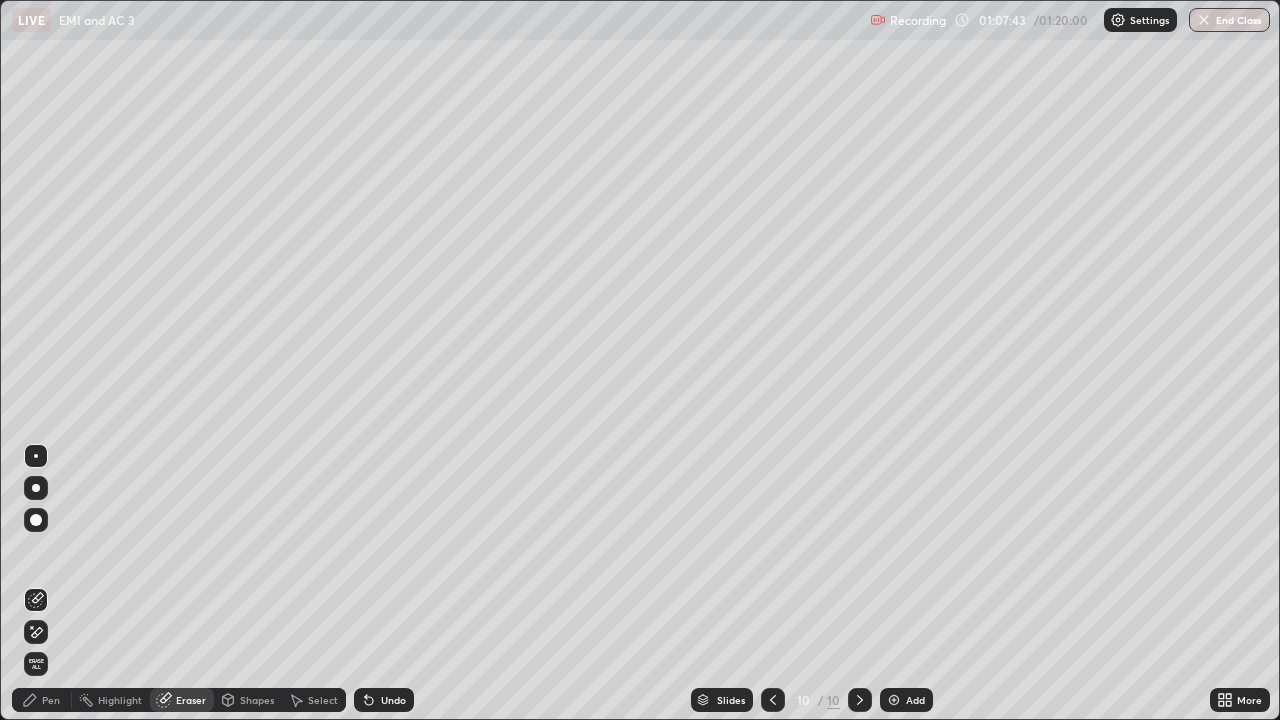 click on "Pen" at bounding box center (51, 700) 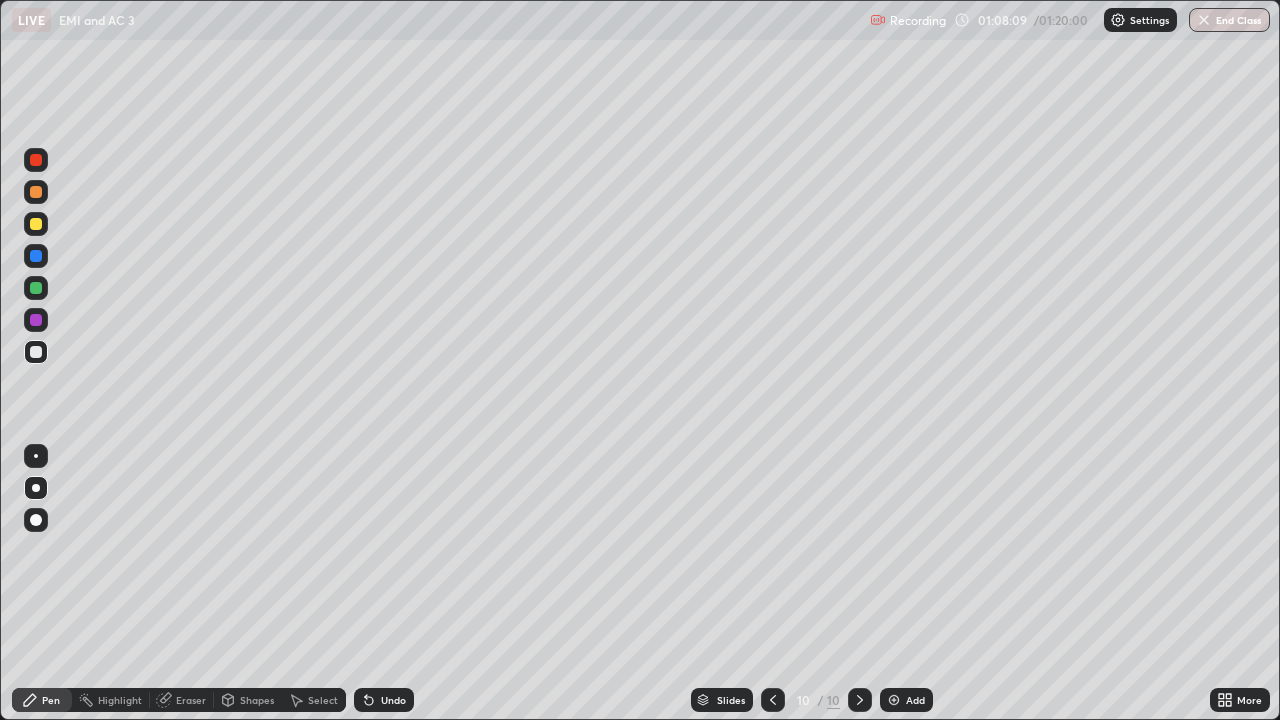click on "Shapes" at bounding box center [248, 700] 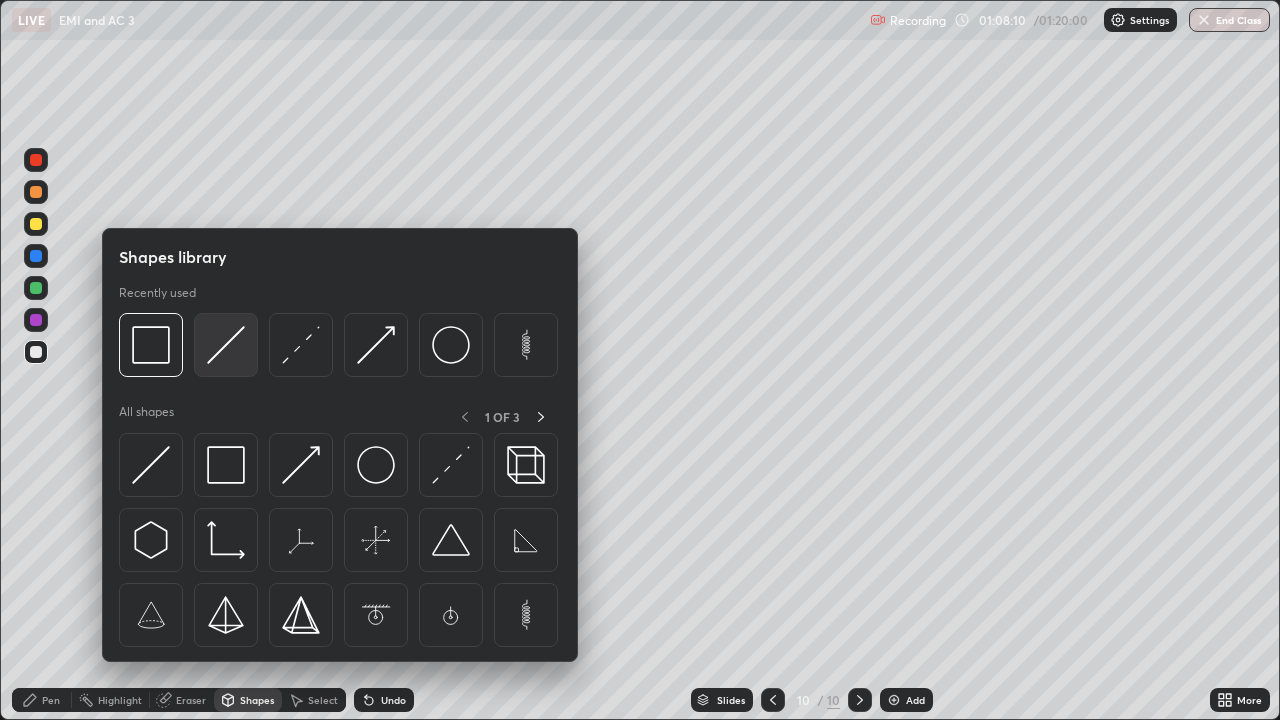 click at bounding box center [226, 345] 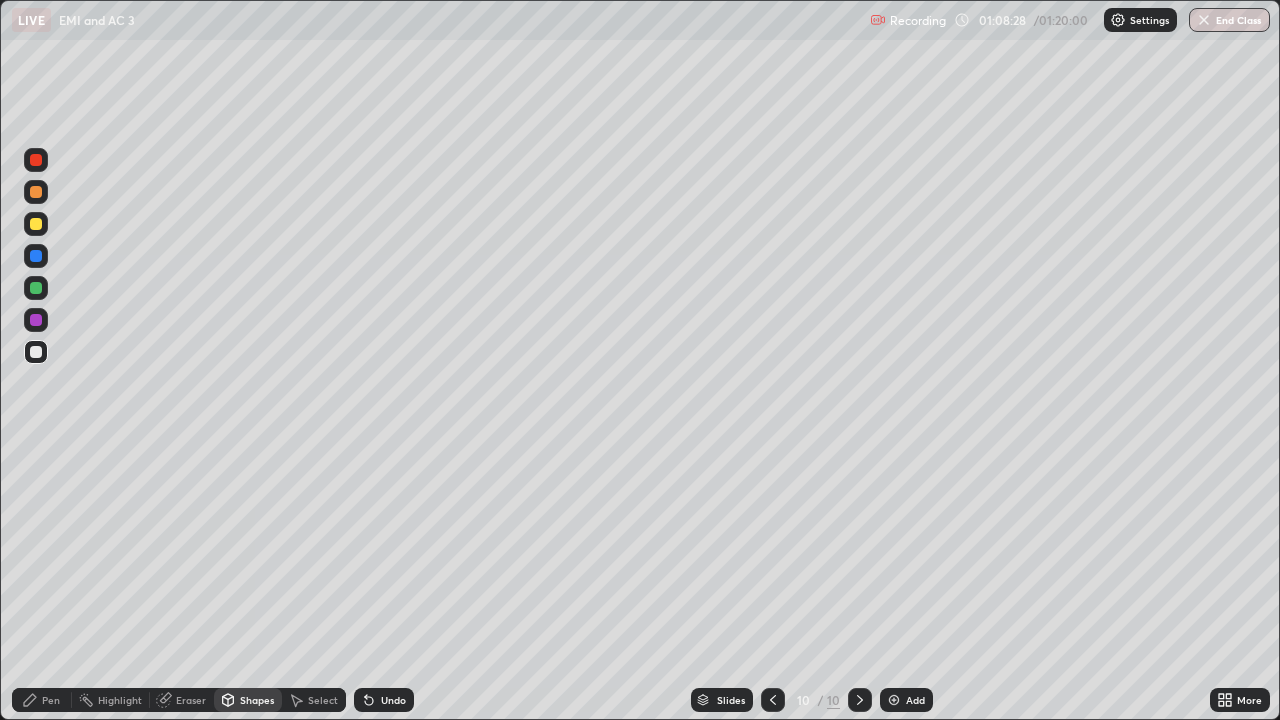 click on "Pen" at bounding box center (42, 700) 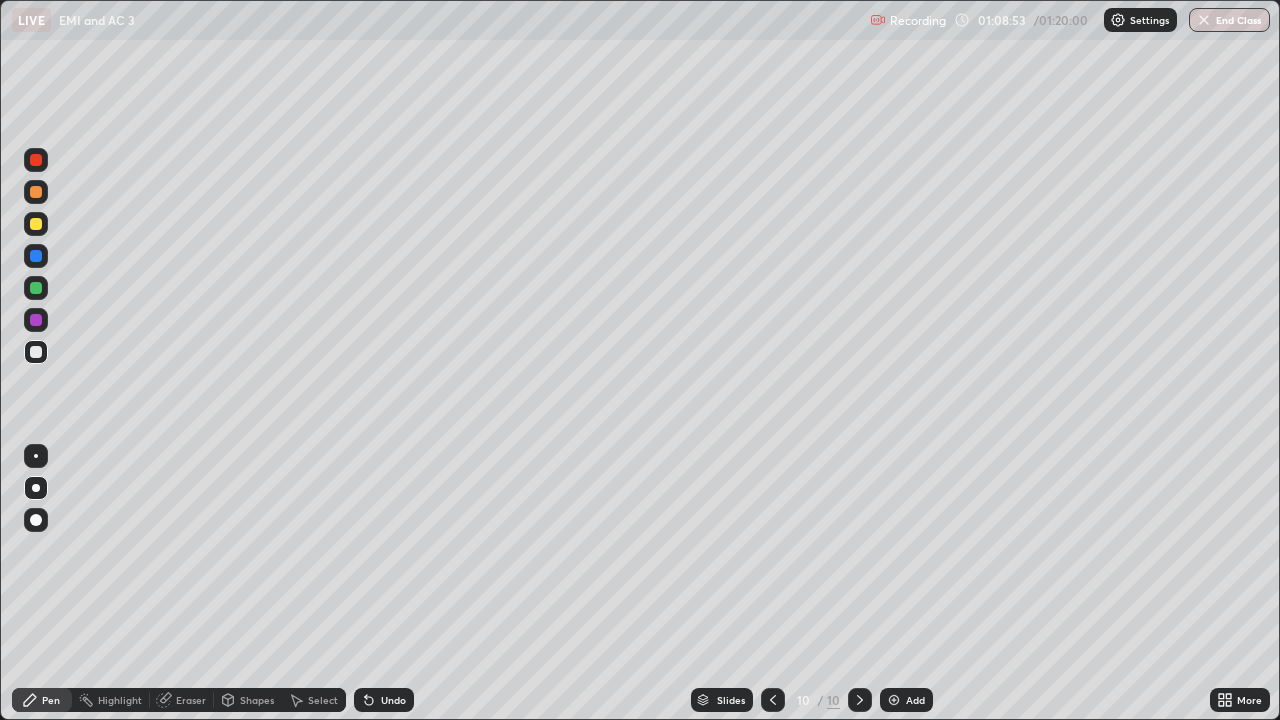 click on "Shapes" at bounding box center [248, 700] 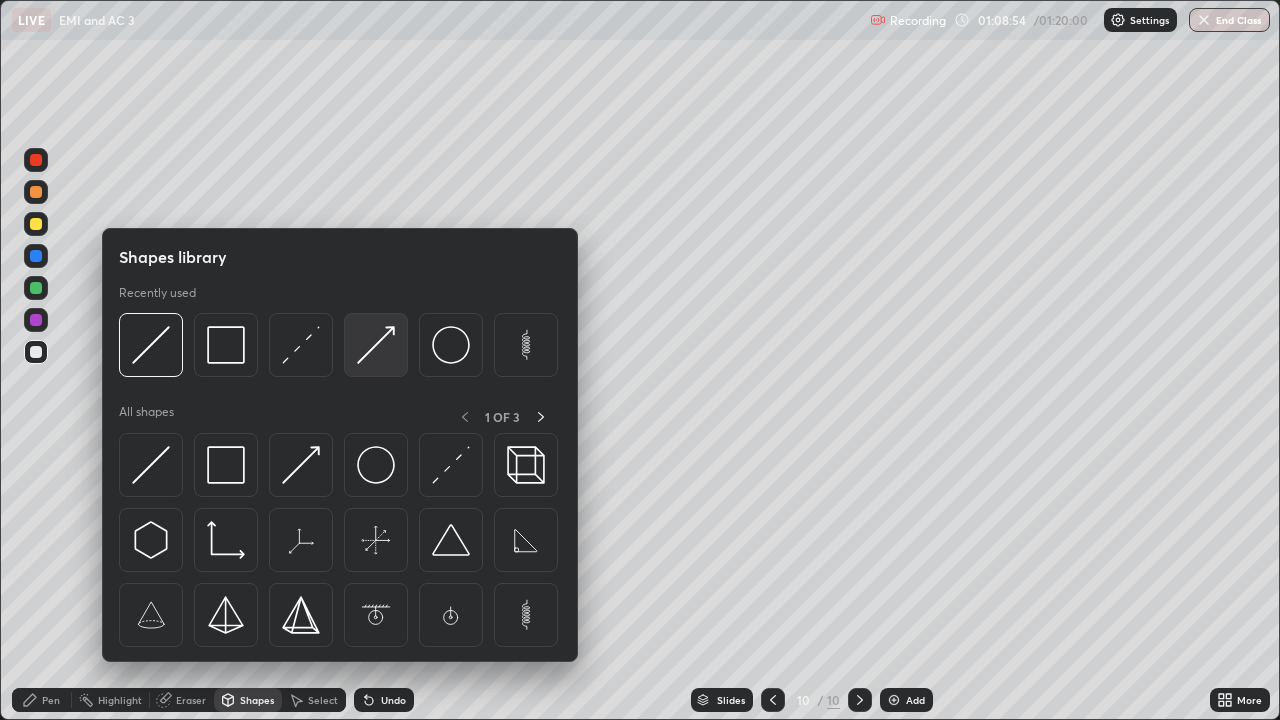 click at bounding box center [376, 345] 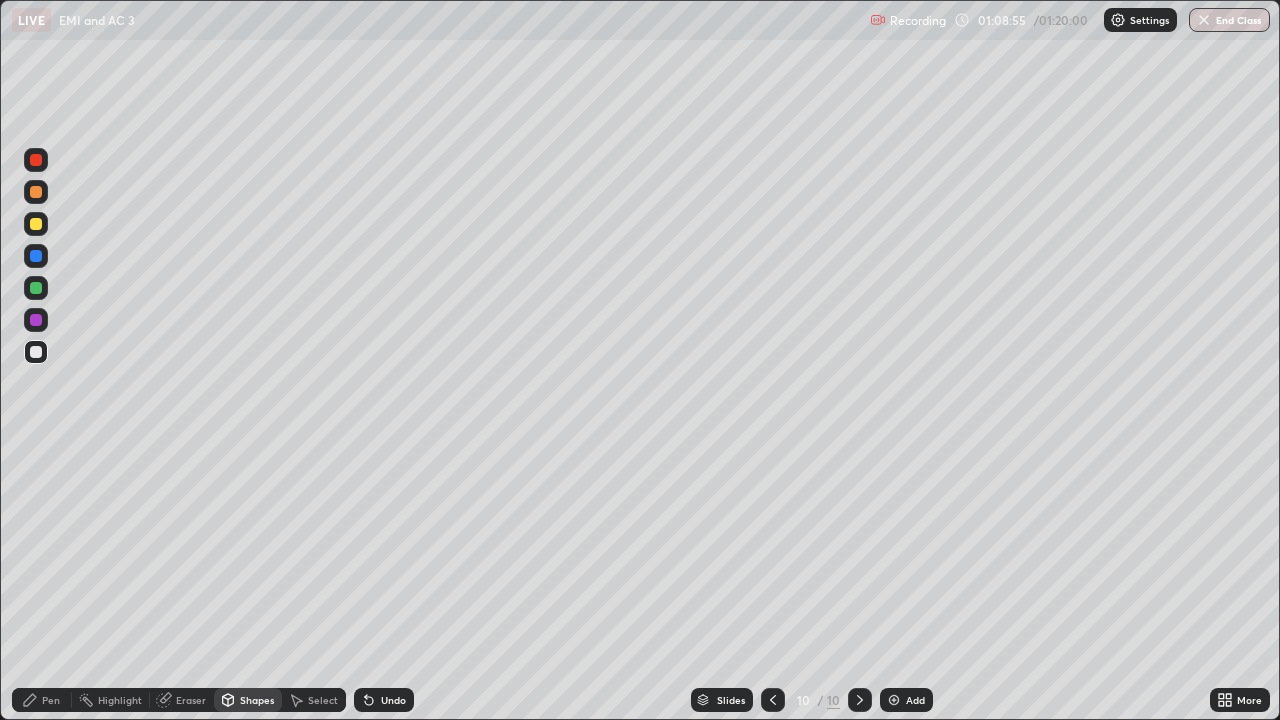 click at bounding box center [36, 224] 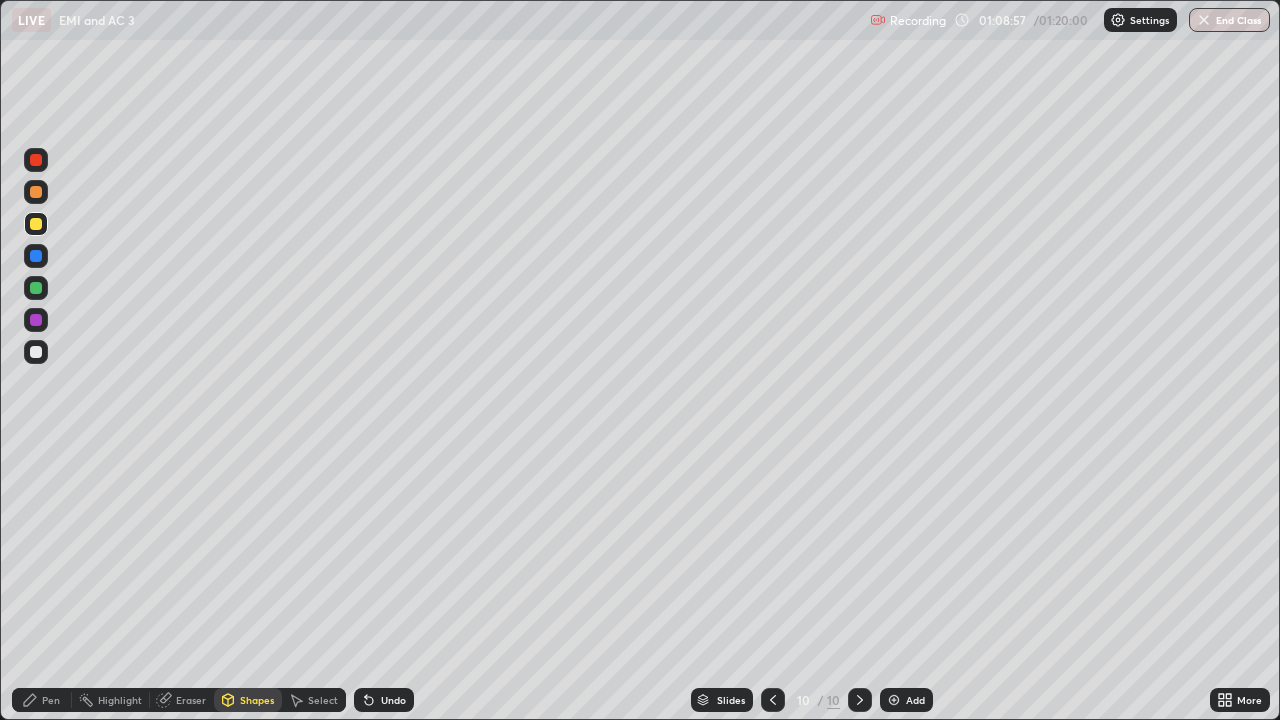 click on "Pen" at bounding box center [42, 700] 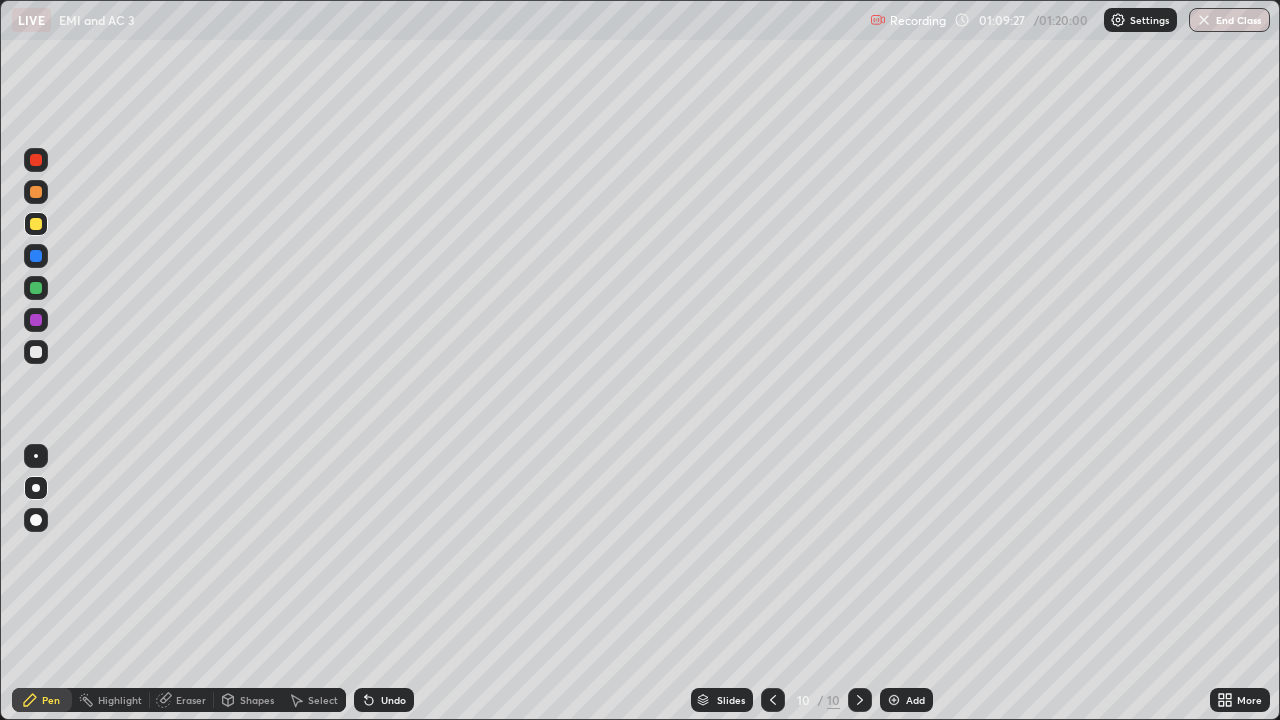 click on "Select" at bounding box center (314, 700) 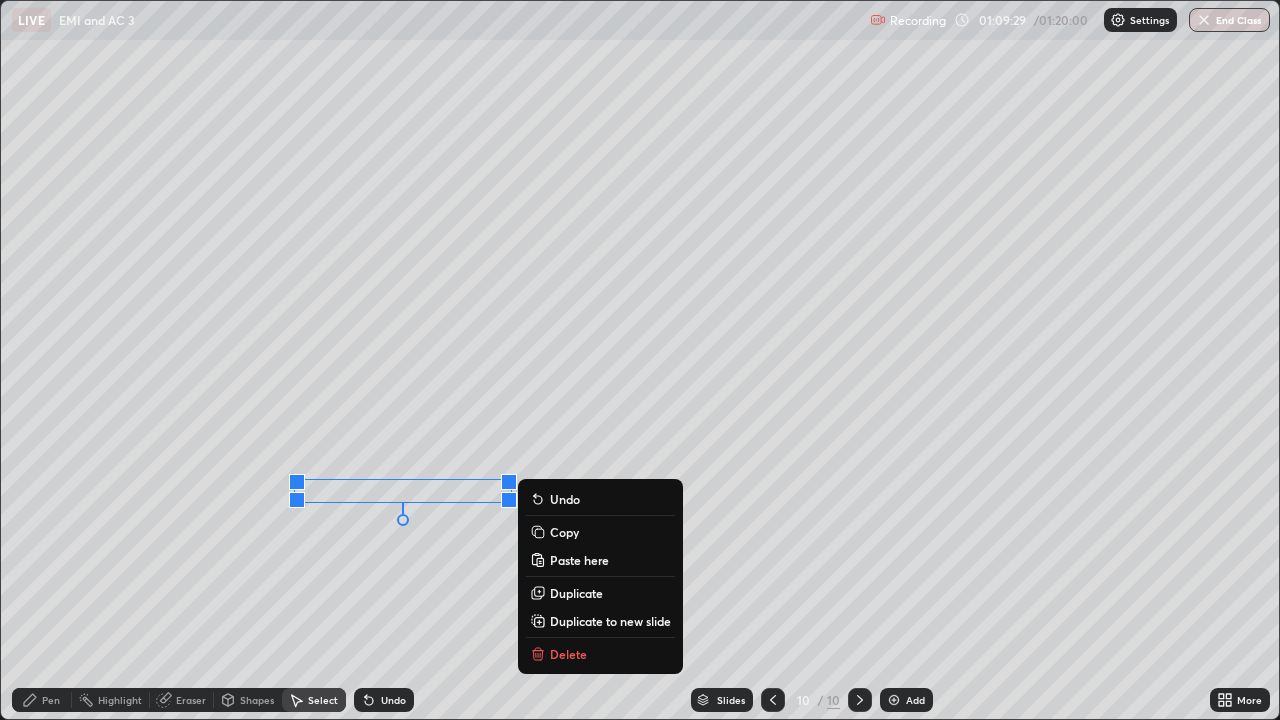 click on "Paste here" at bounding box center (579, 560) 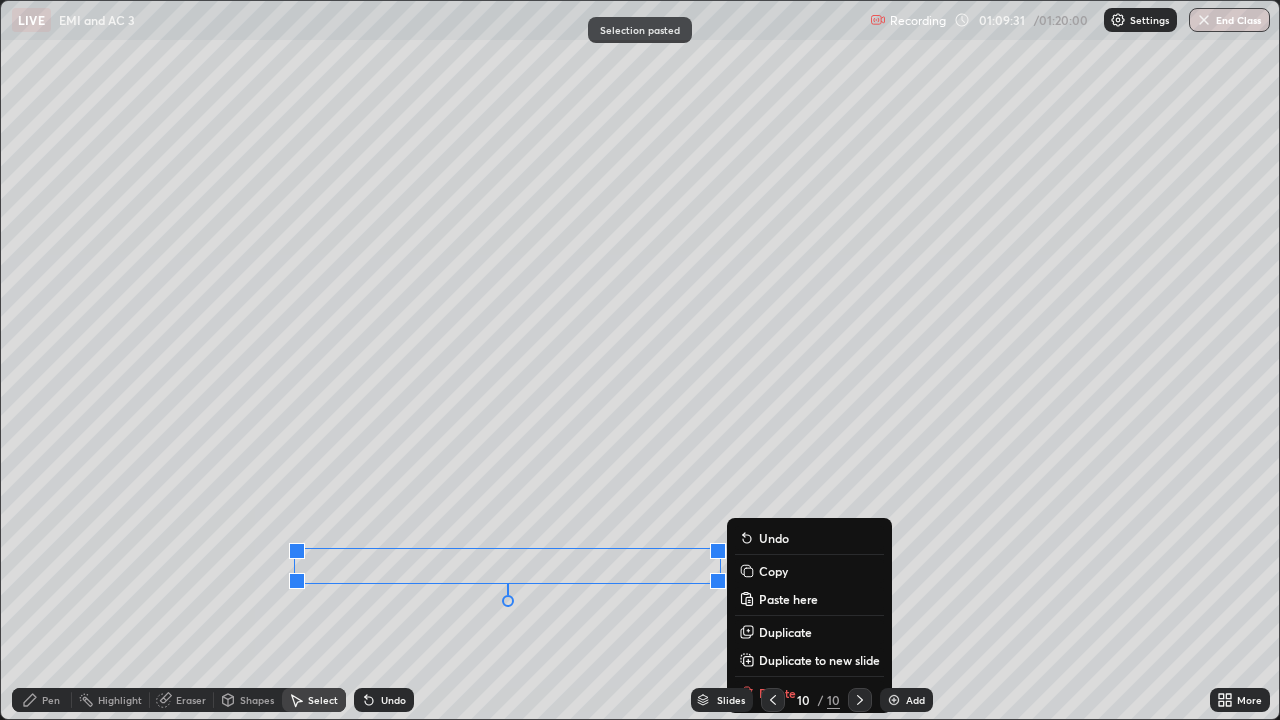 click on "Undo" at bounding box center [393, 700] 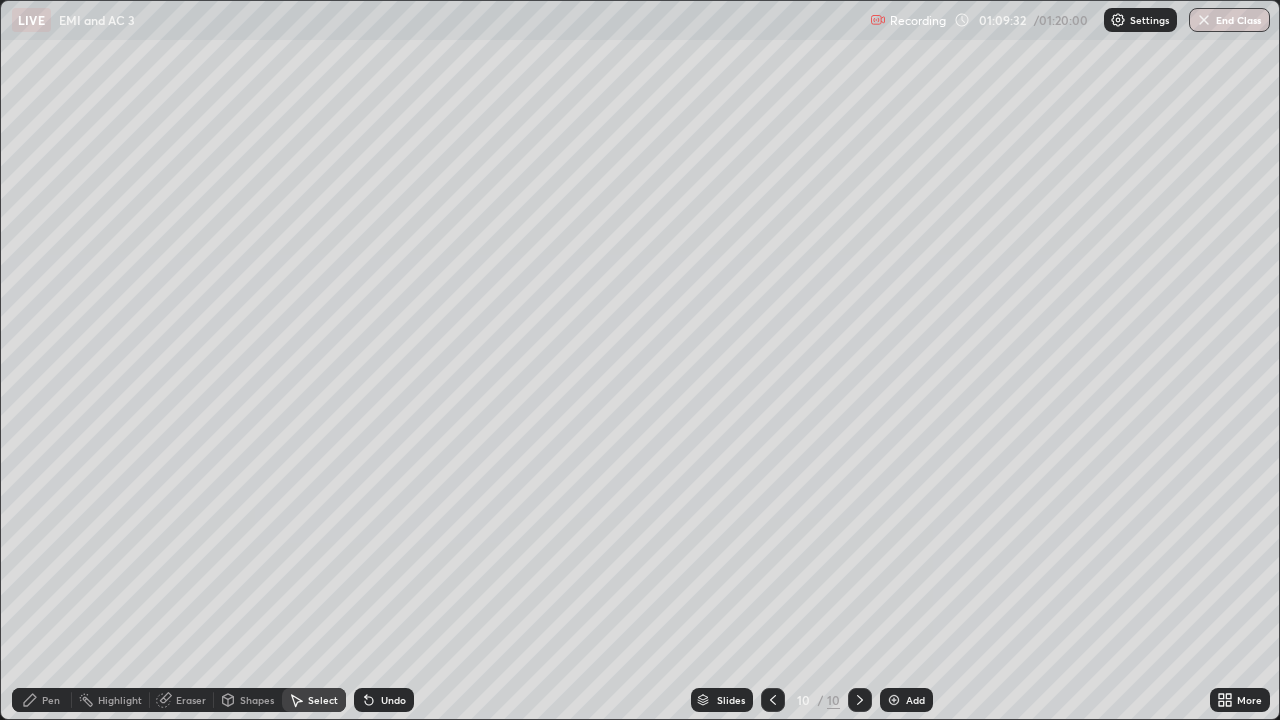 click on "Undo" at bounding box center (393, 700) 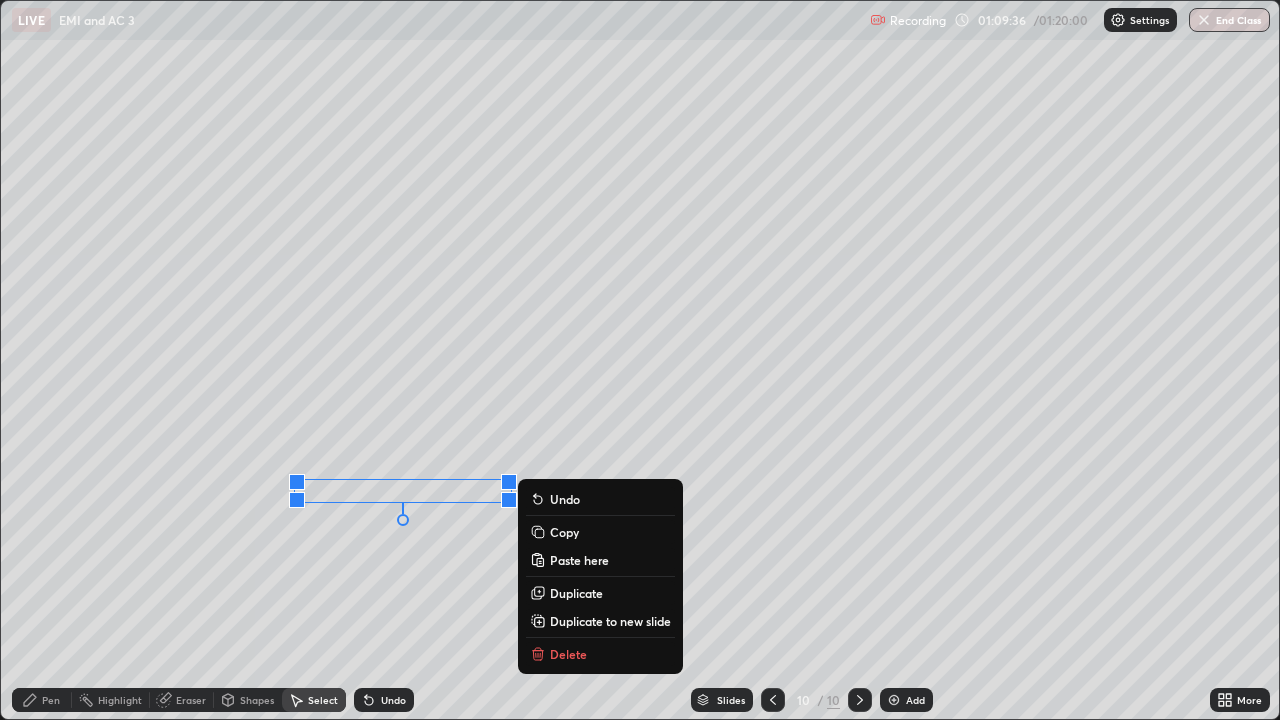 click on "Duplicate" at bounding box center [576, 593] 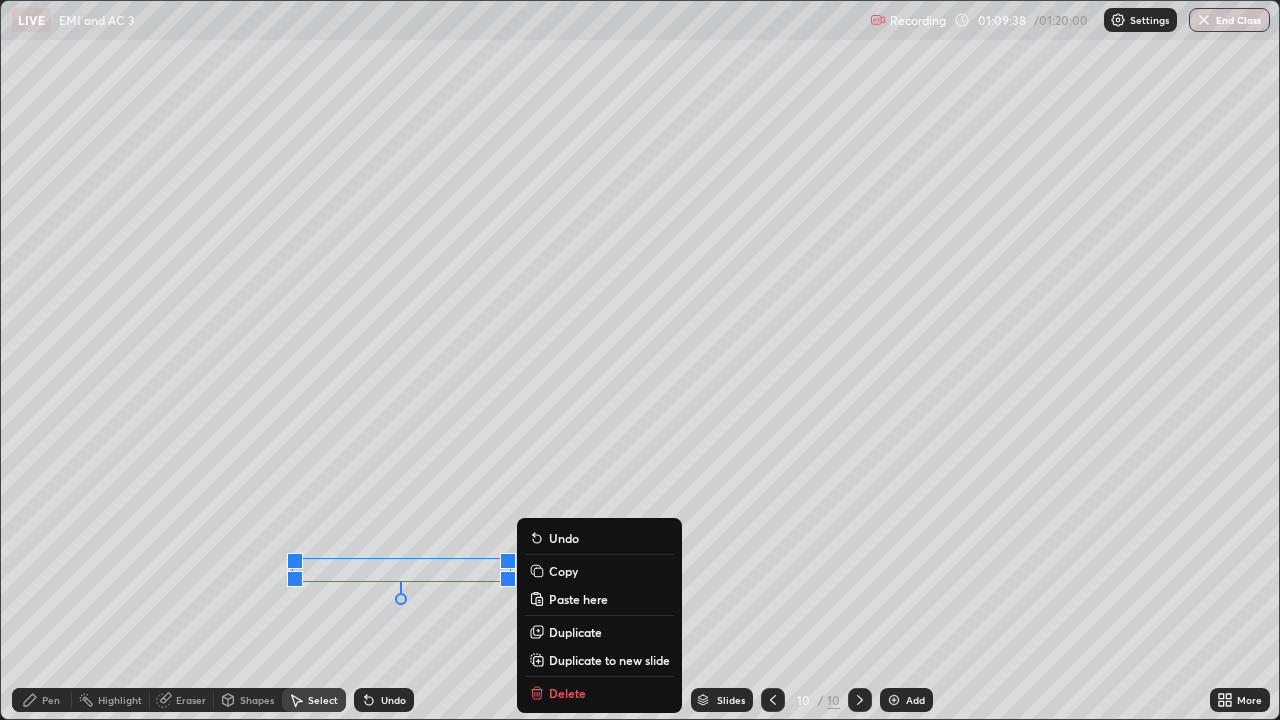 click on "Pen" at bounding box center (51, 700) 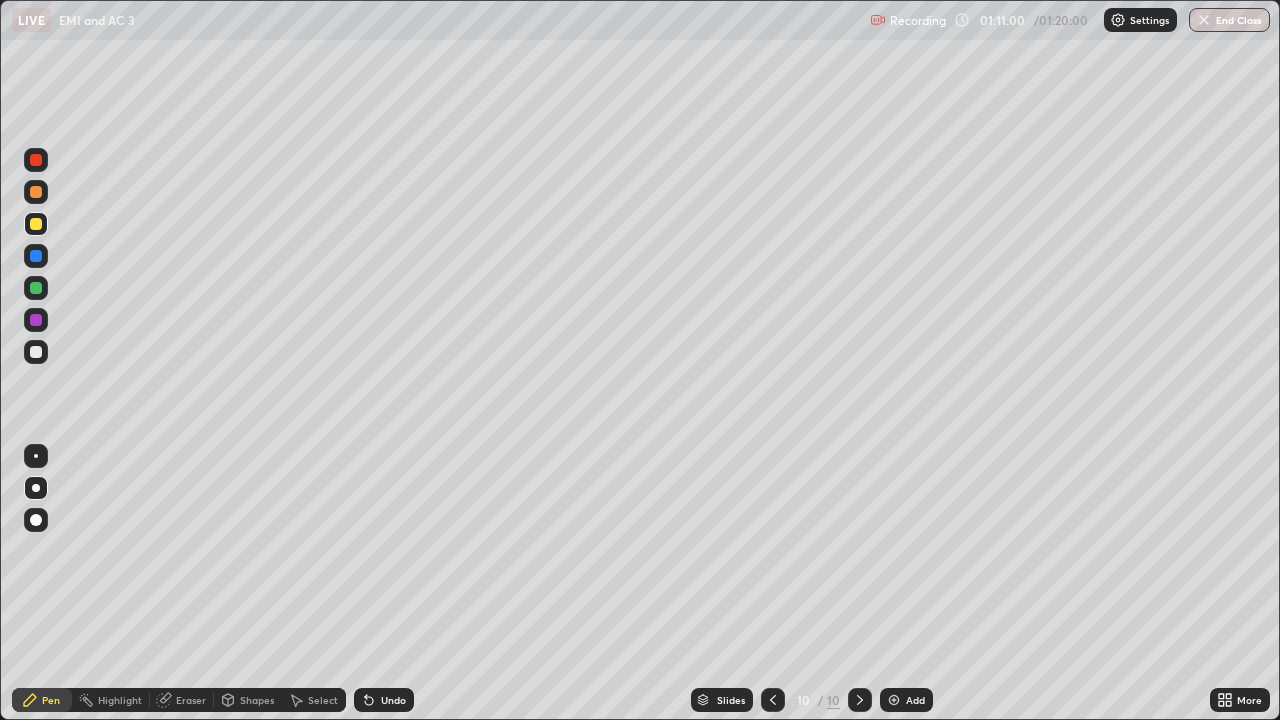 click at bounding box center [36, 352] 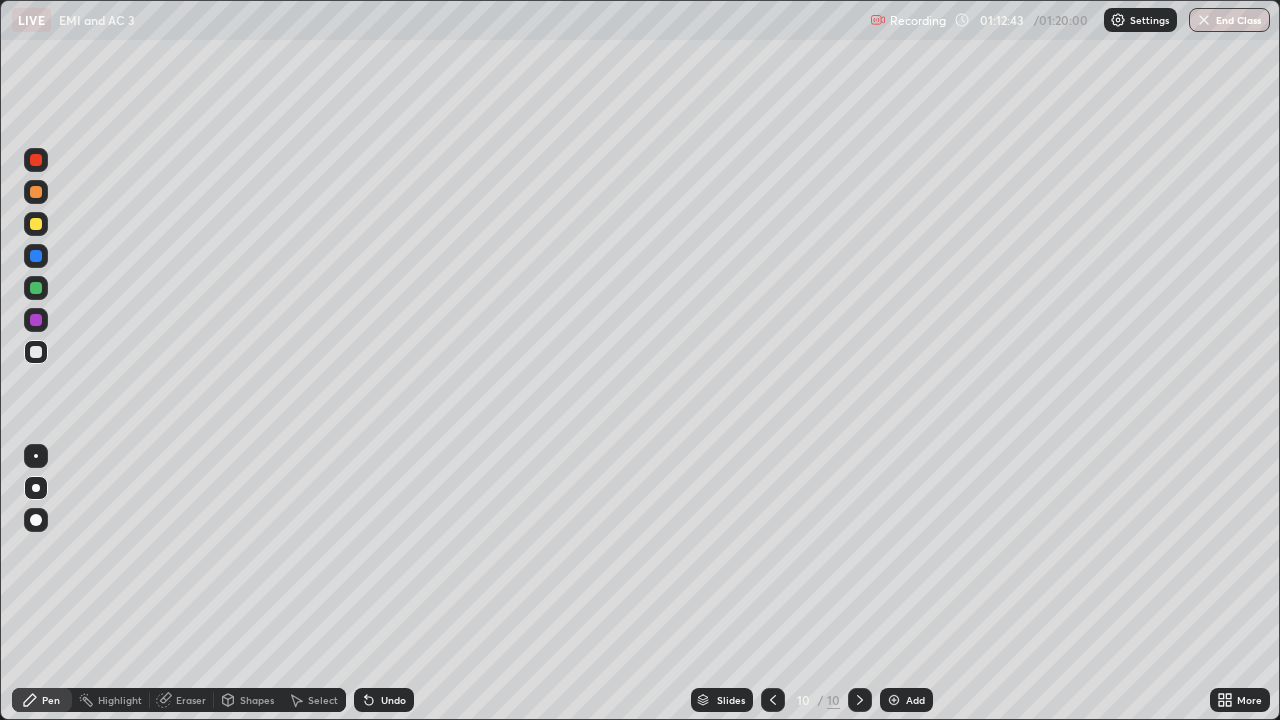 click at bounding box center [36, 352] 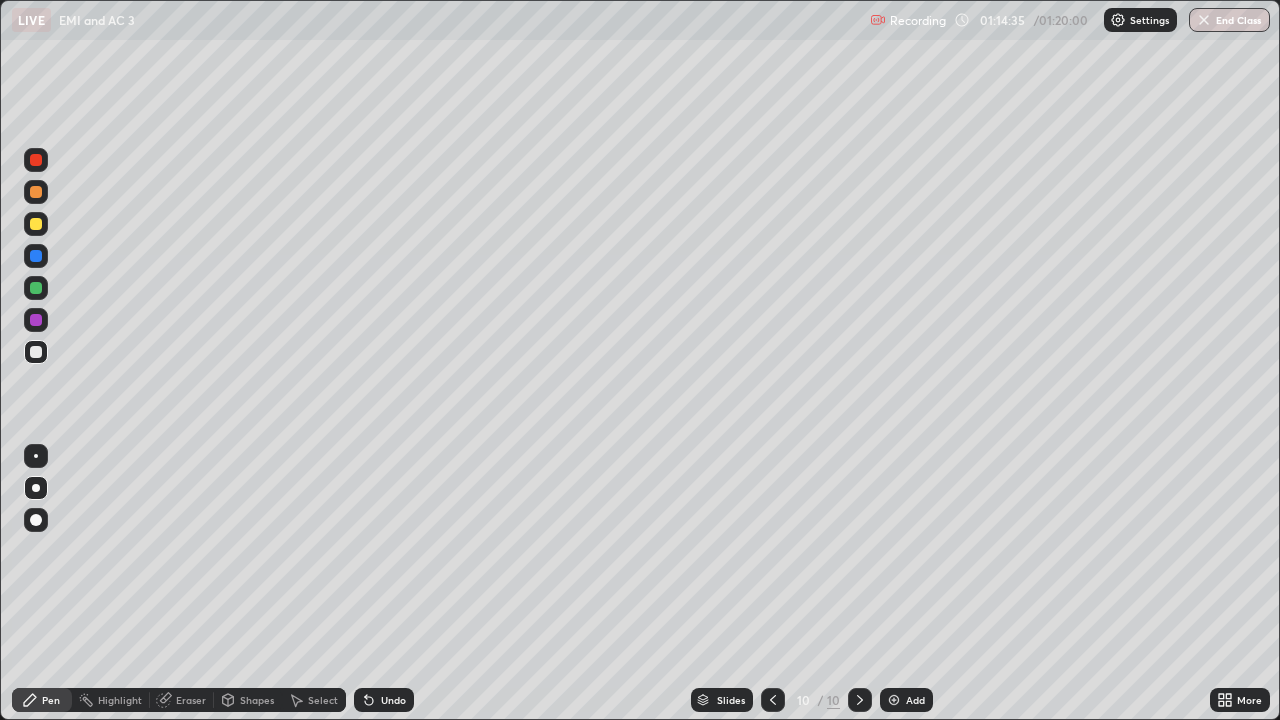 click on "End Class" at bounding box center (1229, 20) 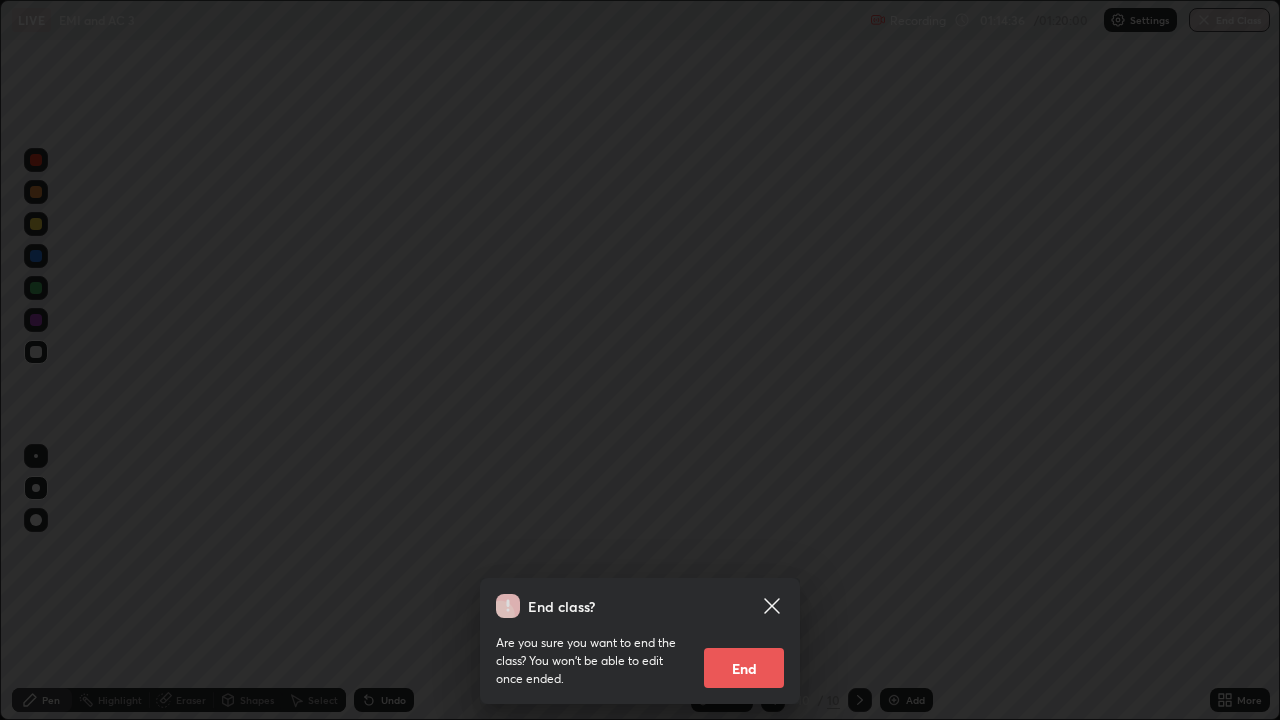 click on "End" at bounding box center [744, 668] 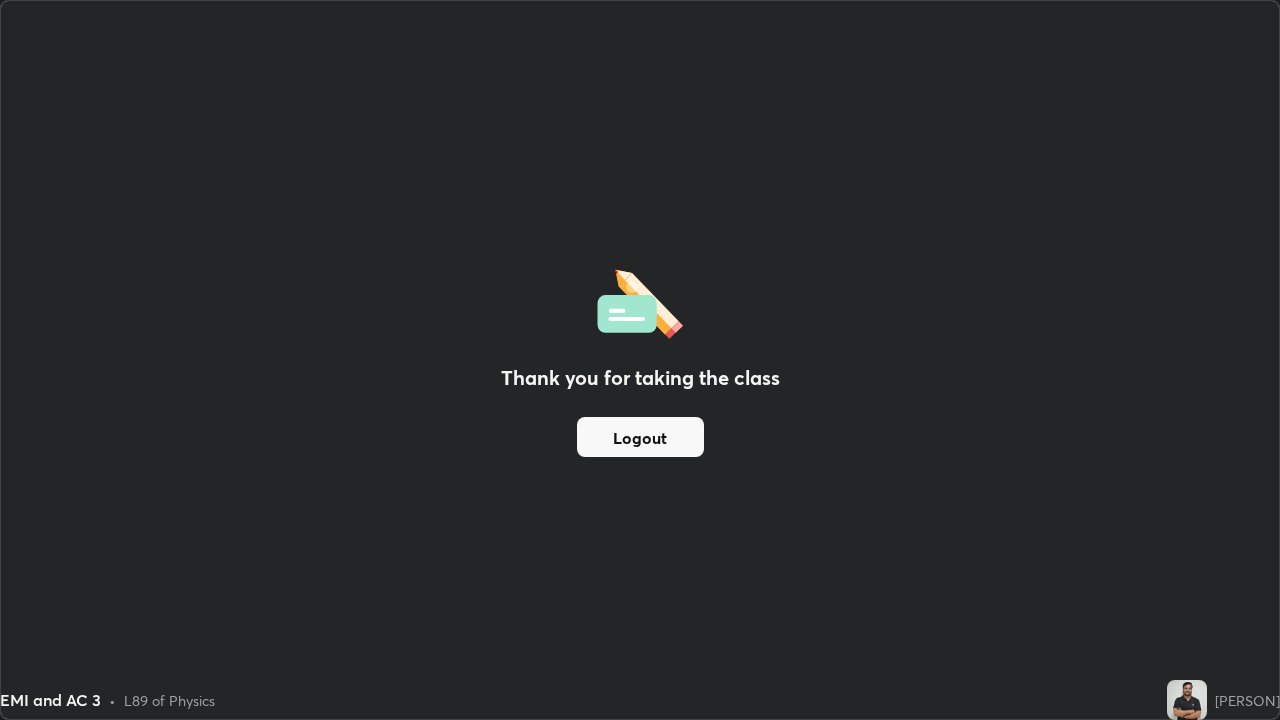 click on "Logout" at bounding box center (640, 437) 